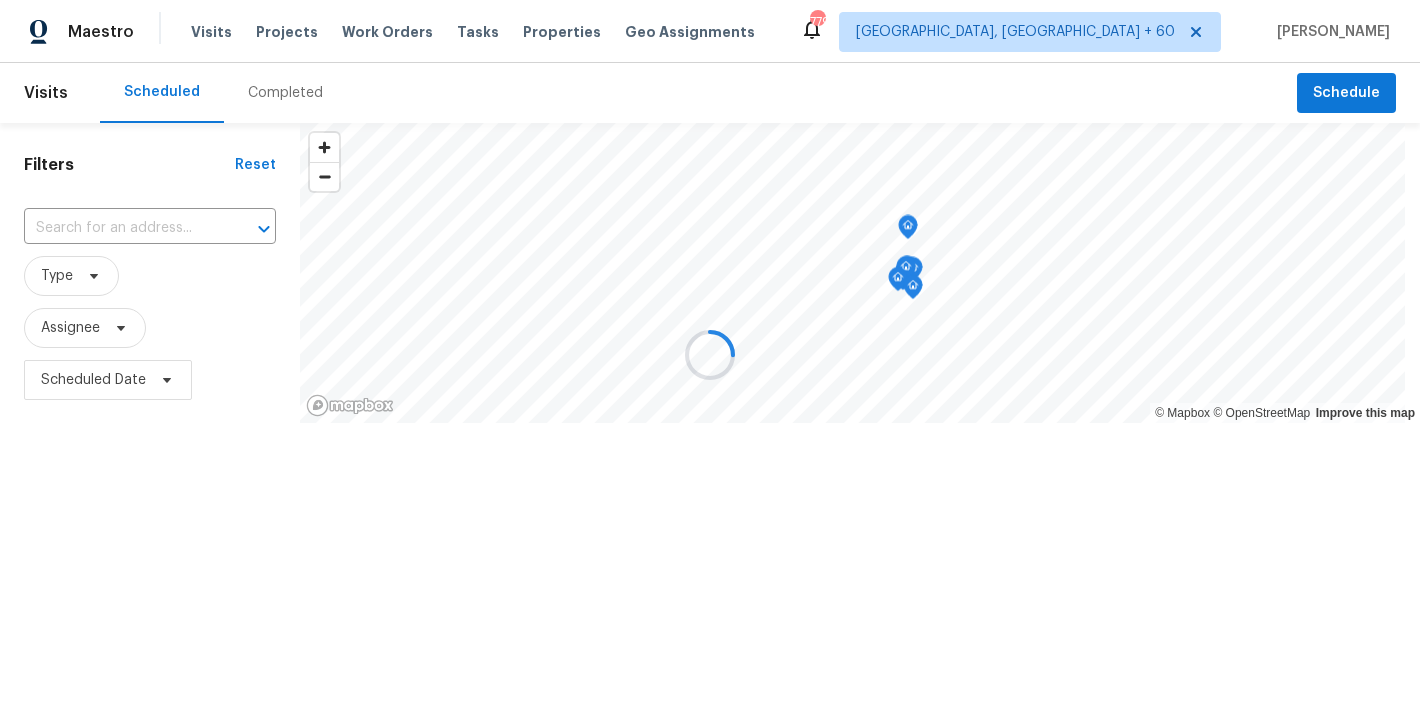 scroll, scrollTop: 0, scrollLeft: 0, axis: both 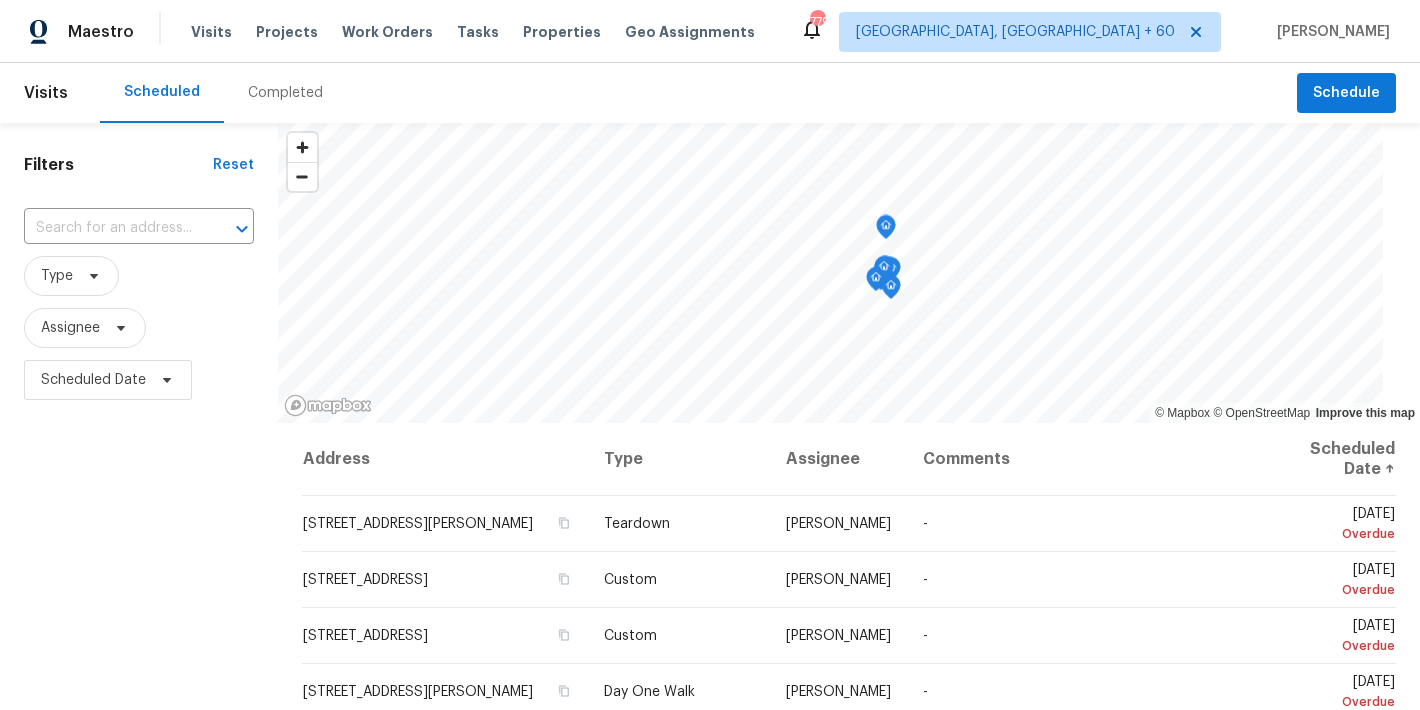 click on "Completed" at bounding box center (285, 93) 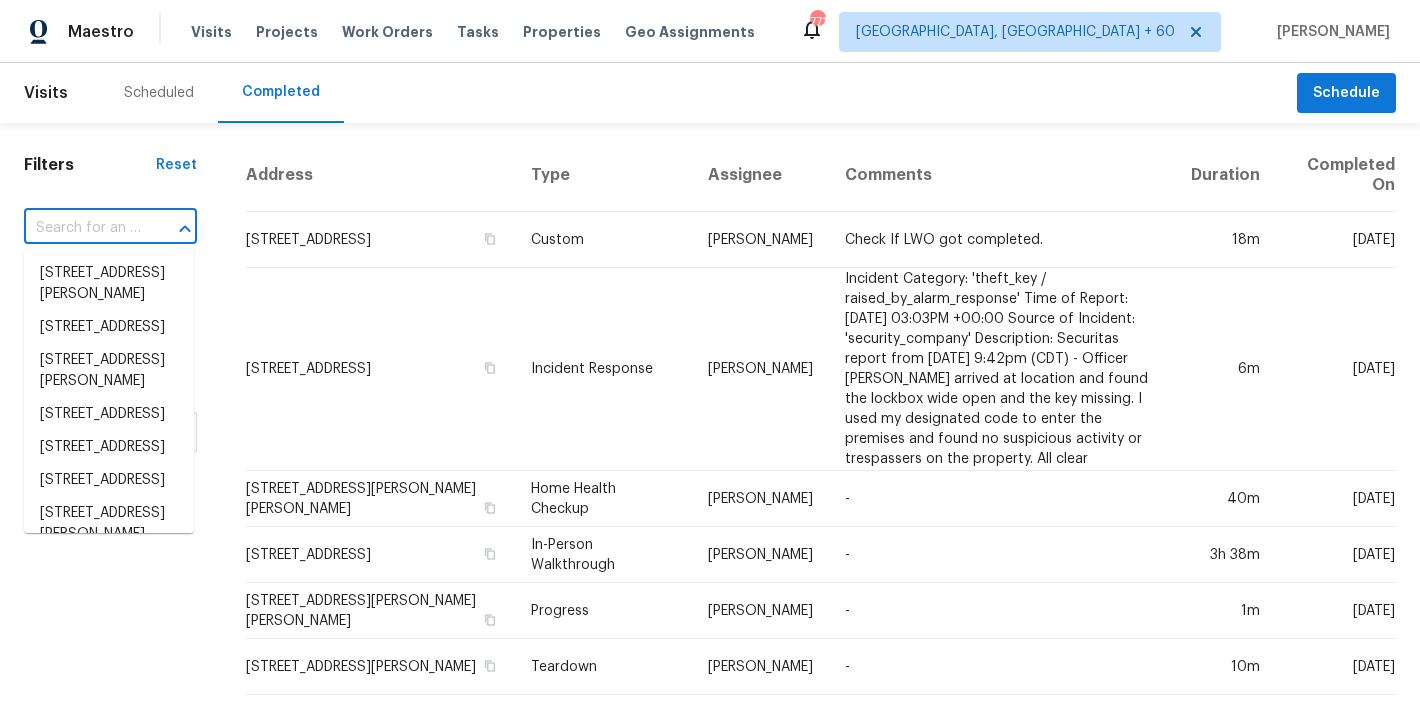 click at bounding box center [82, 228] 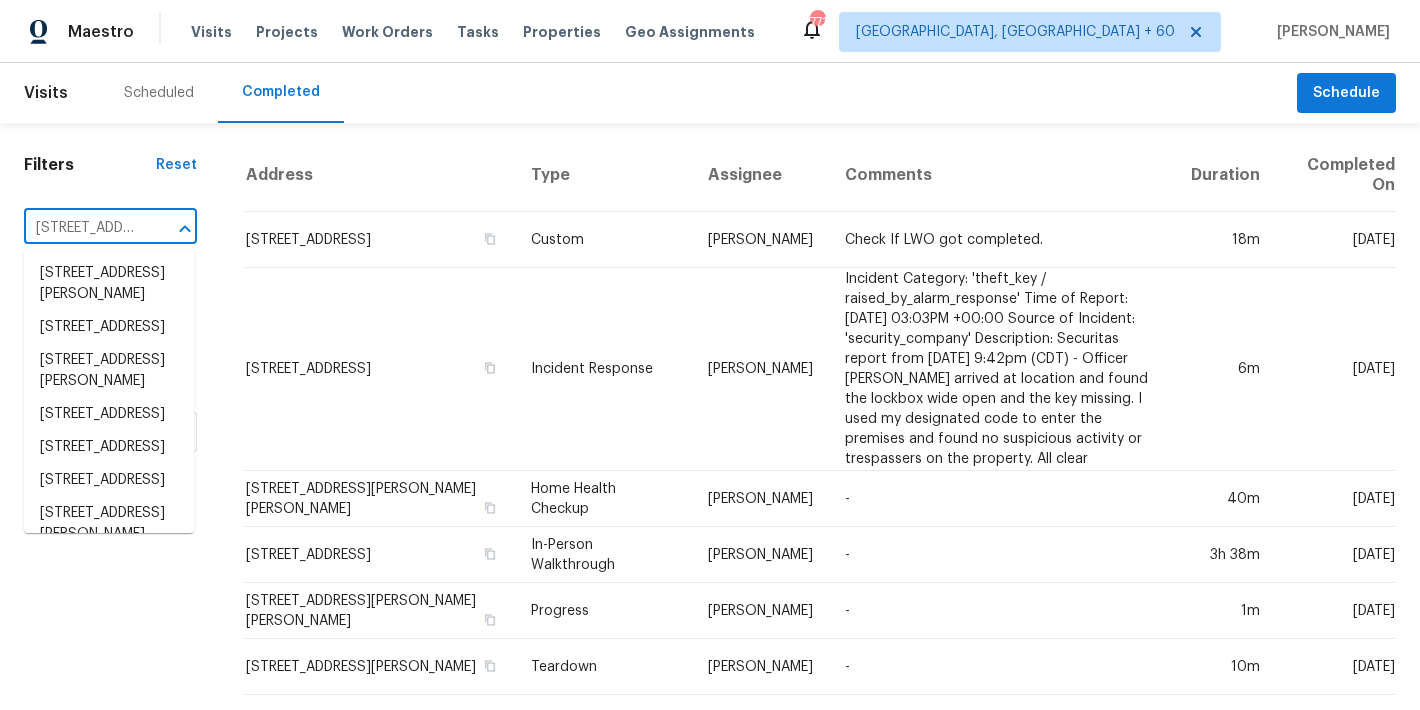 scroll, scrollTop: 0, scrollLeft: 162, axis: horizontal 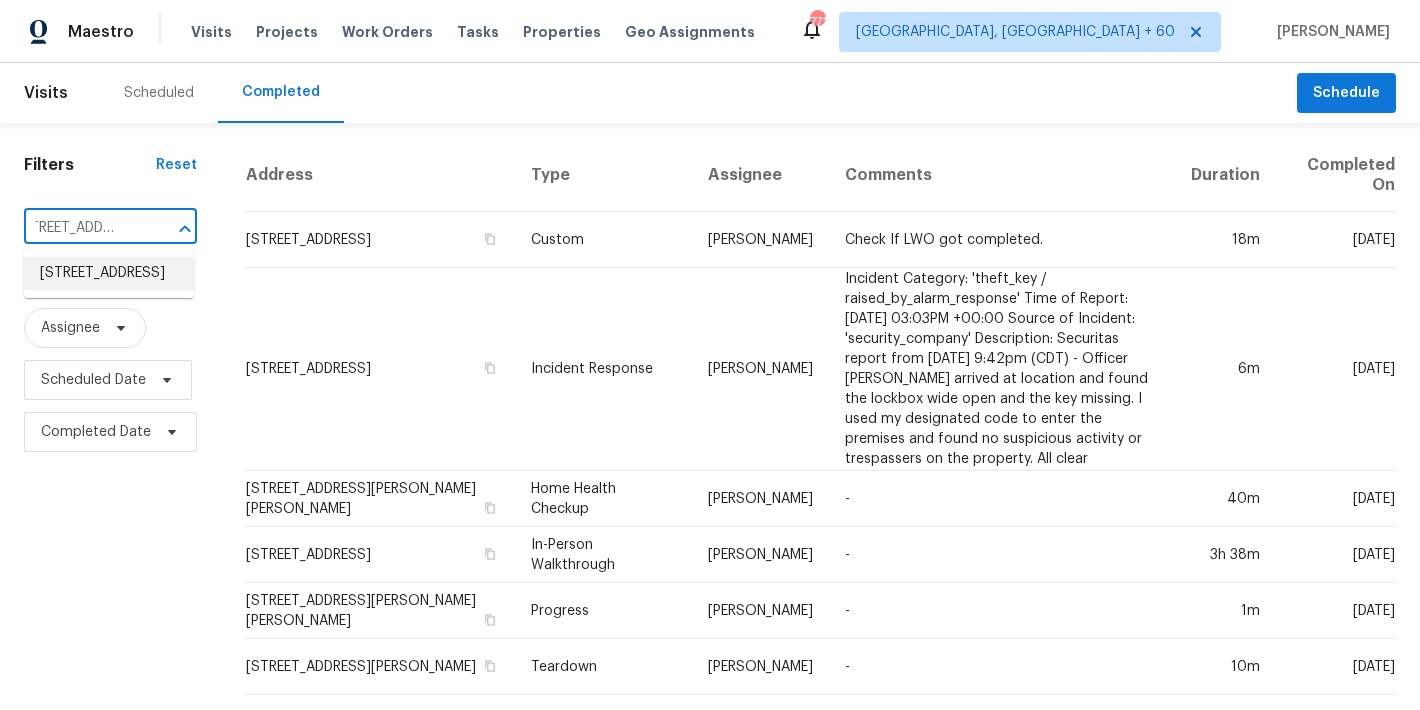 click on "124 Creek Hollow Trl, Belmont, NC 28012" at bounding box center (109, 273) 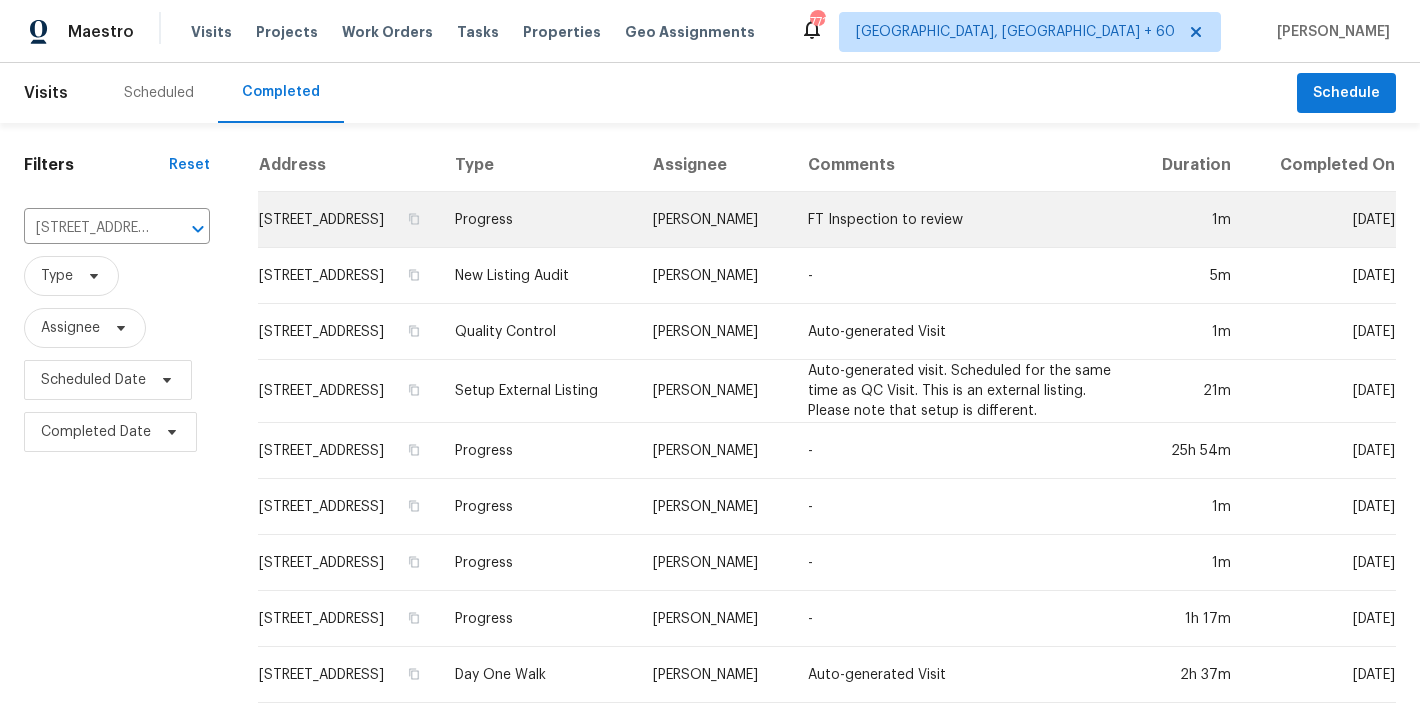 click on "124 Creek Hollow Trl, Belmont, NC 28012" at bounding box center [348, 220] 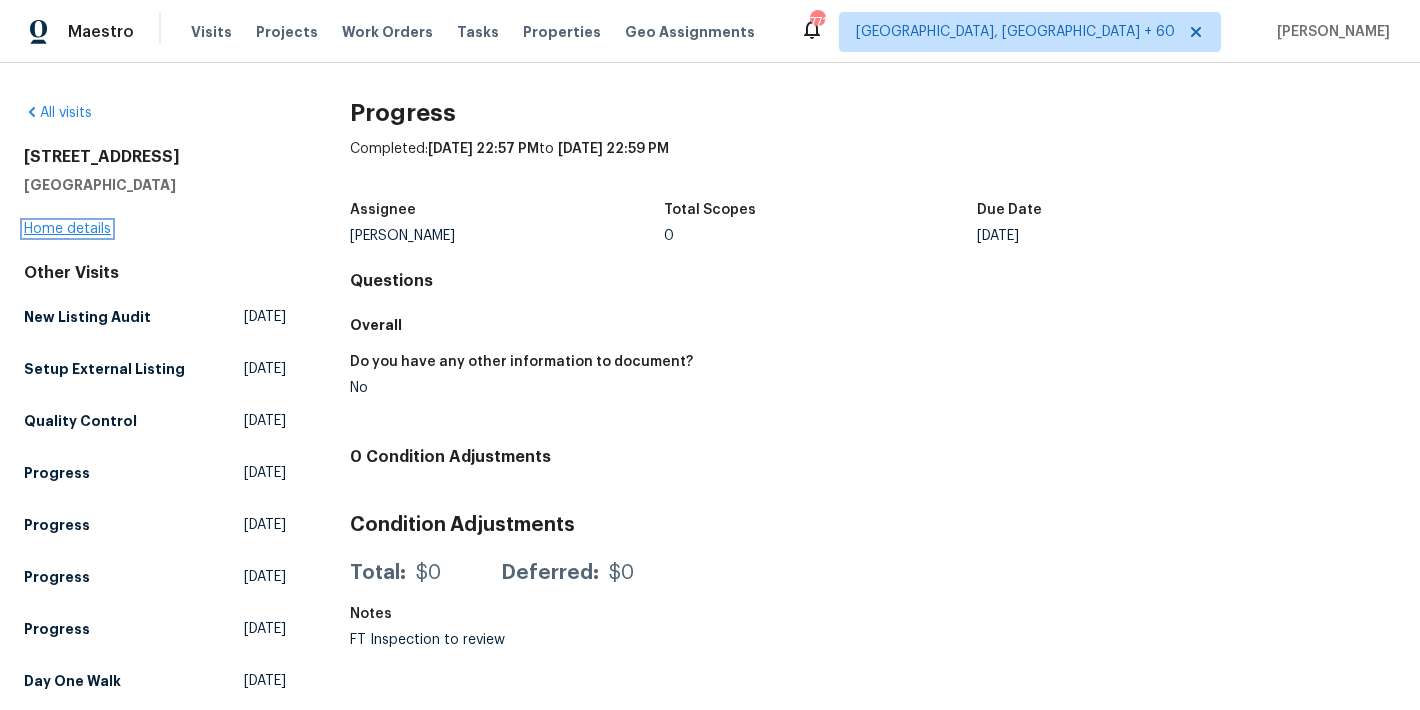 click on "Home details" at bounding box center [67, 229] 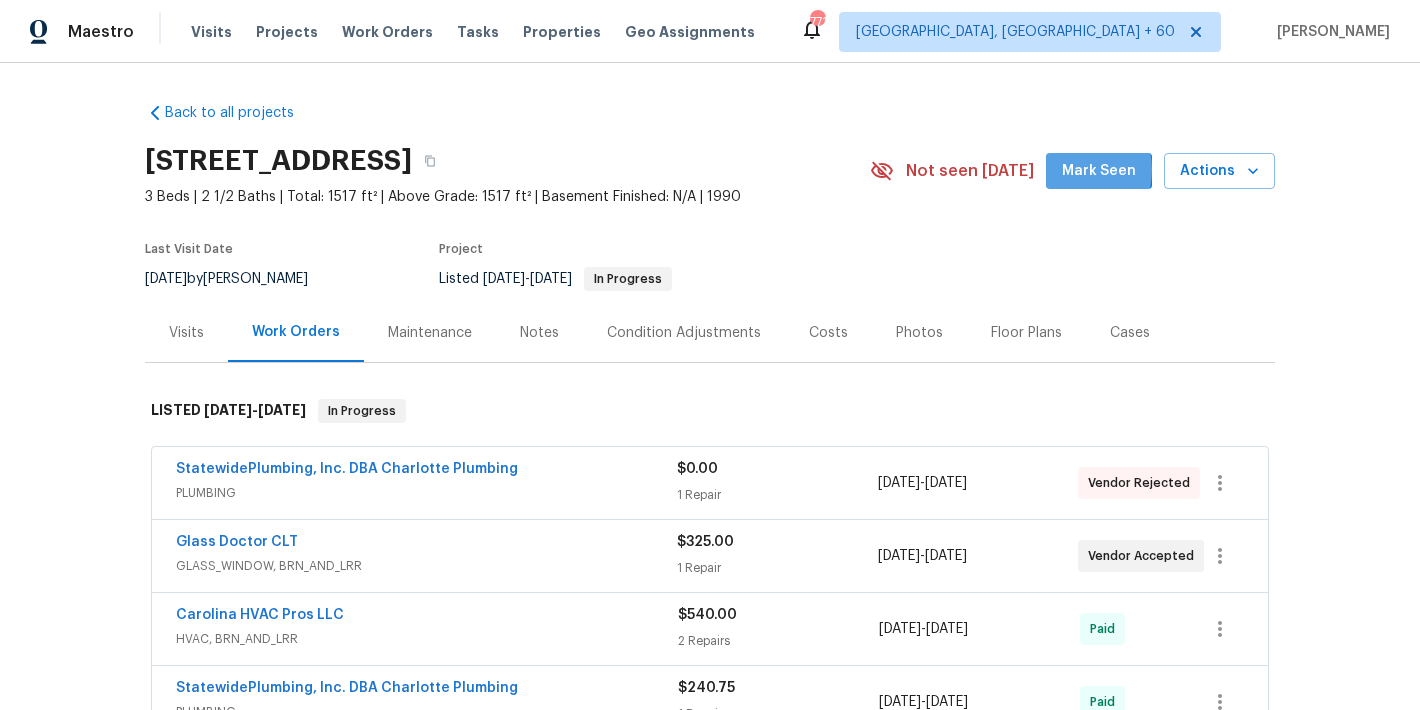 click on "Mark Seen" at bounding box center (1099, 171) 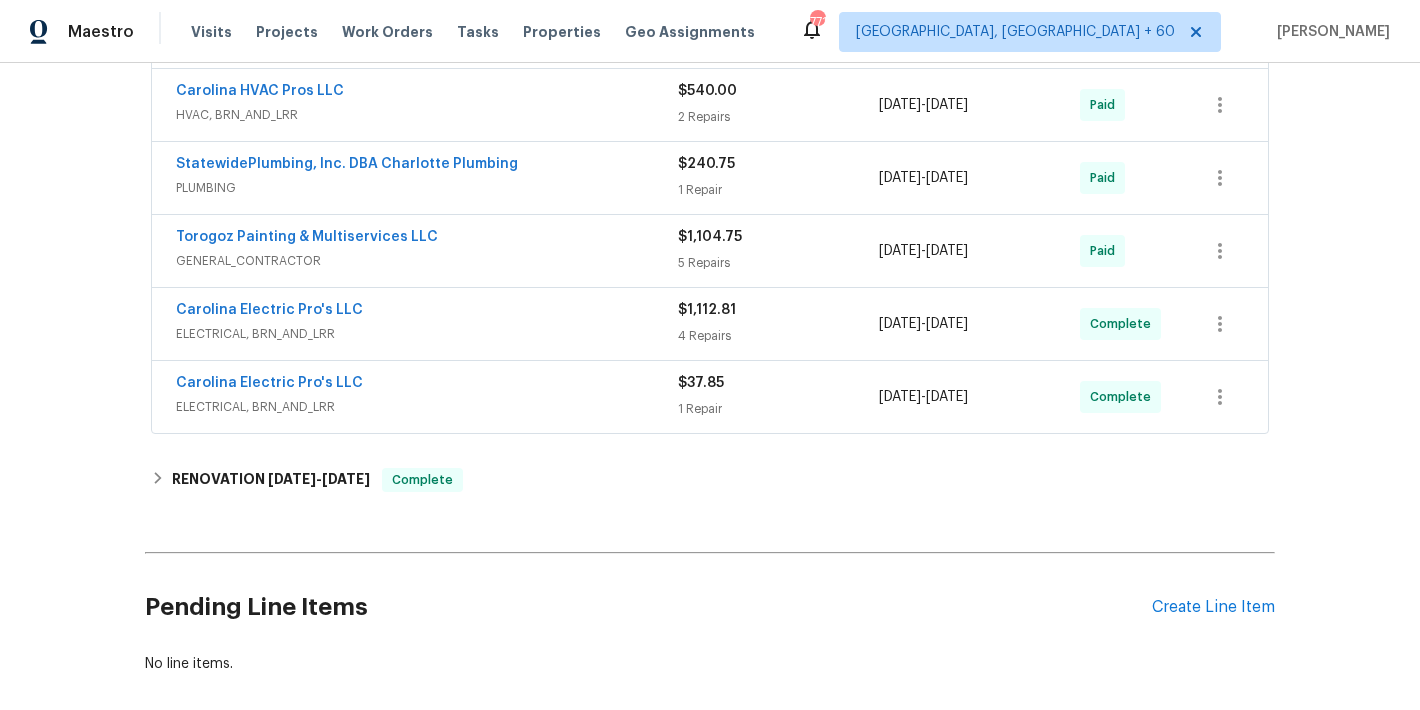 scroll, scrollTop: 526, scrollLeft: 0, axis: vertical 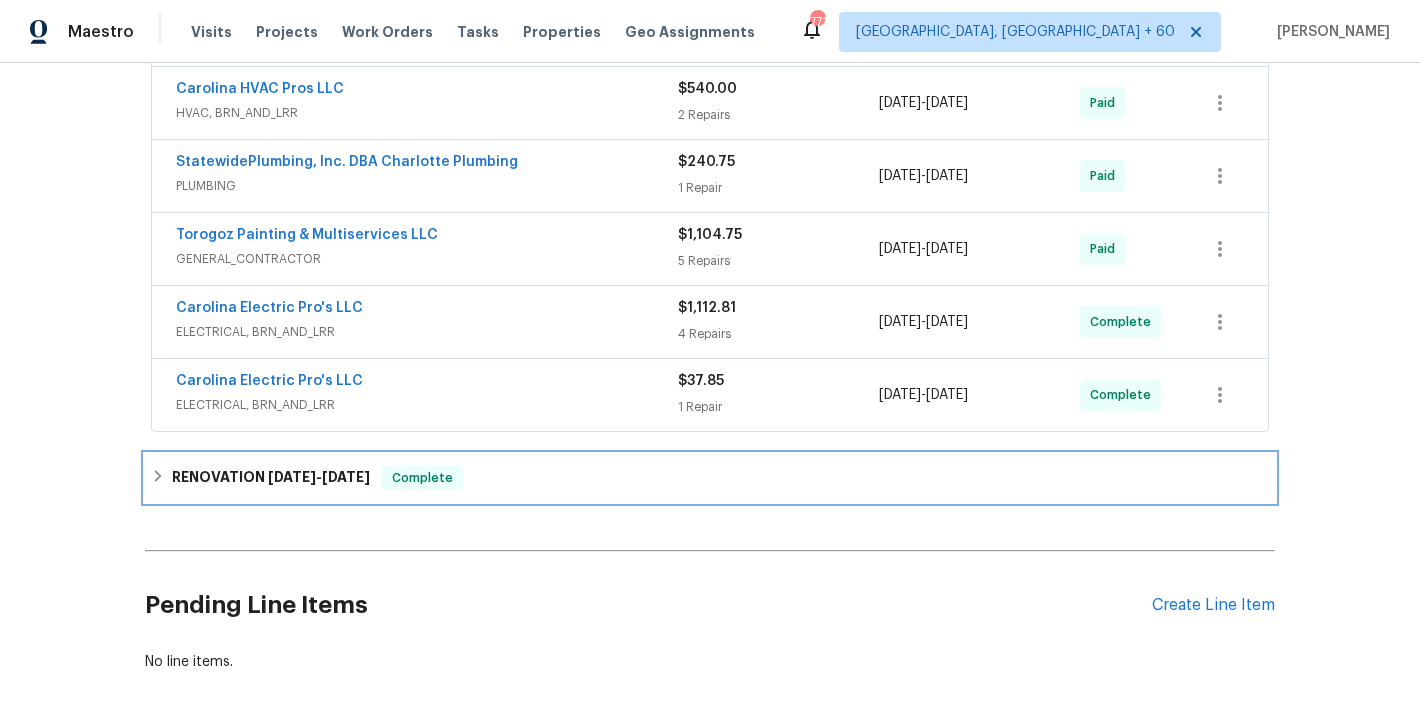 click on "5/13/25" at bounding box center (292, 477) 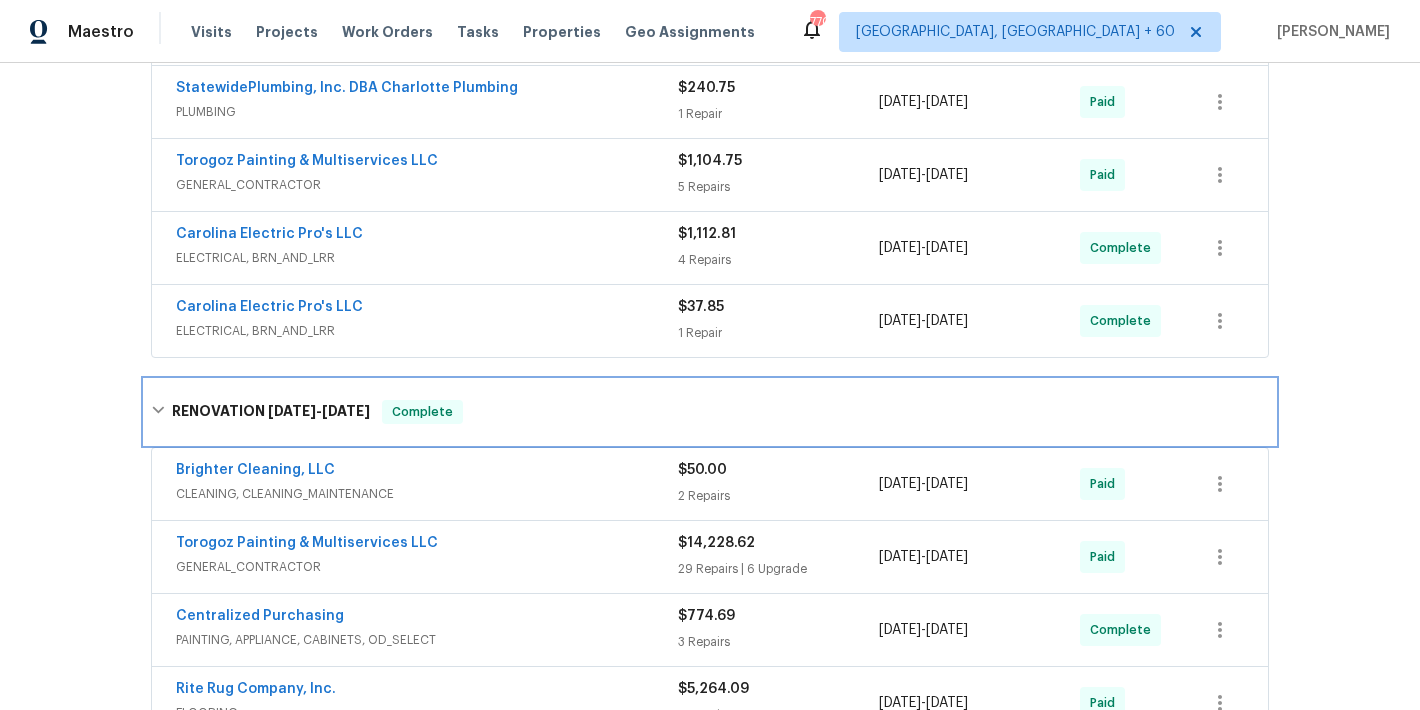 scroll, scrollTop: 584, scrollLeft: 0, axis: vertical 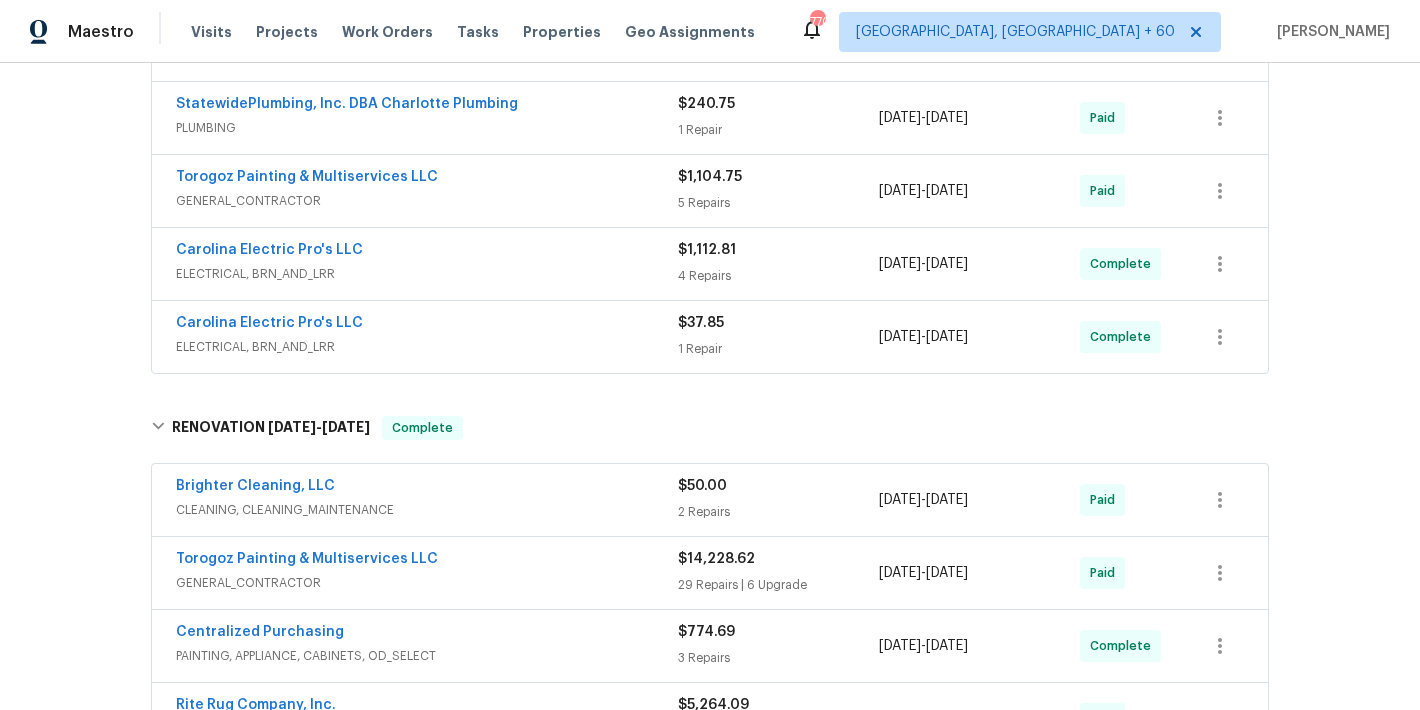 click on "ELECTRICAL, BRN_AND_LRR" at bounding box center (427, 347) 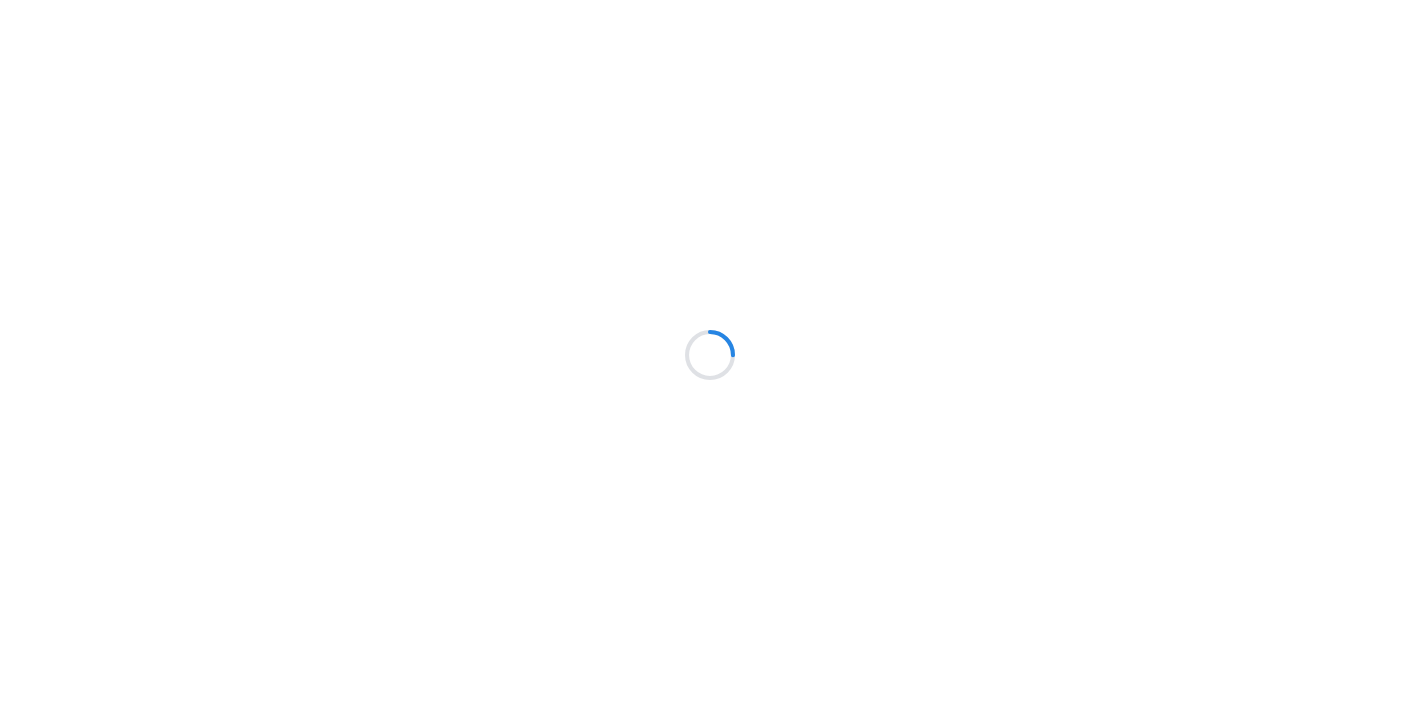 scroll, scrollTop: 0, scrollLeft: 0, axis: both 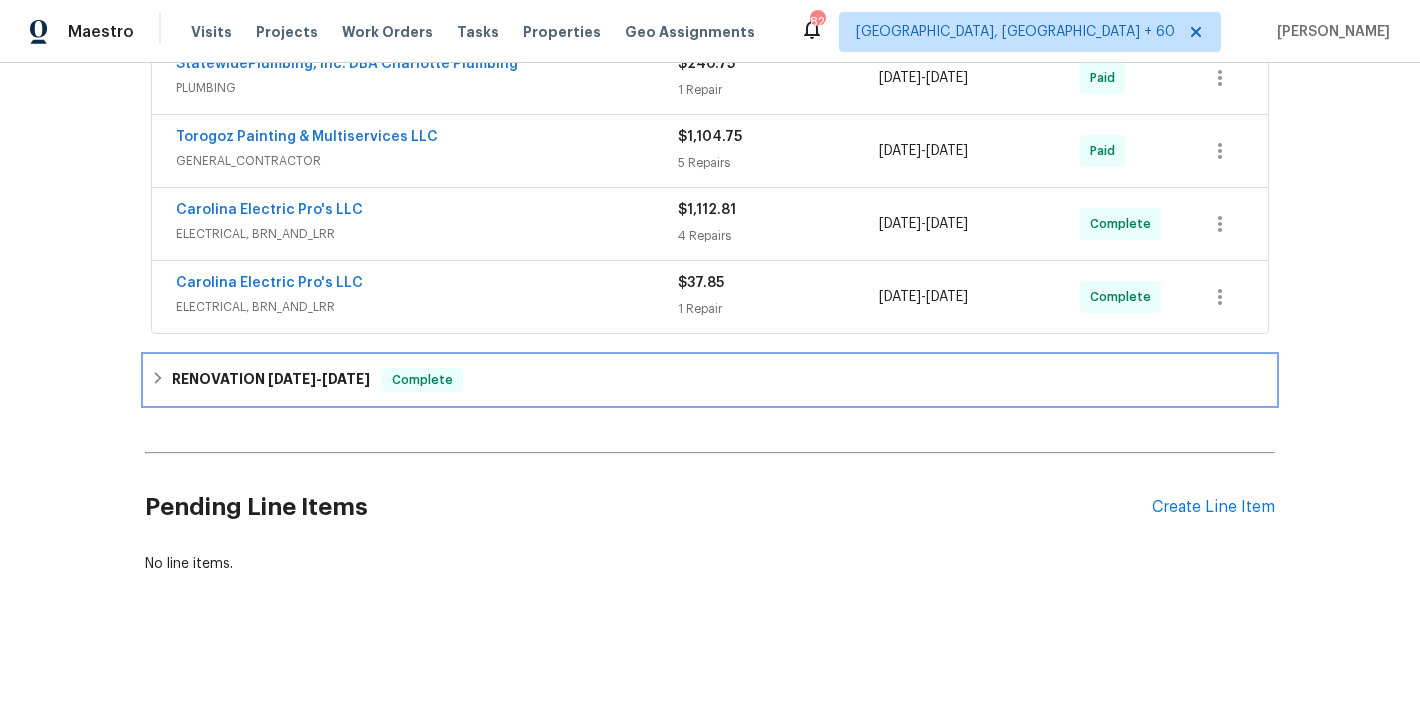 click on "RENOVATION   5/13/25  -  5/21/25" at bounding box center [271, 380] 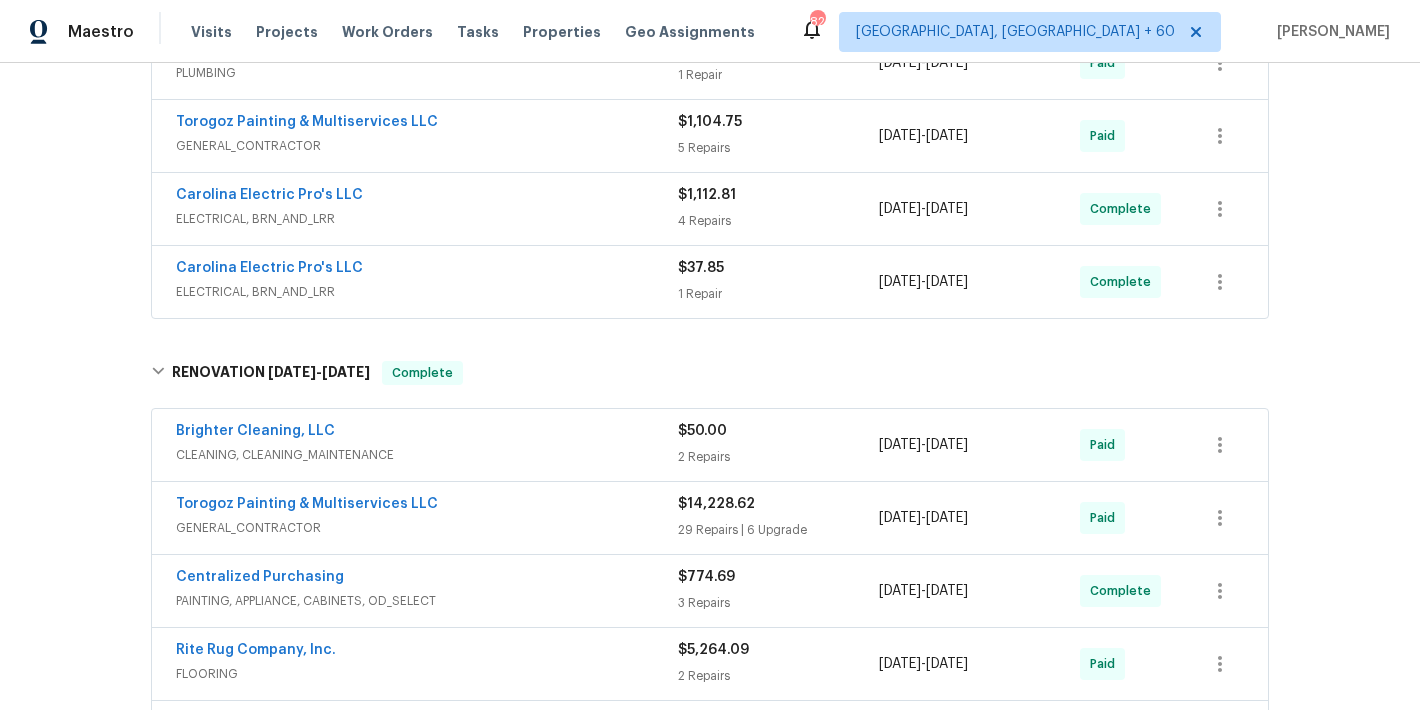 click on "ELECTRICAL, BRN_AND_LRR" at bounding box center (427, 292) 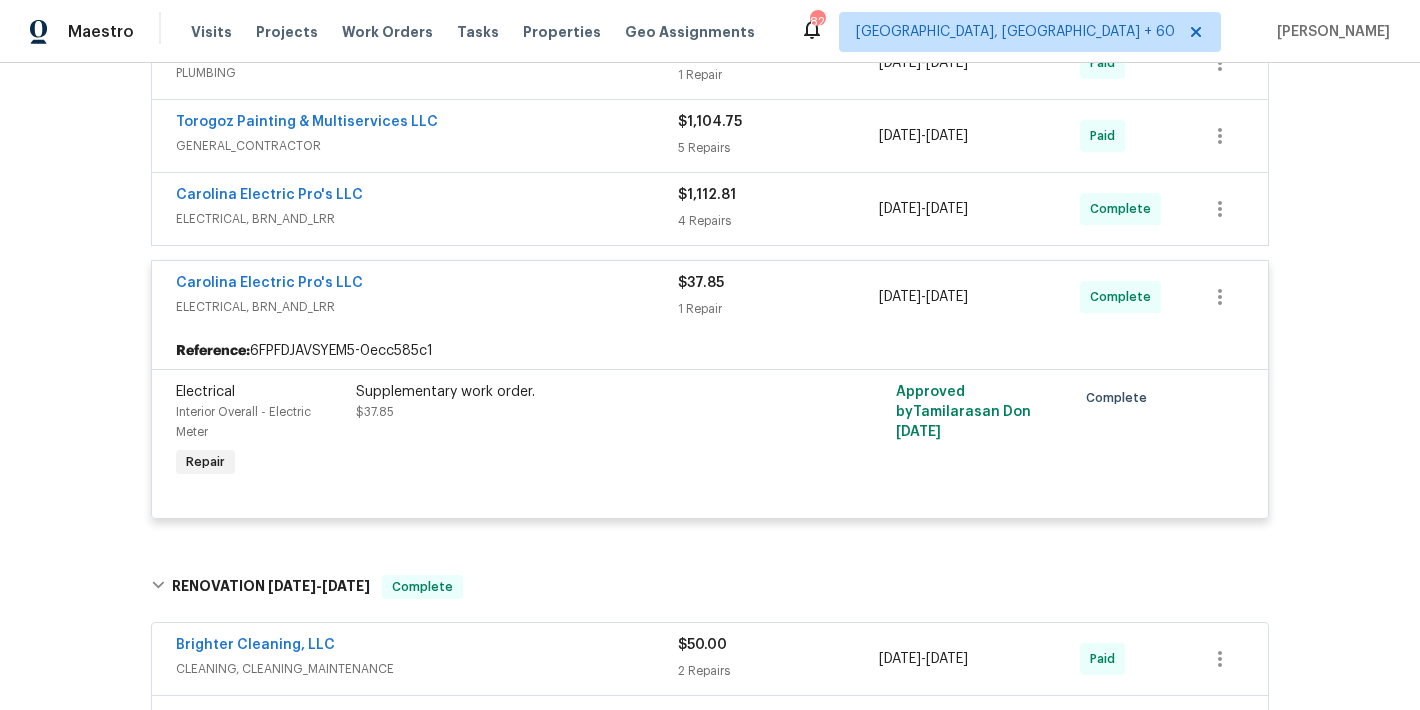 click on "Carolina Electric Pro's LLC" at bounding box center (427, 197) 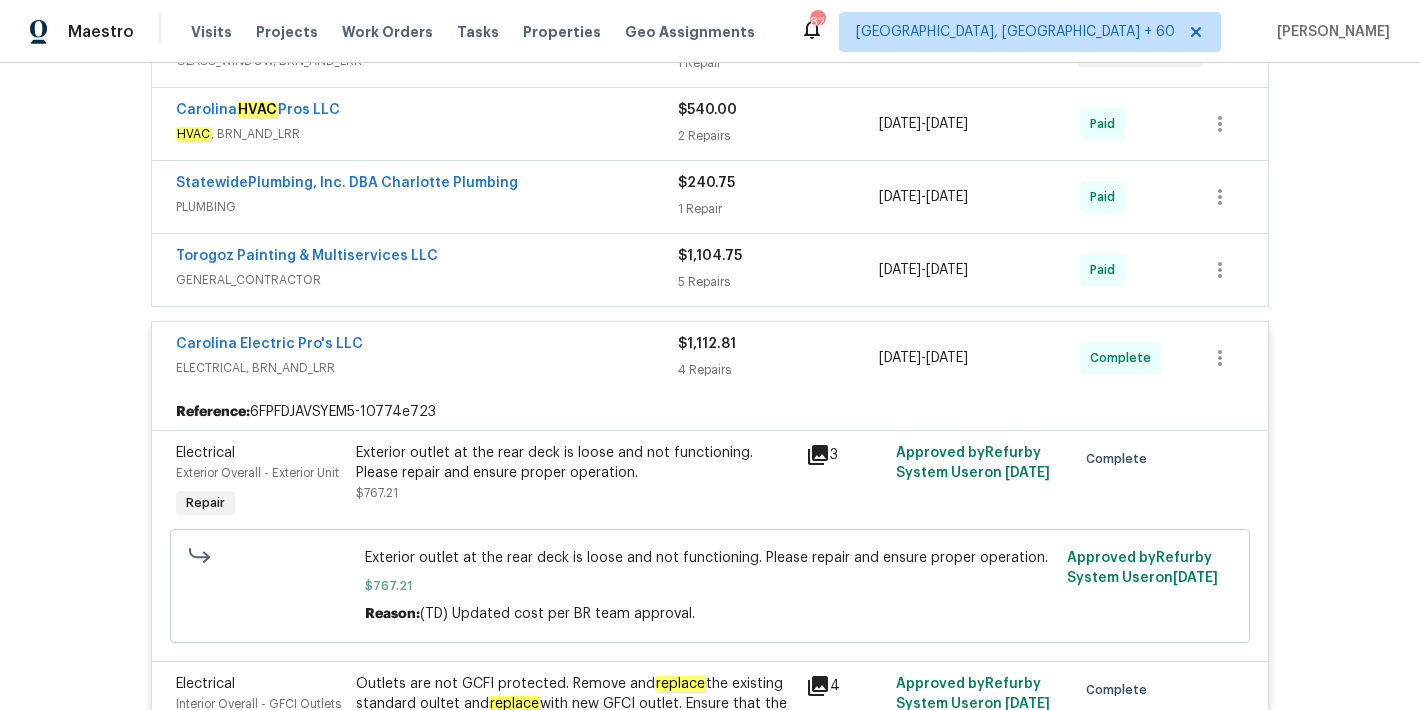 scroll, scrollTop: 500, scrollLeft: 0, axis: vertical 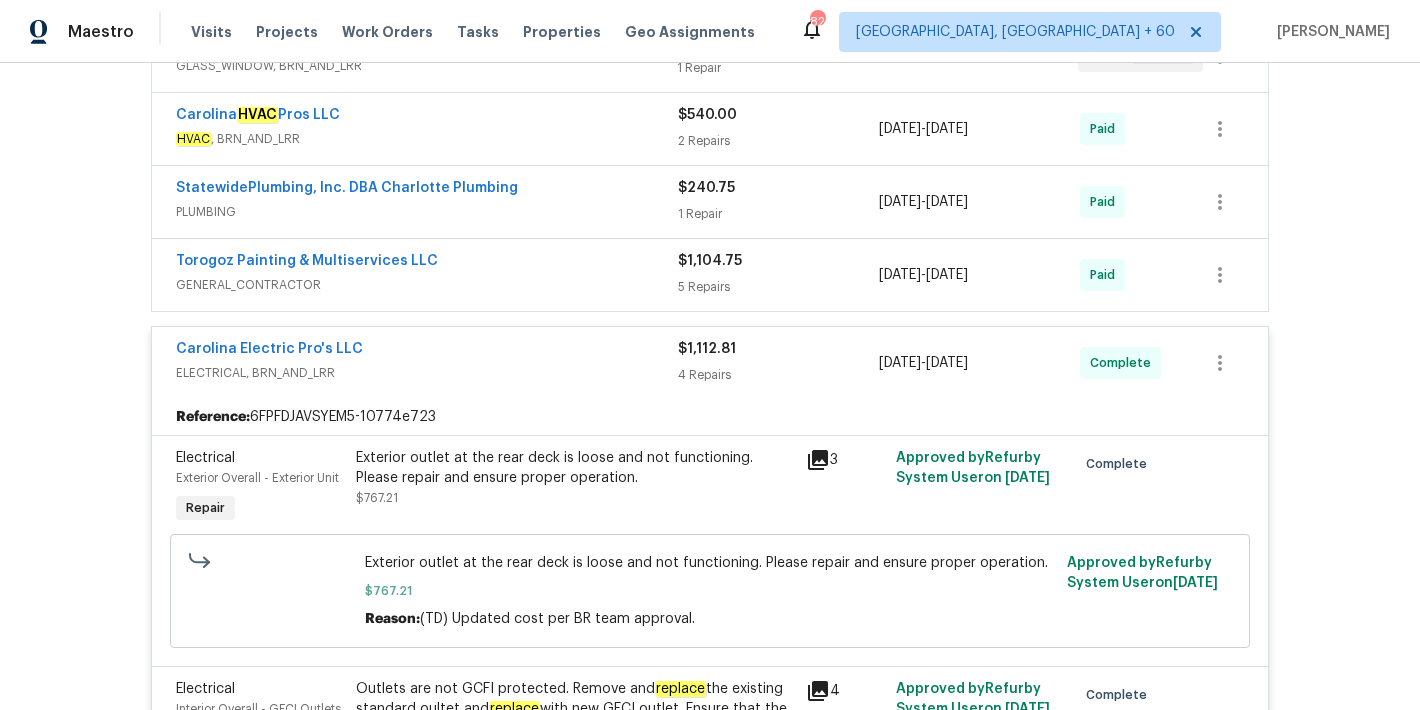 click on "Torogoz Painting & Multiservices LLC" at bounding box center (427, 263) 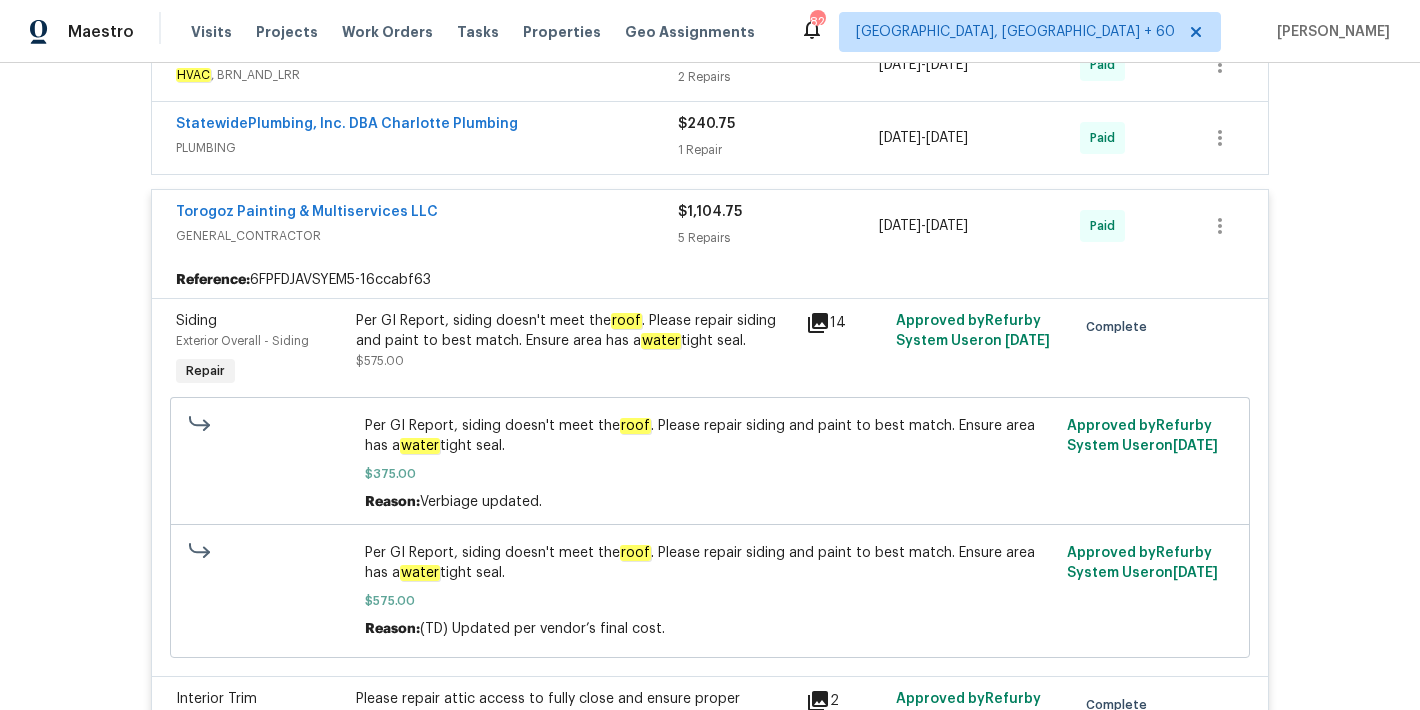 scroll, scrollTop: 540, scrollLeft: 0, axis: vertical 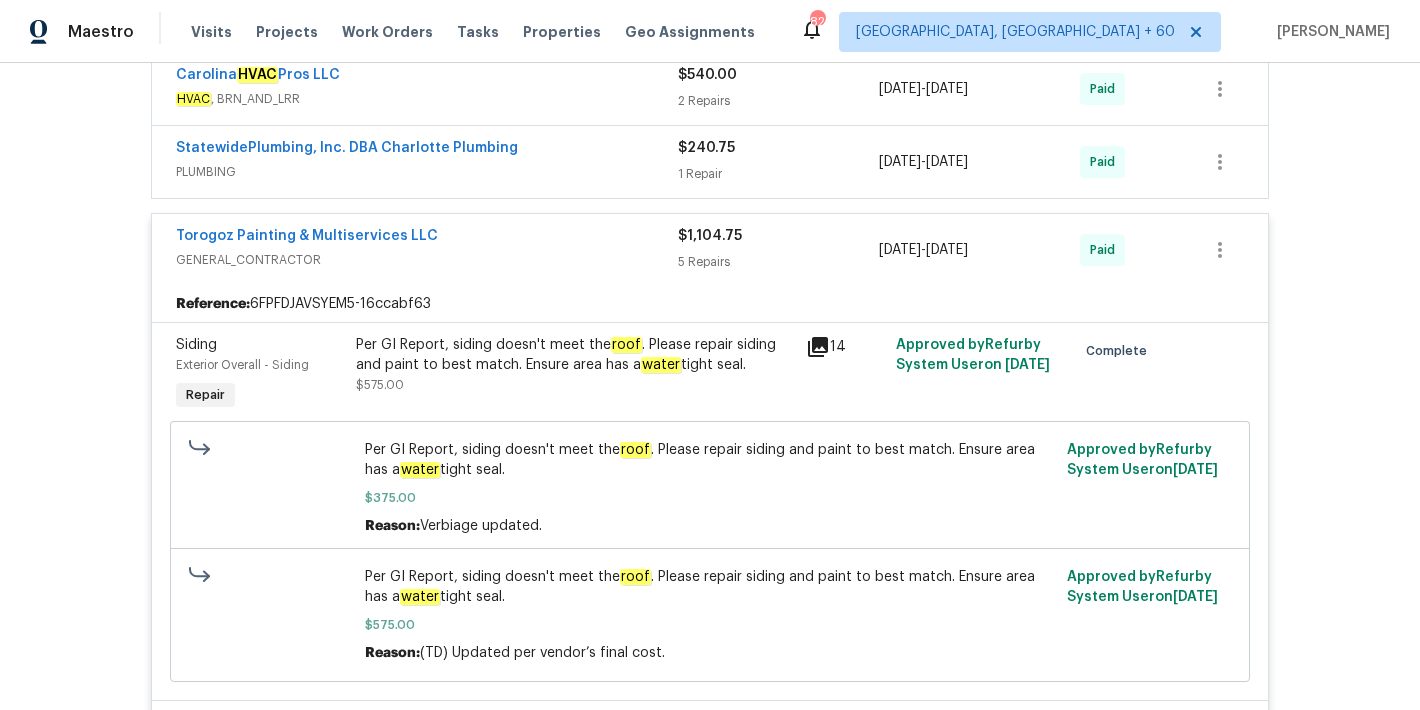 click on "StatewidePlumbing, Inc. DBA Charlotte Plumbing" at bounding box center [427, 150] 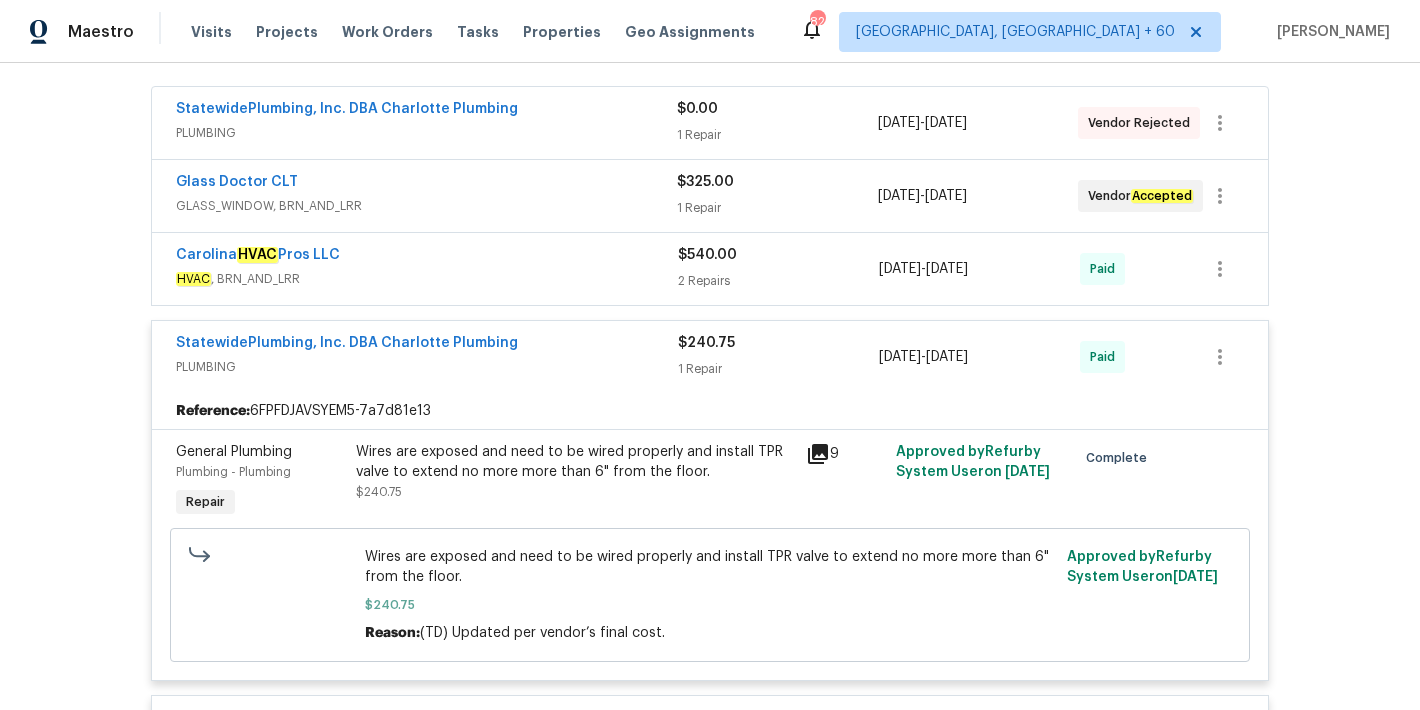 scroll, scrollTop: 248, scrollLeft: 0, axis: vertical 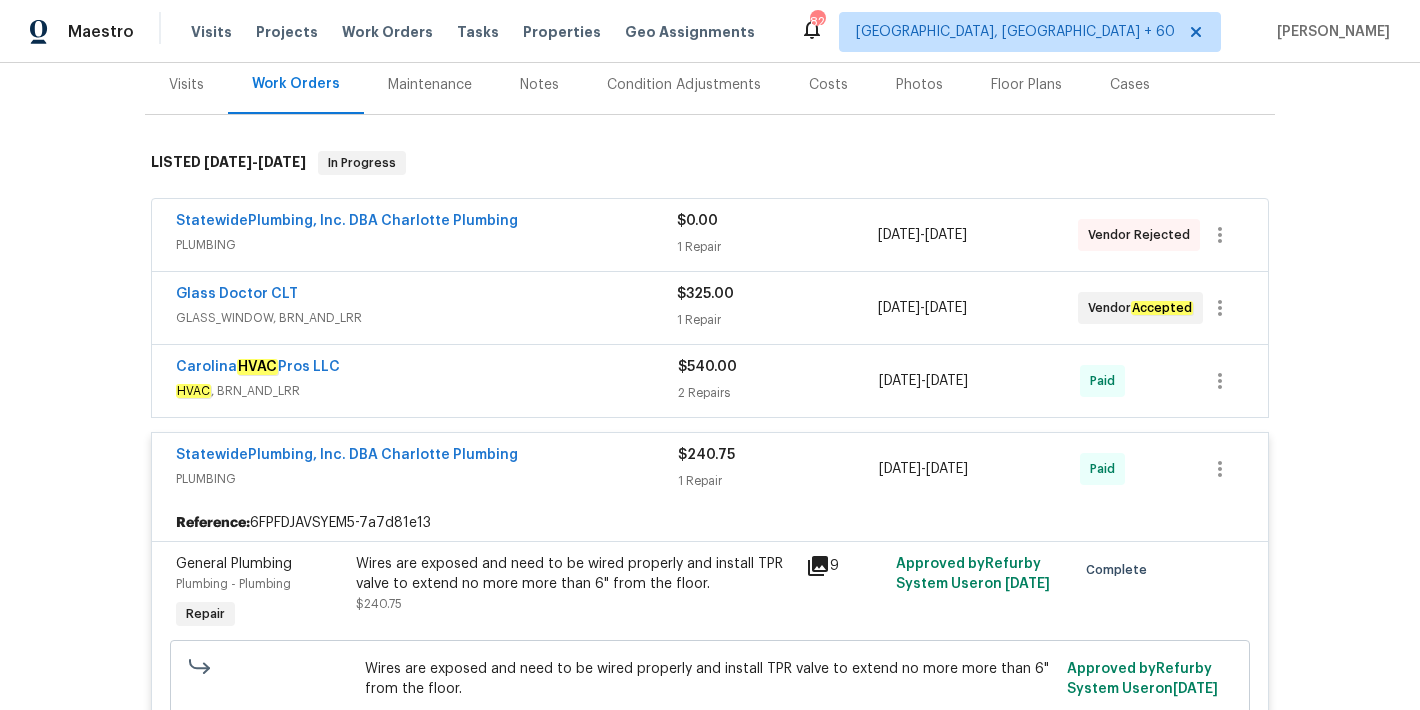 click on "Carolina  HVAC  Pros LLC" at bounding box center (427, 369) 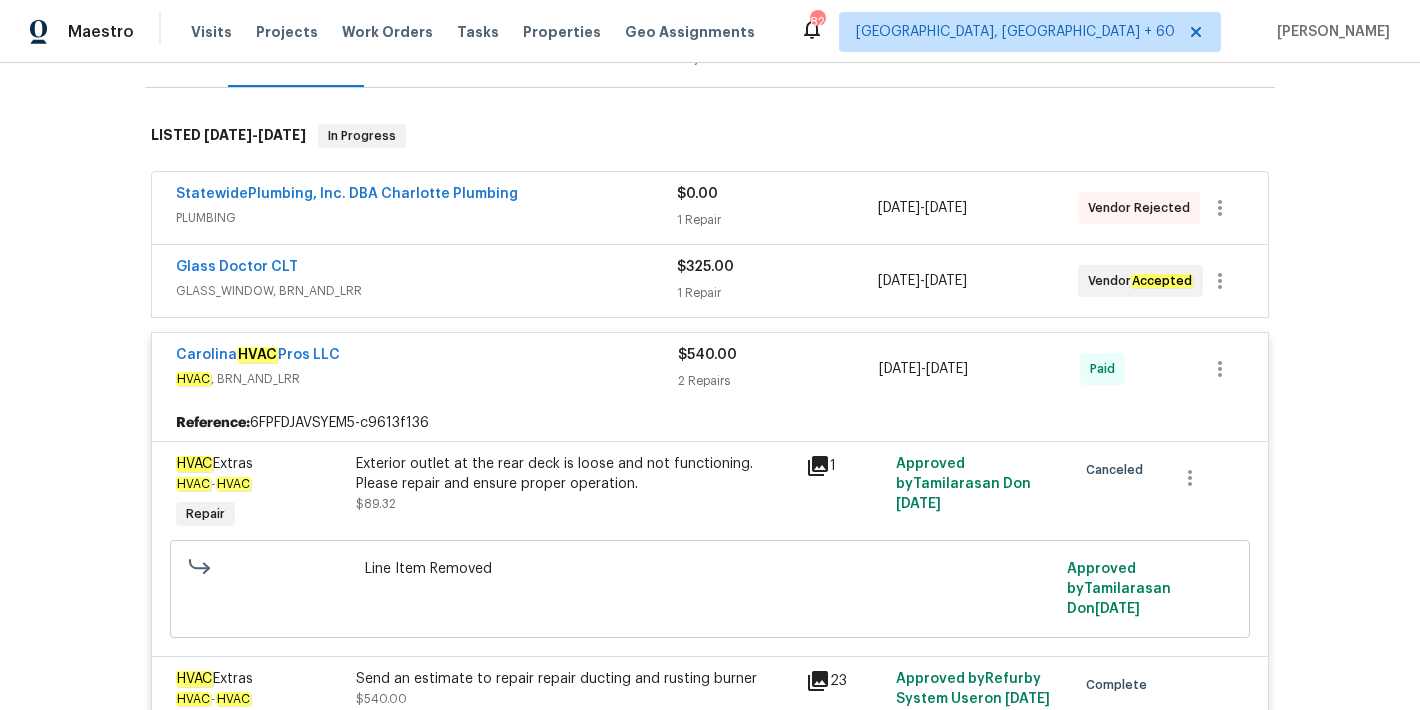 scroll, scrollTop: 281, scrollLeft: 0, axis: vertical 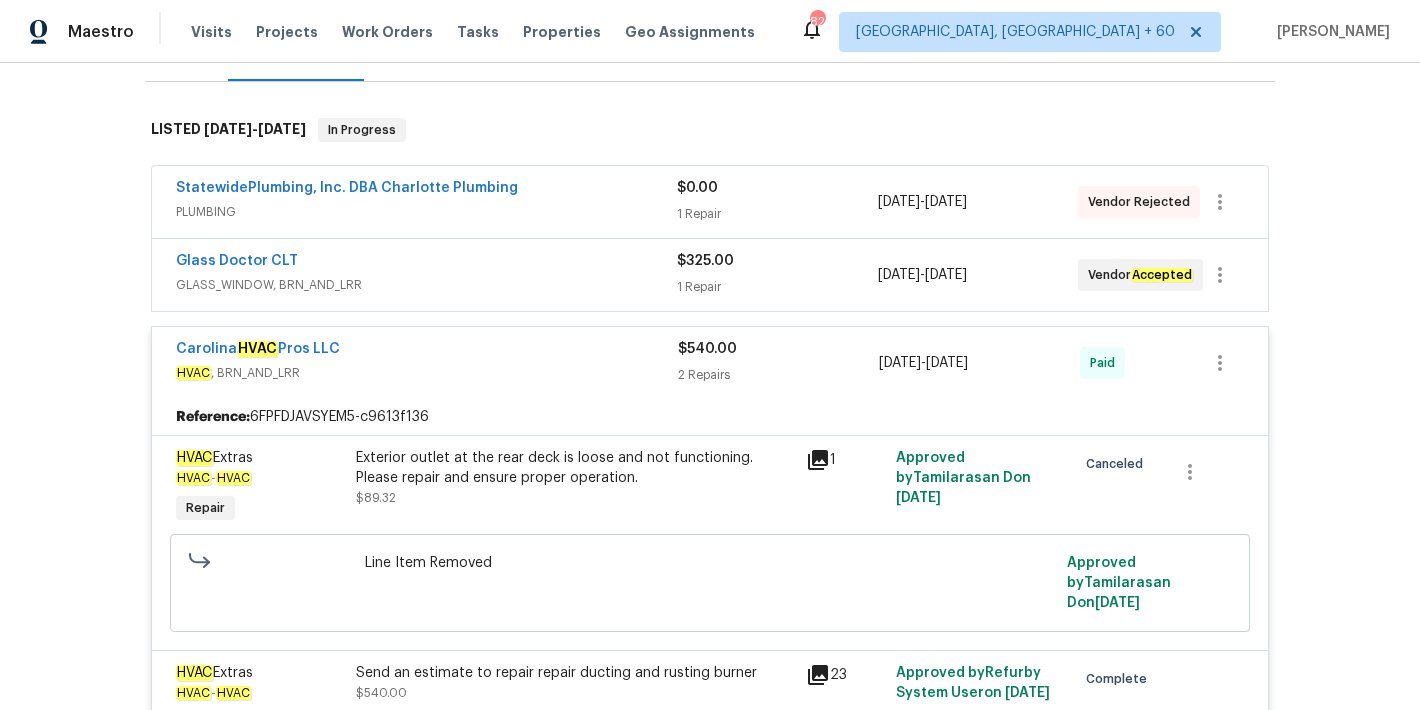 click on "Glass Doctor CLT" at bounding box center (426, 263) 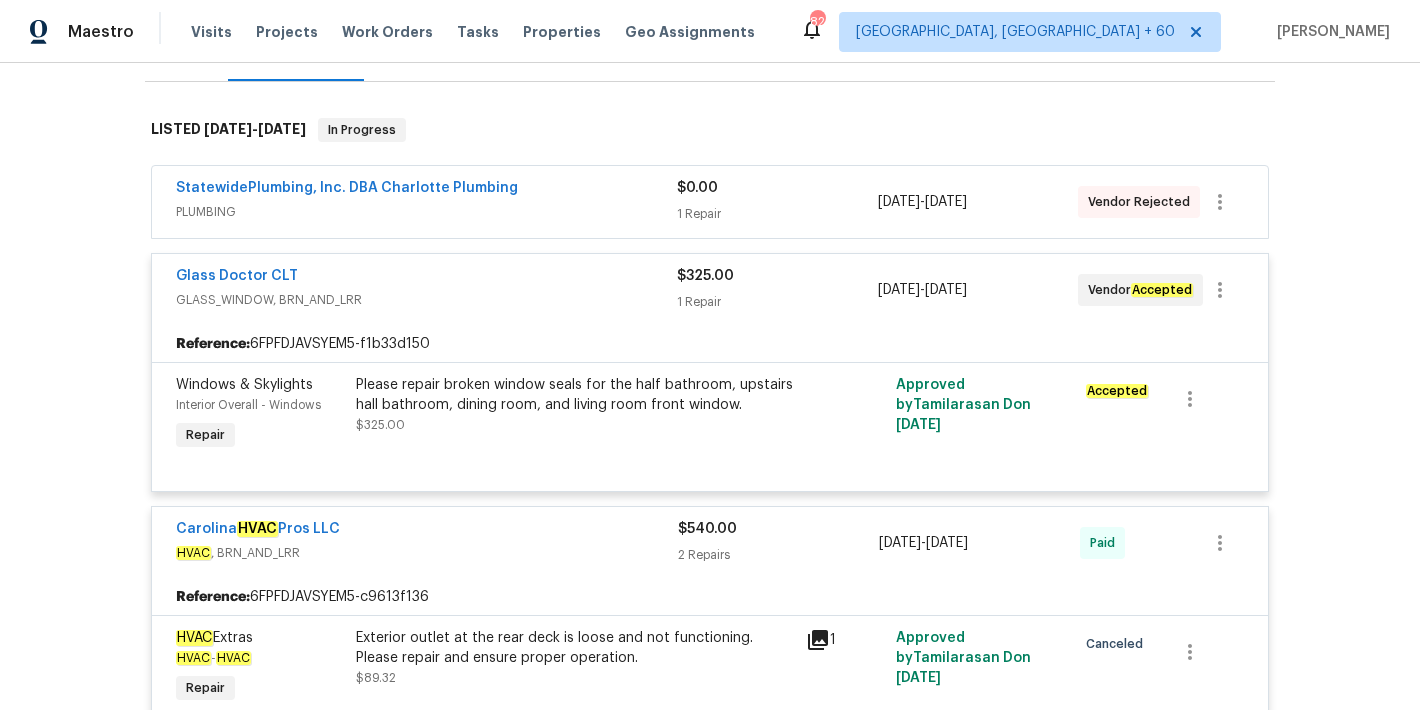 click on "PLUMBING" at bounding box center [426, 212] 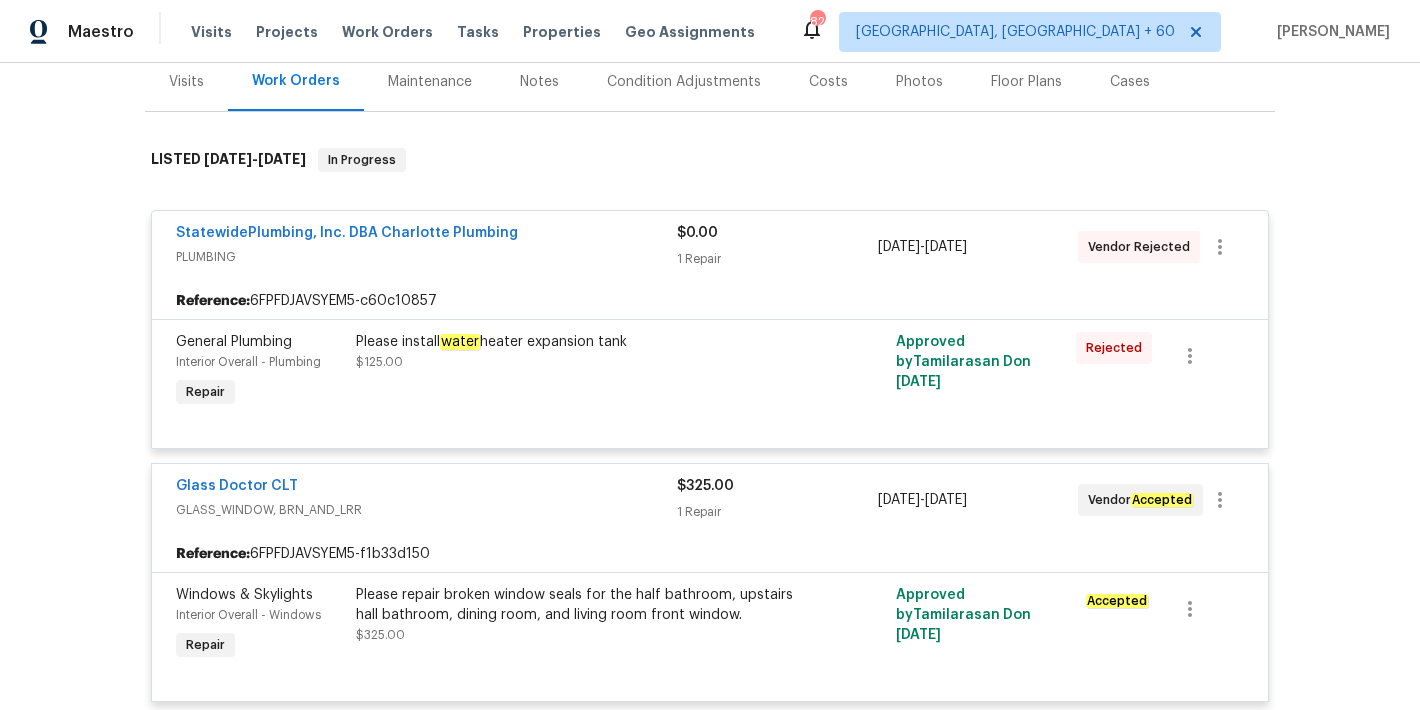 scroll, scrollTop: 256, scrollLeft: 0, axis: vertical 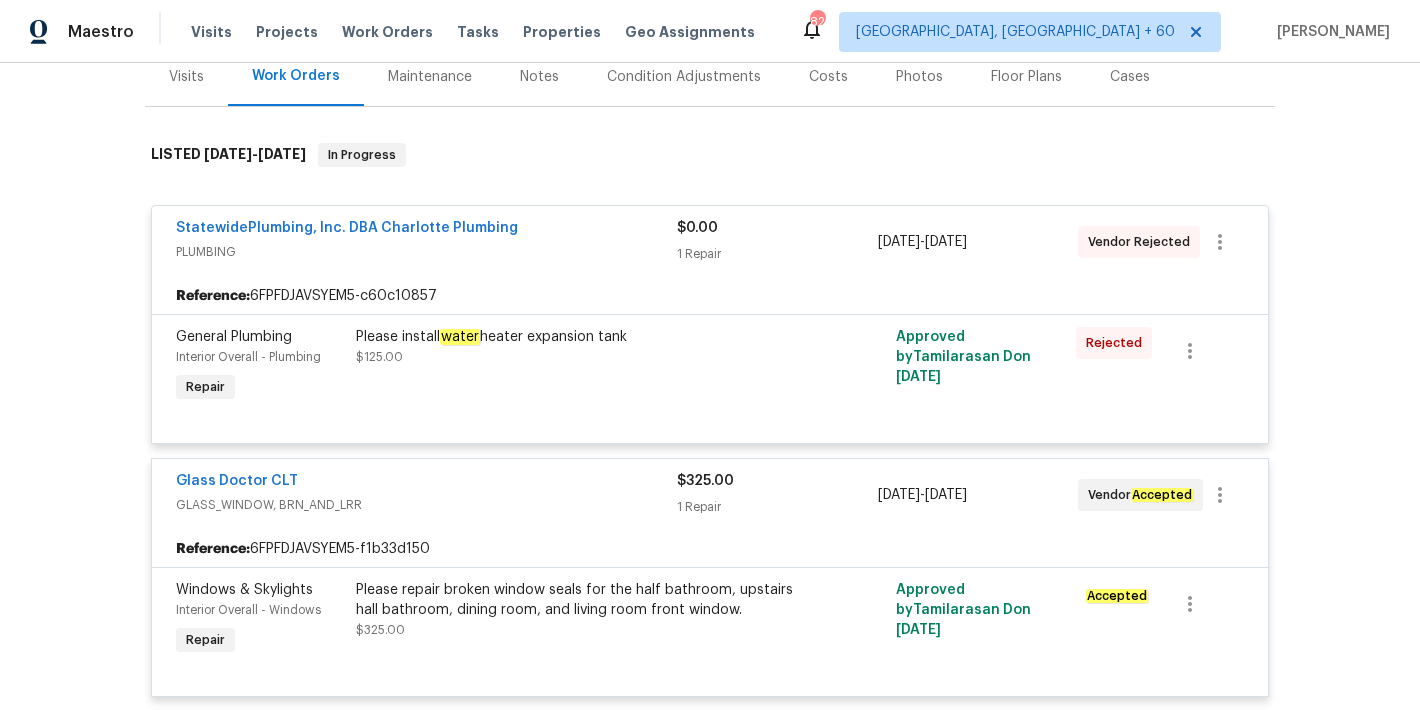 click on "Back to all projects 124 Creek Hollow Trl, Belmont, NC 28012 3 Beds | 2 1/2 Baths | Total: 1517 ft² | Above Grade: 1517 ft² |  Basement  Finished: N/A | 1990 Seen today Actions Last Visit Date 6/30/2025  by  Ryan Carder   Project Listed   6/30/2025  -  7/21/2025 In Progress Visits Work Orders Maintenance Notes Condition Adjustments Costs Photos Floor Plans Cases LISTED   6/30/25  -  7/21/25 In Progress StatewidePlumbing, Inc. DBA Charlotte Plumbing PLUMBING $0.00 1 Repair 7/16/2025  -  7/18/2025 Vendor Rejected Reference:  6FPFDJAVSYEM5-c60c10857 General Plumbing Interior Overall - Plumbing Repair Please install  water  heater expansion tank $125.00 Approved by  Tamilarasan D  on   7/16/2025 Rejected Glass Doctor CLT GLASS_WINDOW, BRN_AND_LRR $325.00 1 Repair 7/16/2025  -  7/18/2025 Vendor  Accepted Reference:  6FPFDJAVSYEM5-f1b33d150 Windows & Skylights Interior Overall - Windows Repair $325.00 Approved by  Tamilarasan D  on   7/16/2025 Accepted Carolina  HVAC  Pros LLC HVAC , BRN_AND_LRR $540.00 2 Repairs" at bounding box center (710, 386) 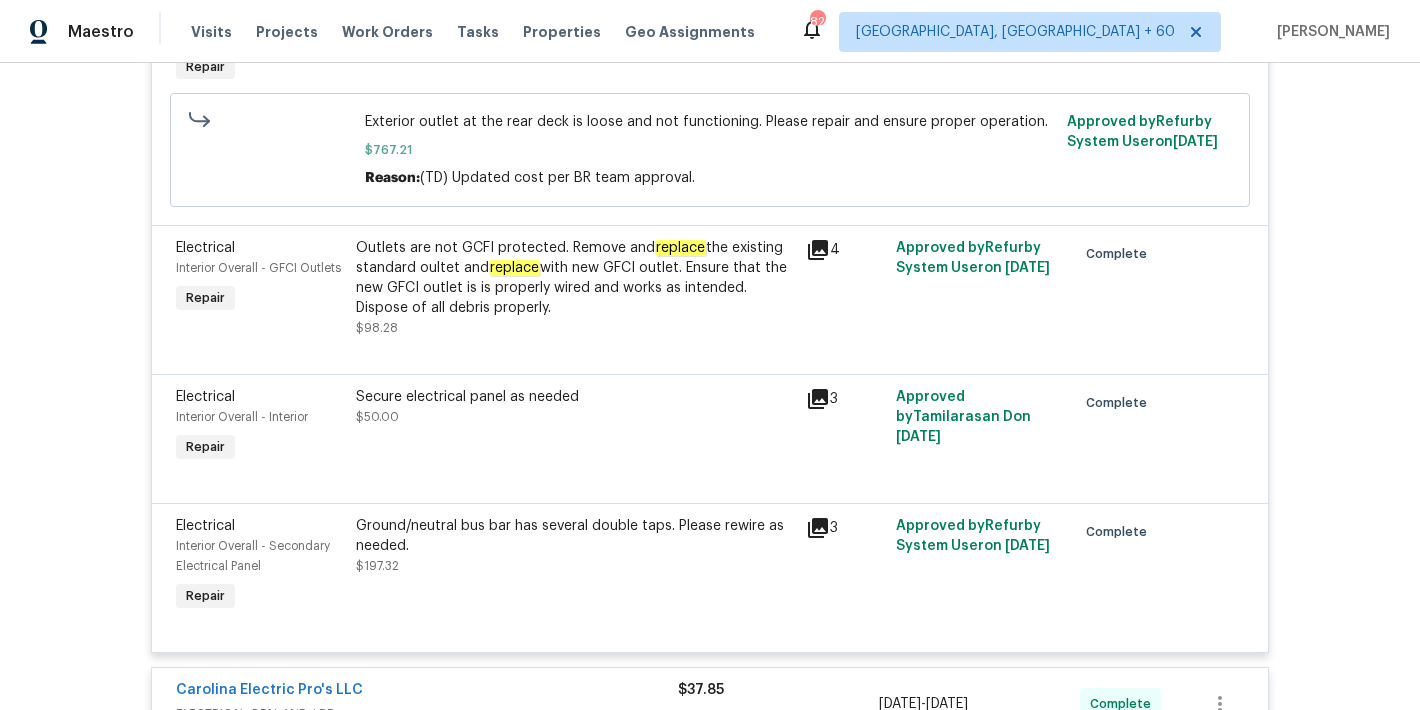 scroll, scrollTop: 3328, scrollLeft: 0, axis: vertical 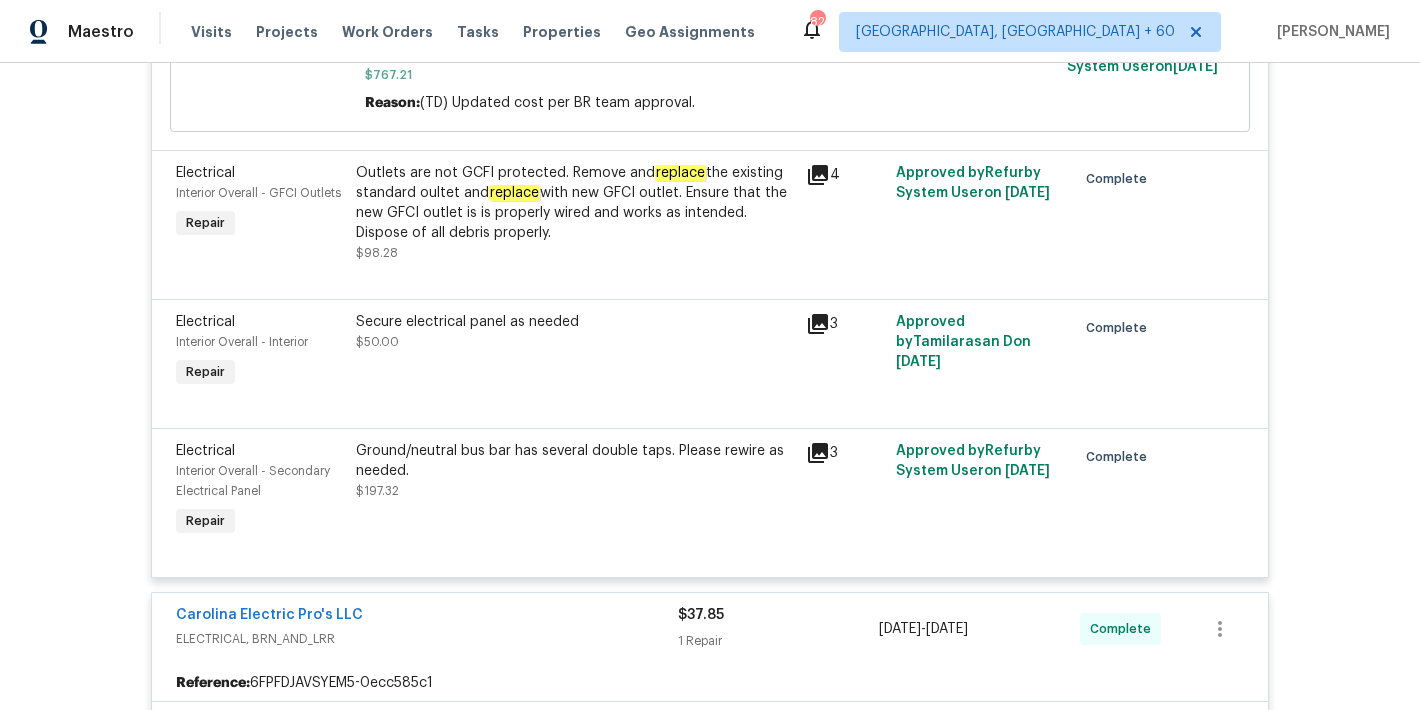 click on "Visits Projects Work Orders Tasks Properties Geo Assignments" at bounding box center [485, 32] 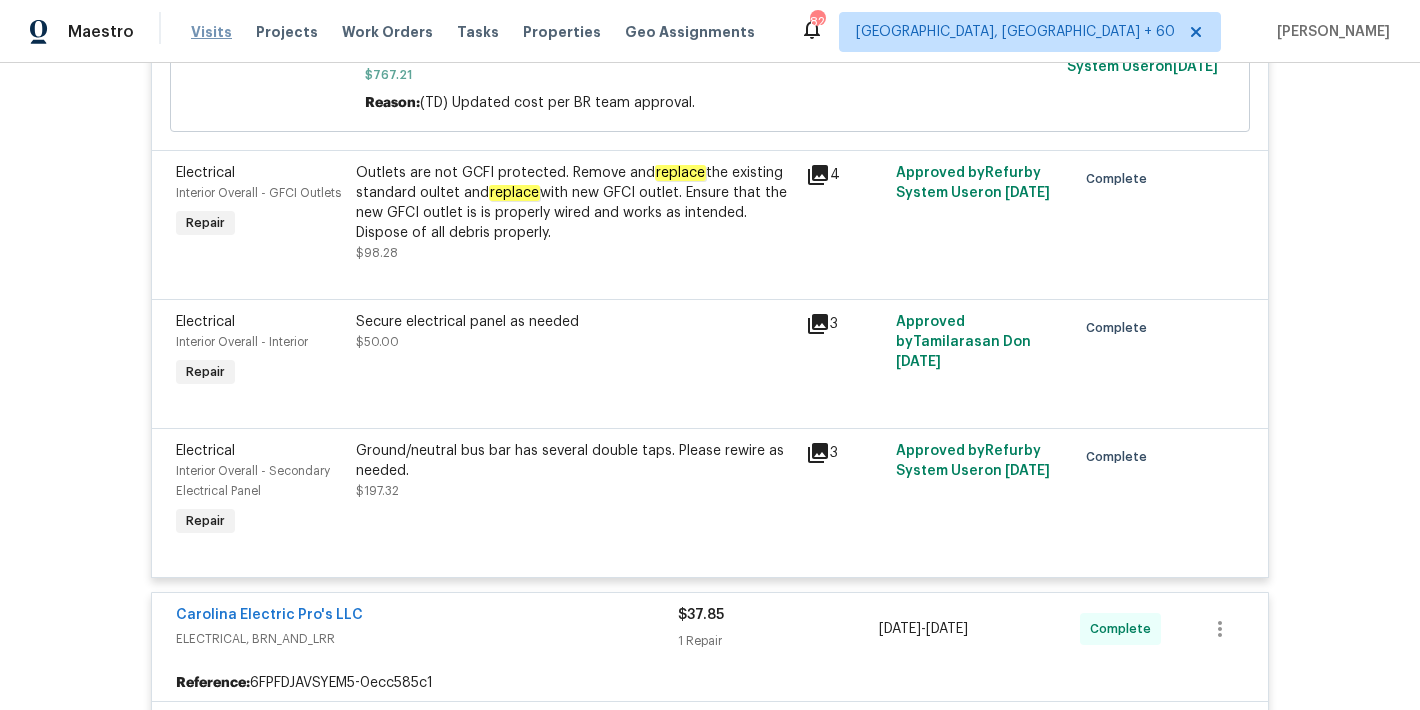 click on "Visits" at bounding box center (211, 32) 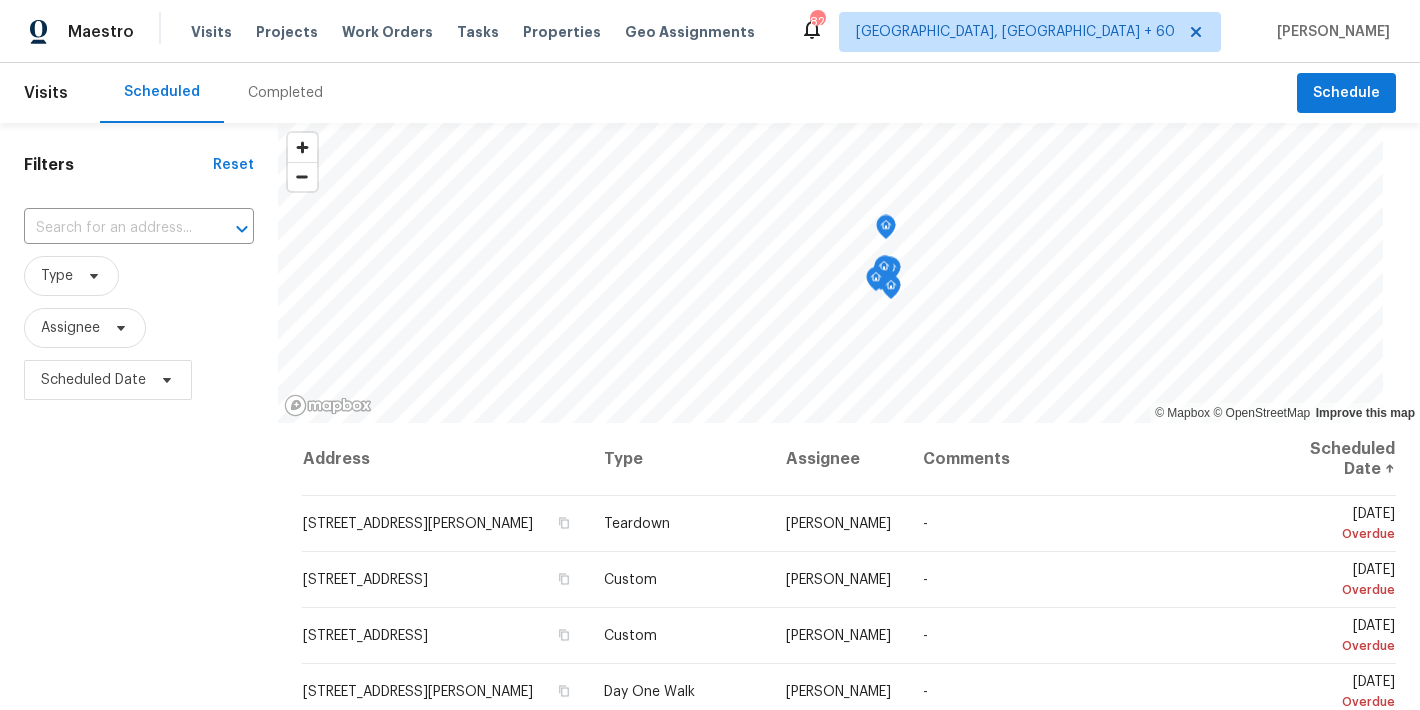 click on "Completed" at bounding box center (285, 93) 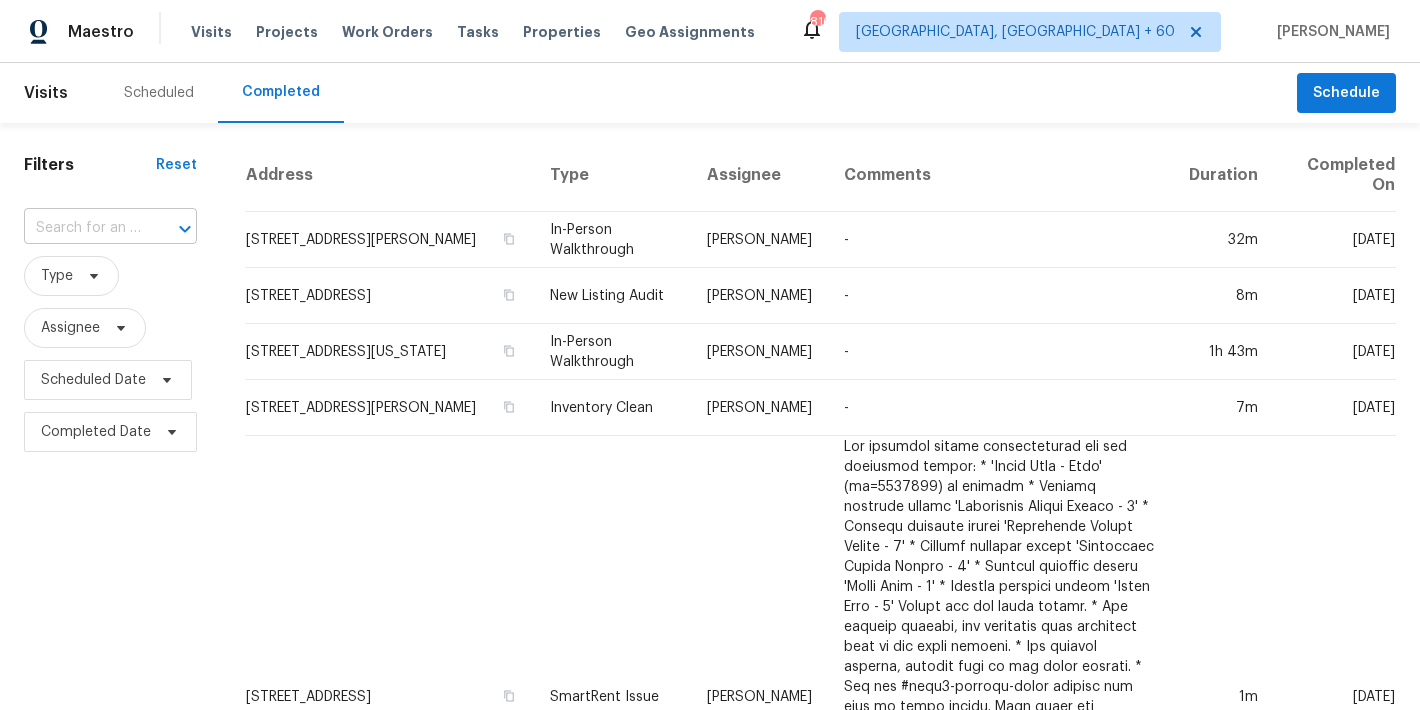 click at bounding box center [82, 228] 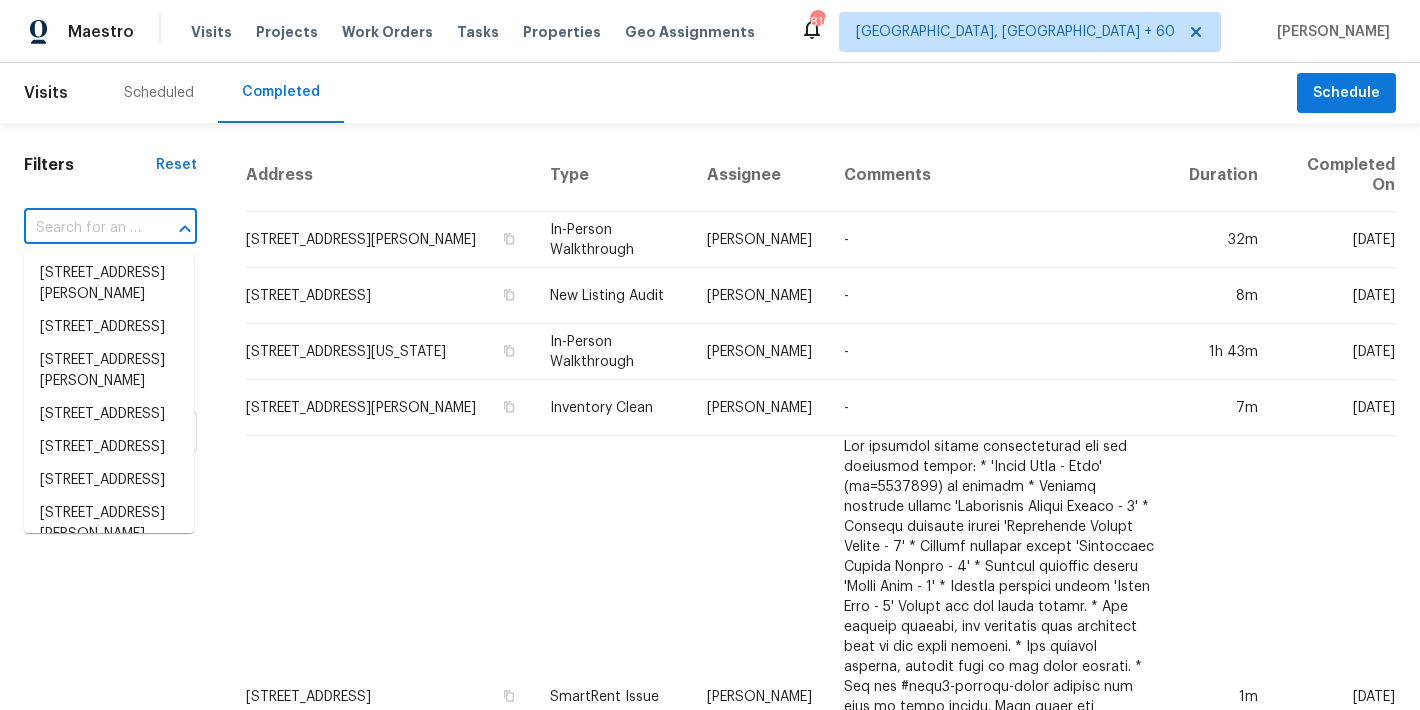paste on "4958 Meadow Ln, Marietta, GA 30068" 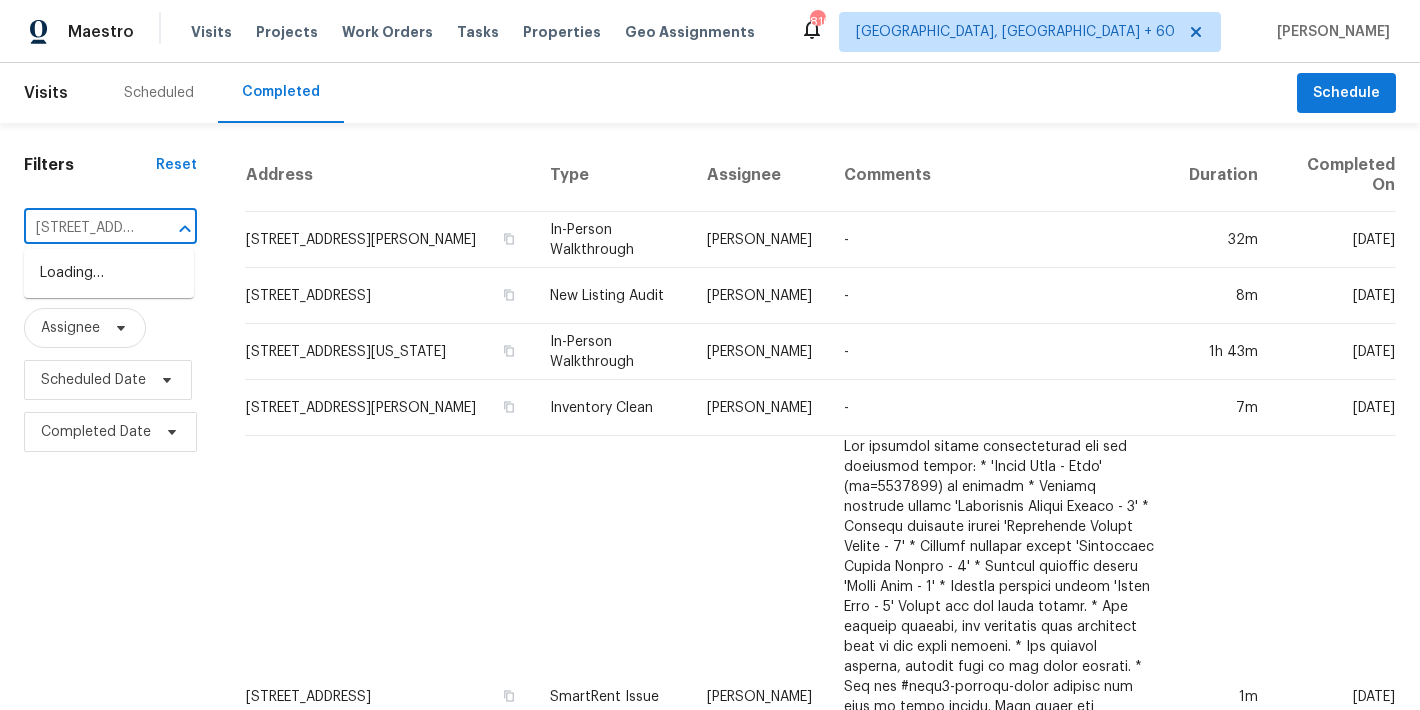 scroll, scrollTop: 0, scrollLeft: 147, axis: horizontal 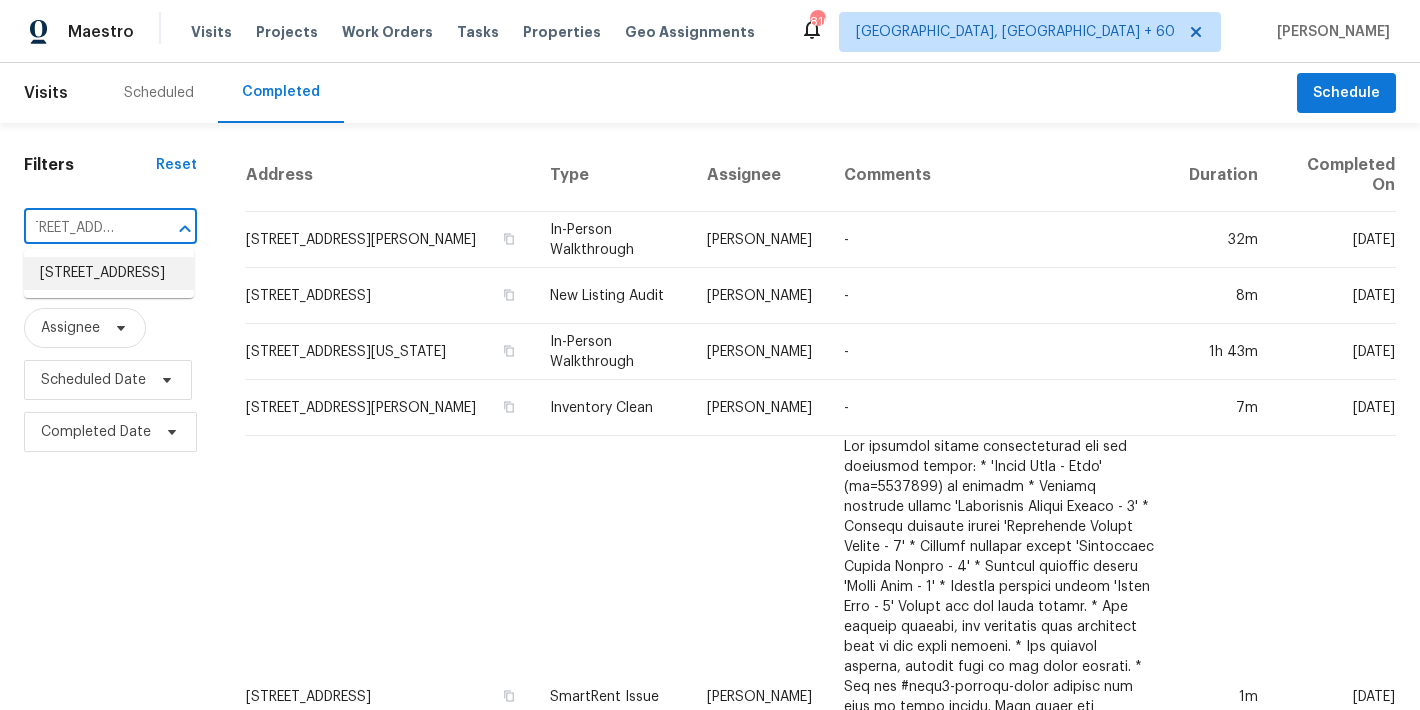 click on "4958 Meadow Ln, Marietta, GA 30068" at bounding box center (109, 273) 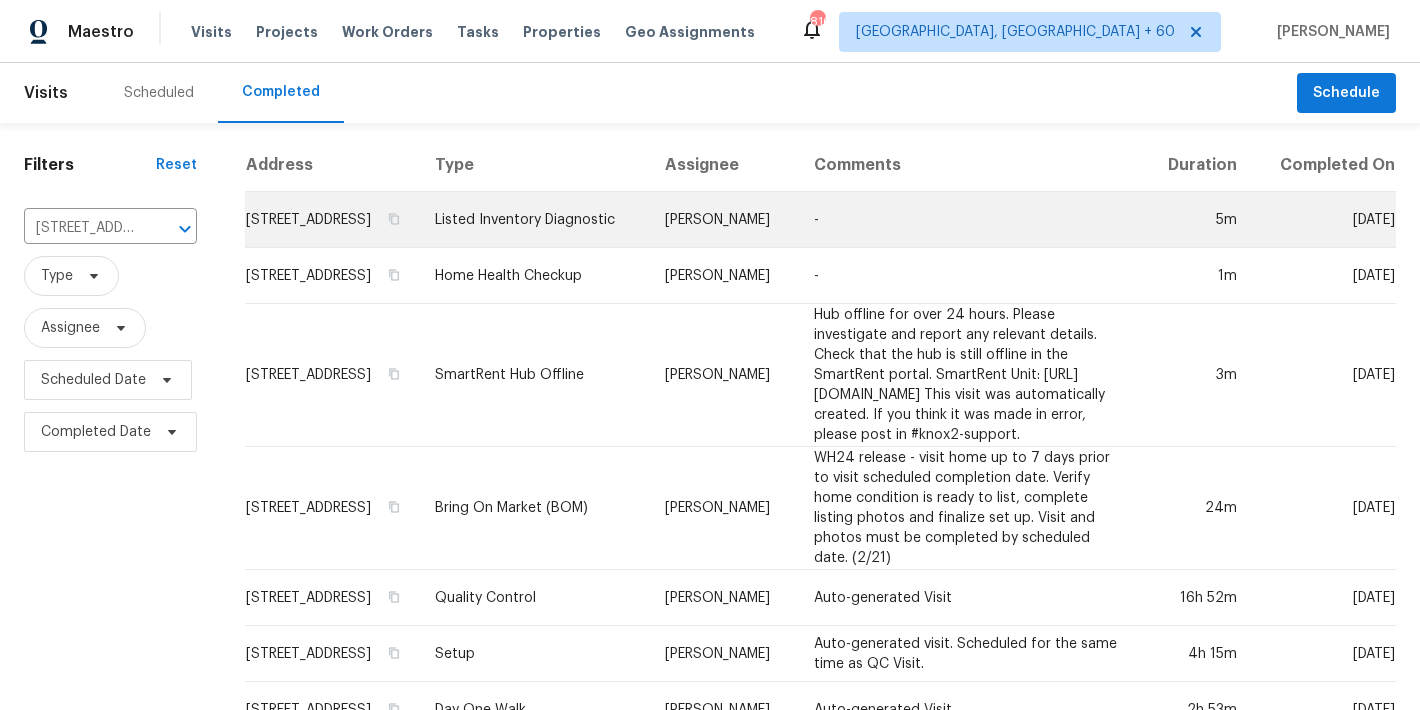 click on "4958 Meadow Ln, Marietta, GA 30068" at bounding box center (332, 220) 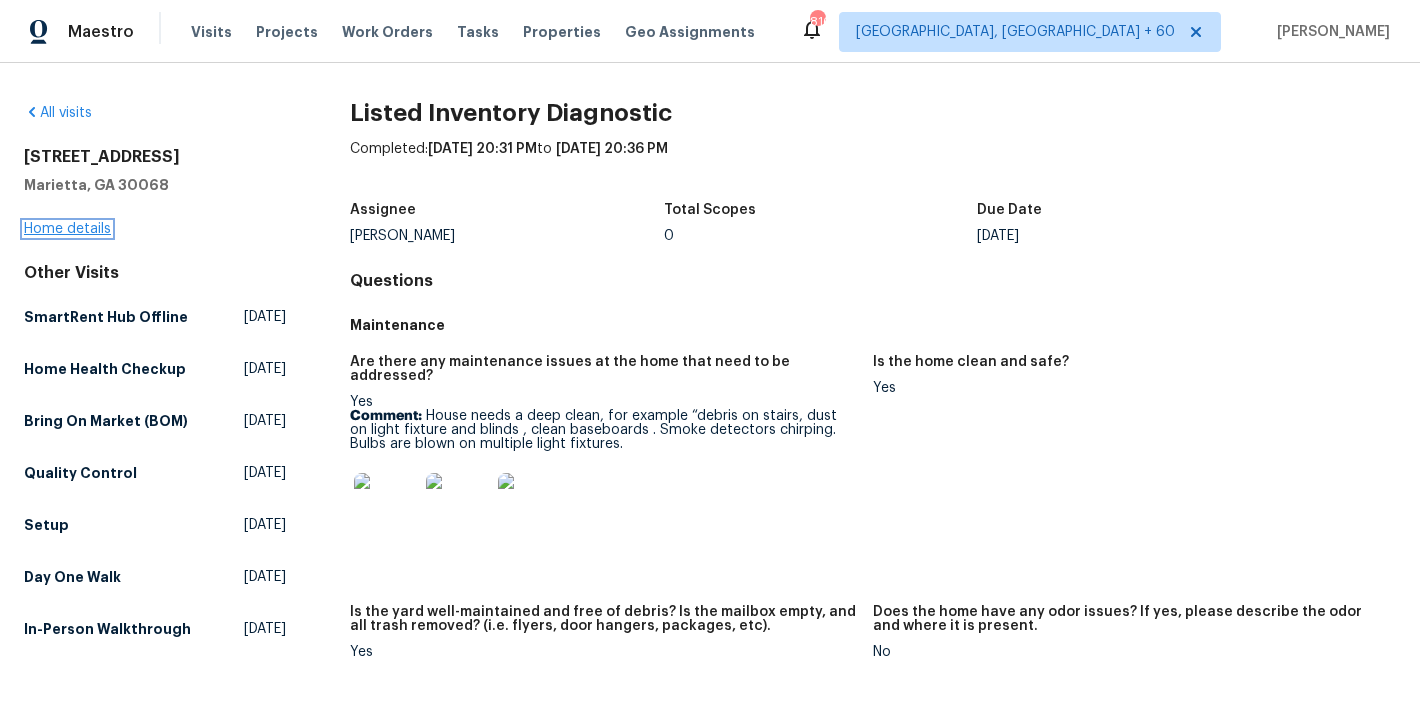 click on "Home details" at bounding box center [67, 229] 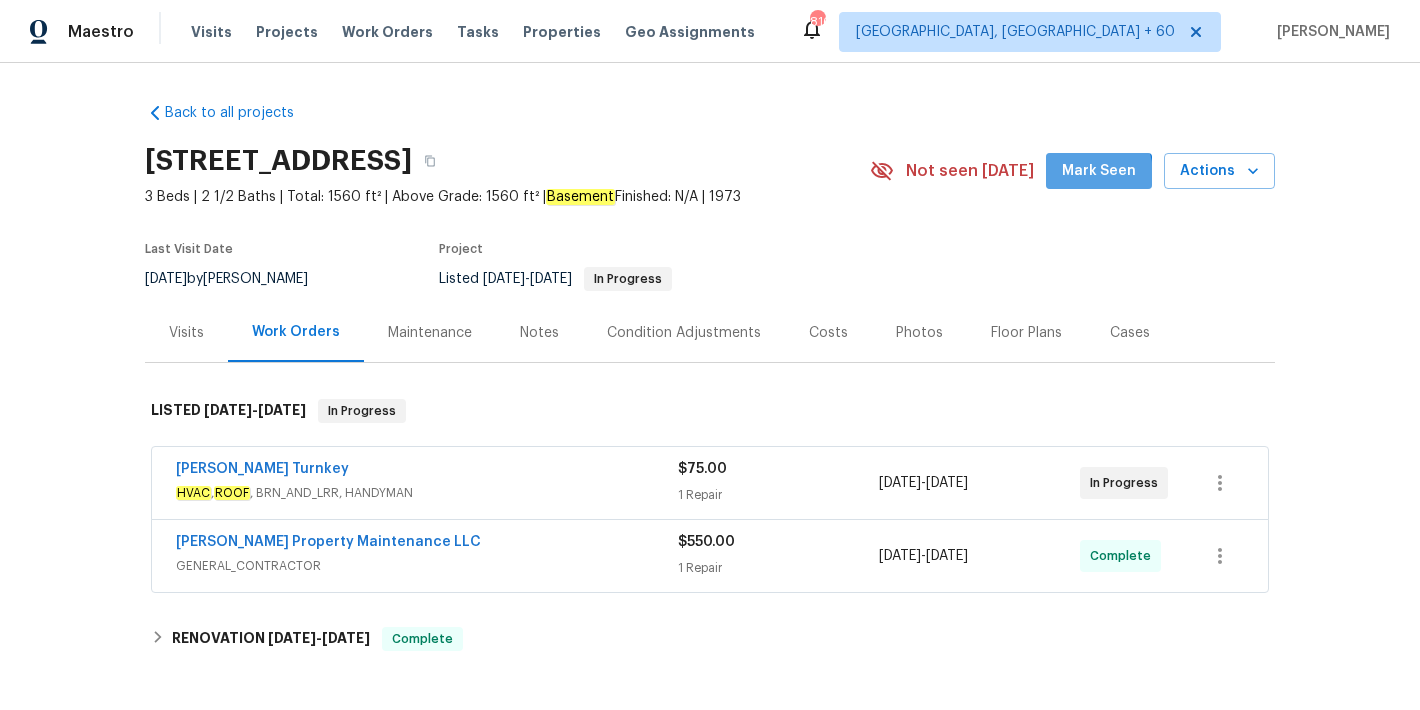 click on "Mark Seen" at bounding box center (1099, 171) 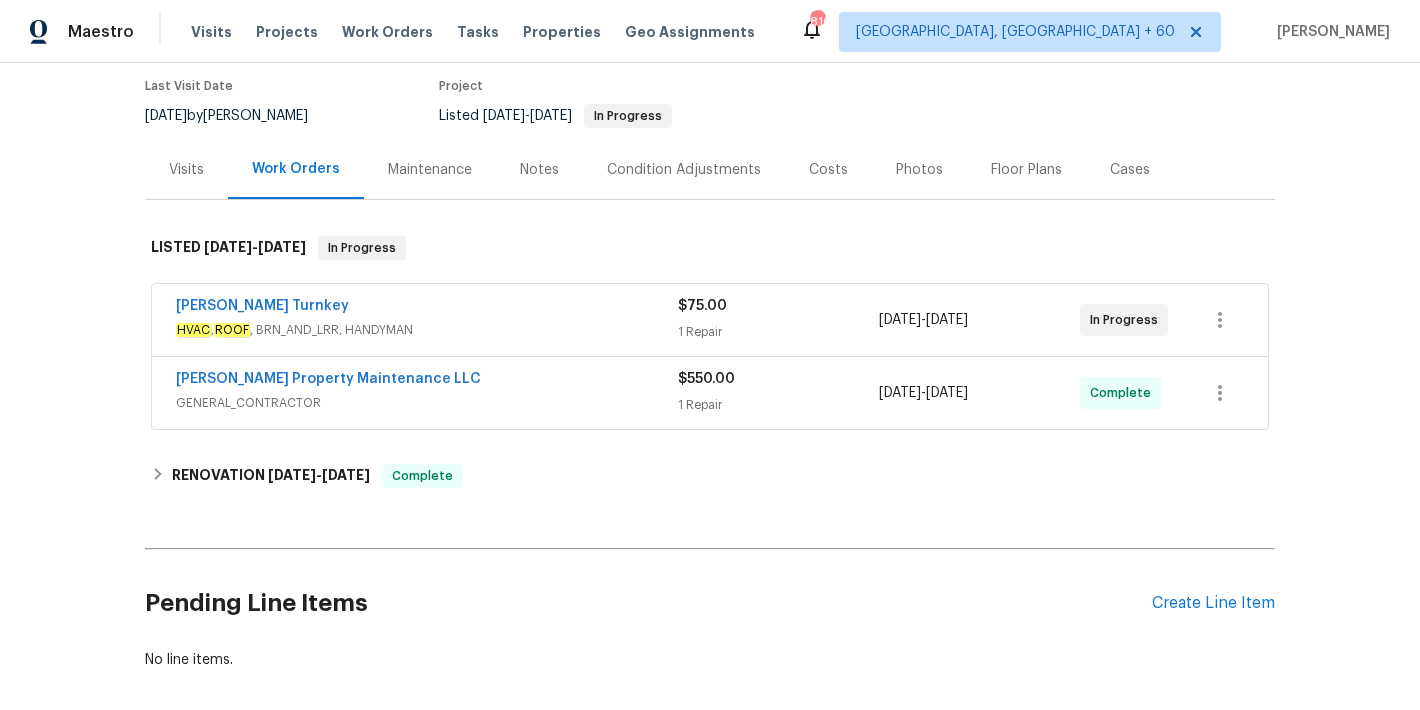 scroll, scrollTop: 206, scrollLeft: 0, axis: vertical 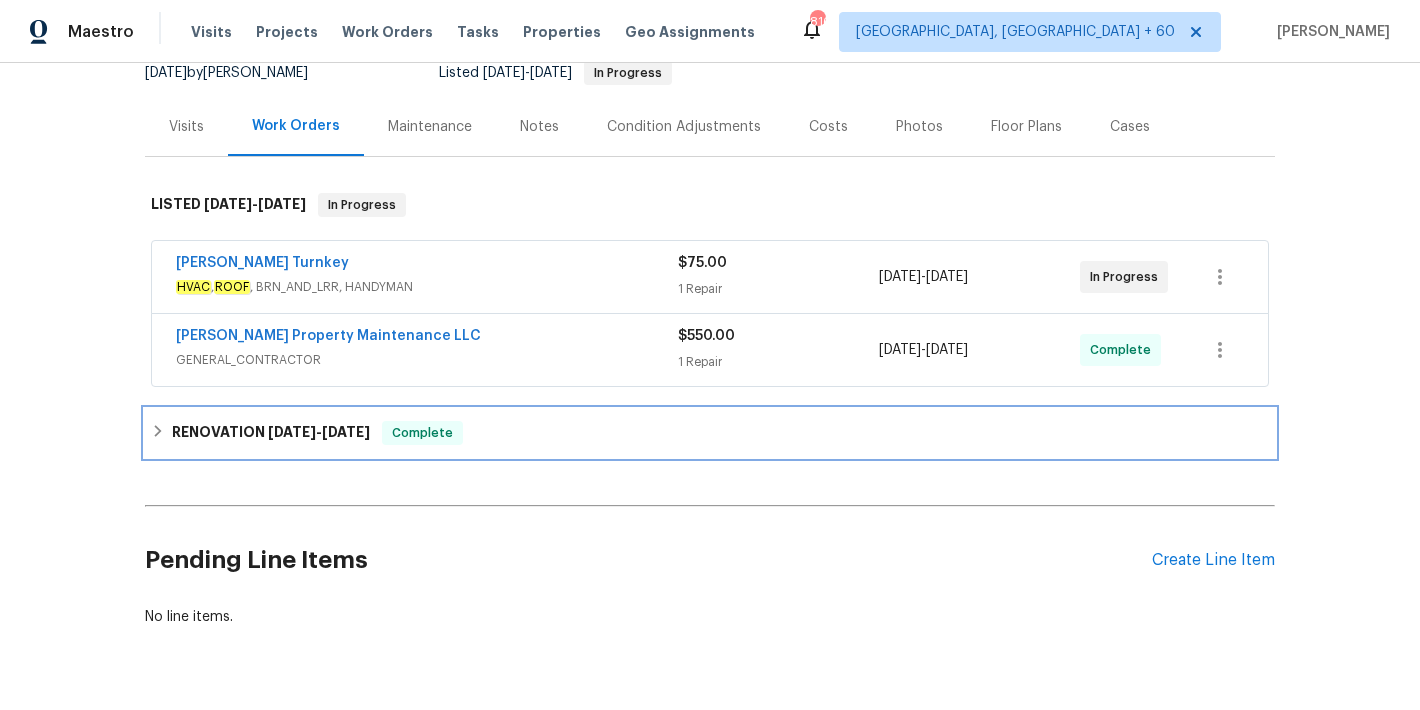 click on "1/9/25" at bounding box center (292, 432) 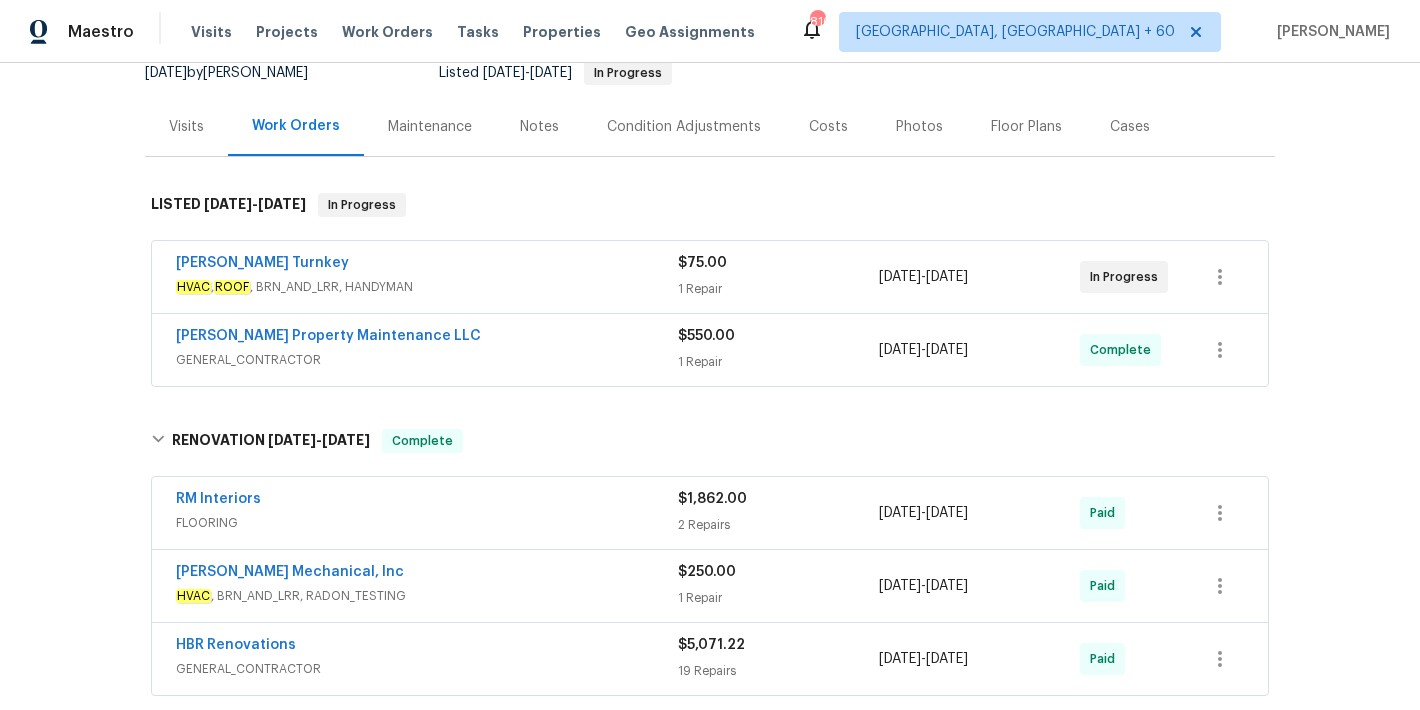 click on "Glen Property Maintenance LLC" at bounding box center (427, 338) 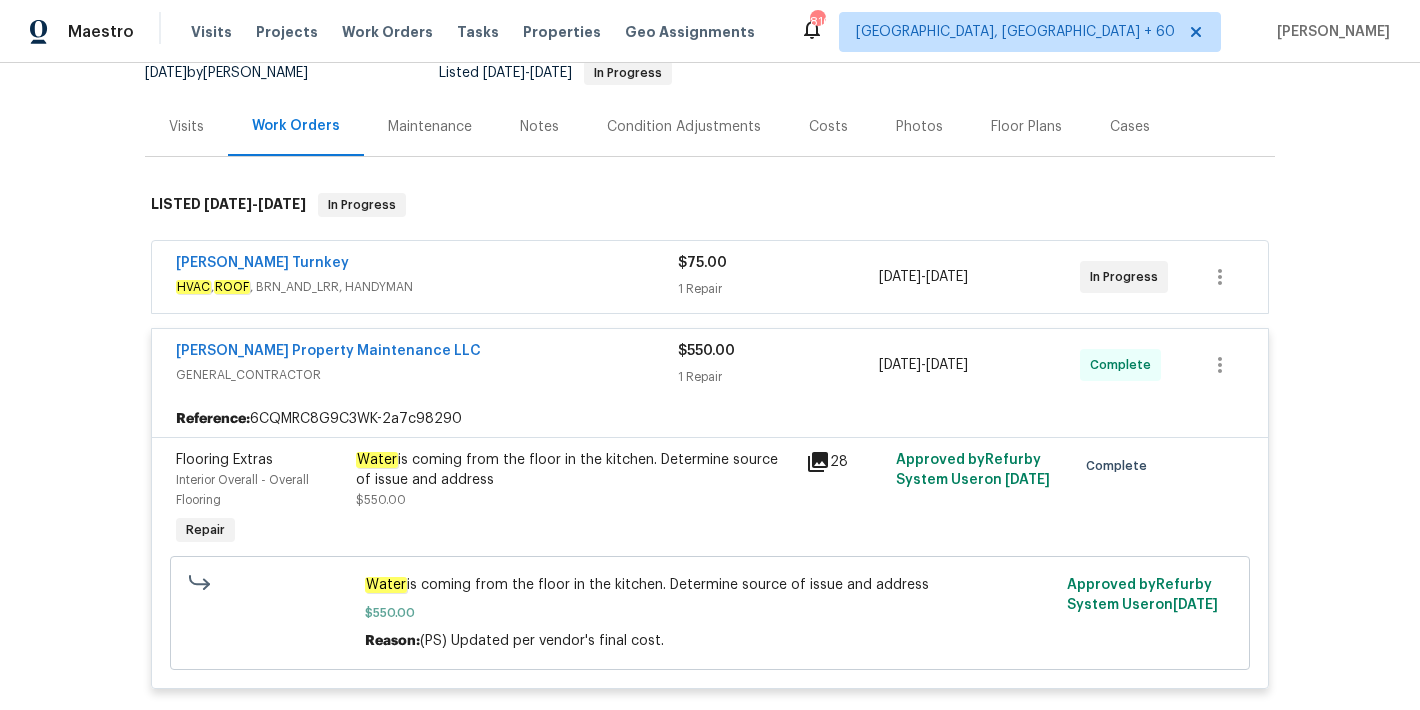 click on "HVAC ,  ROOF , BRN_AND_LRR, HANDYMAN" at bounding box center (427, 287) 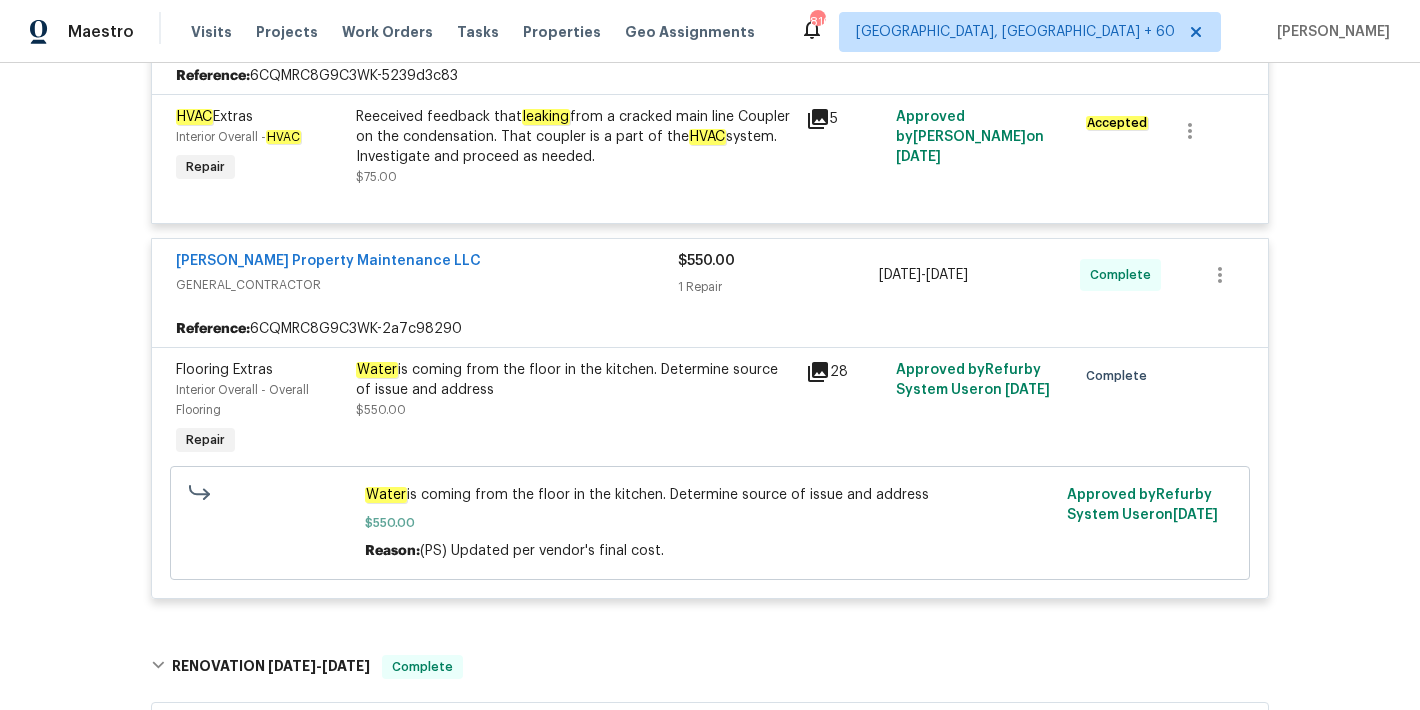 scroll, scrollTop: 478, scrollLeft: 0, axis: vertical 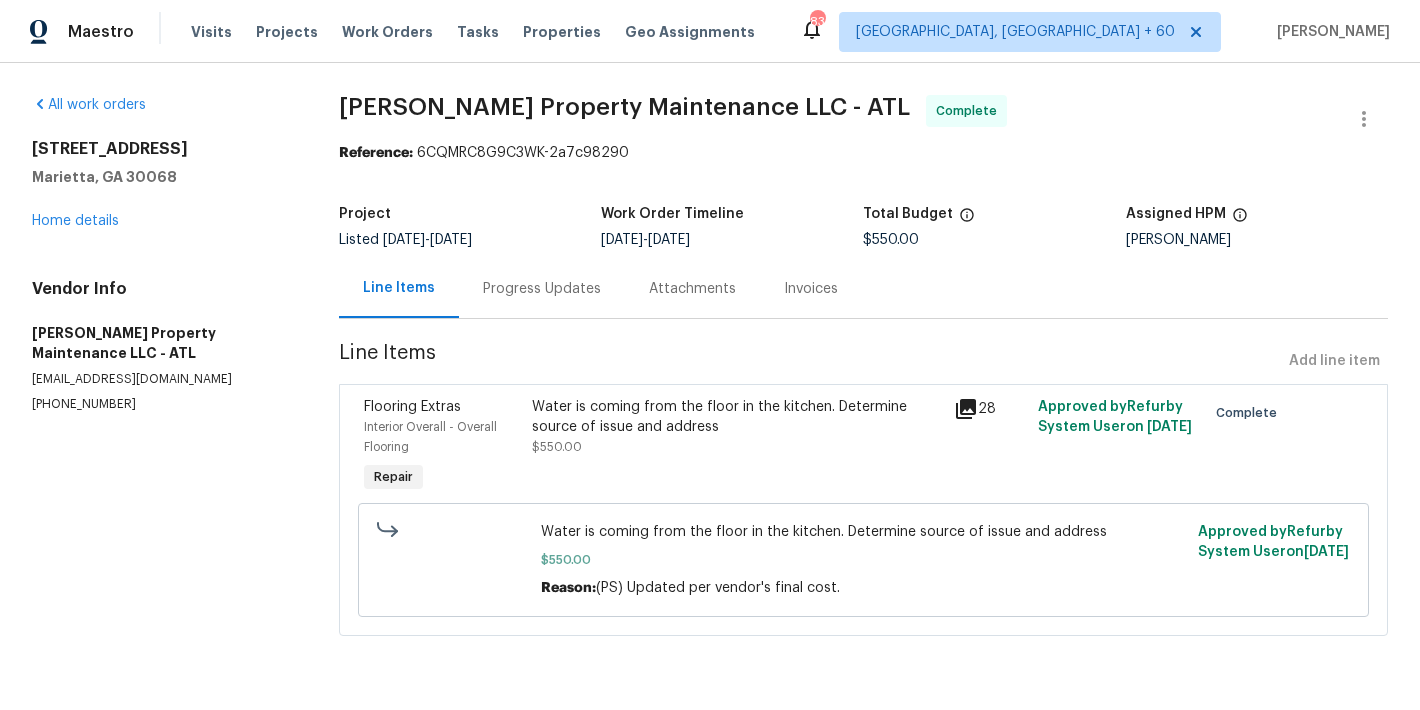 click on "Progress Updates" at bounding box center (542, 289) 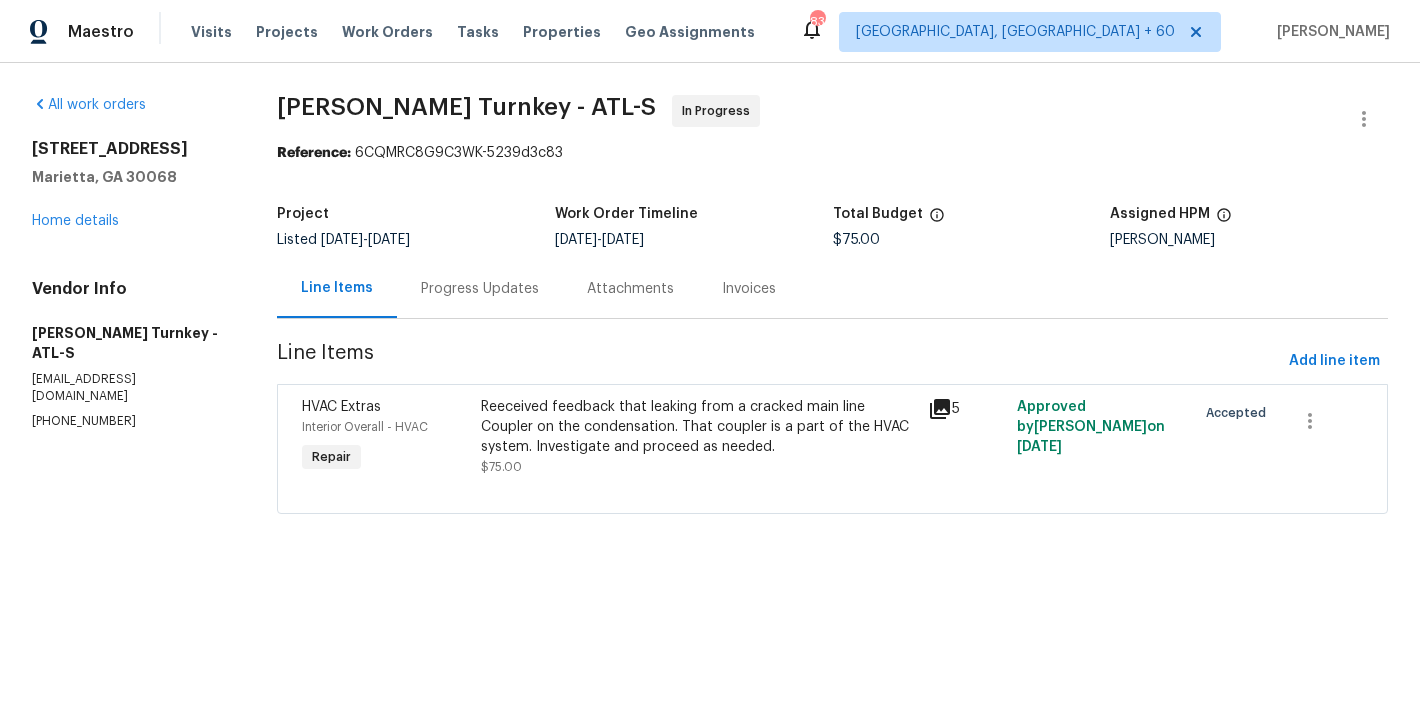 scroll, scrollTop: 0, scrollLeft: 0, axis: both 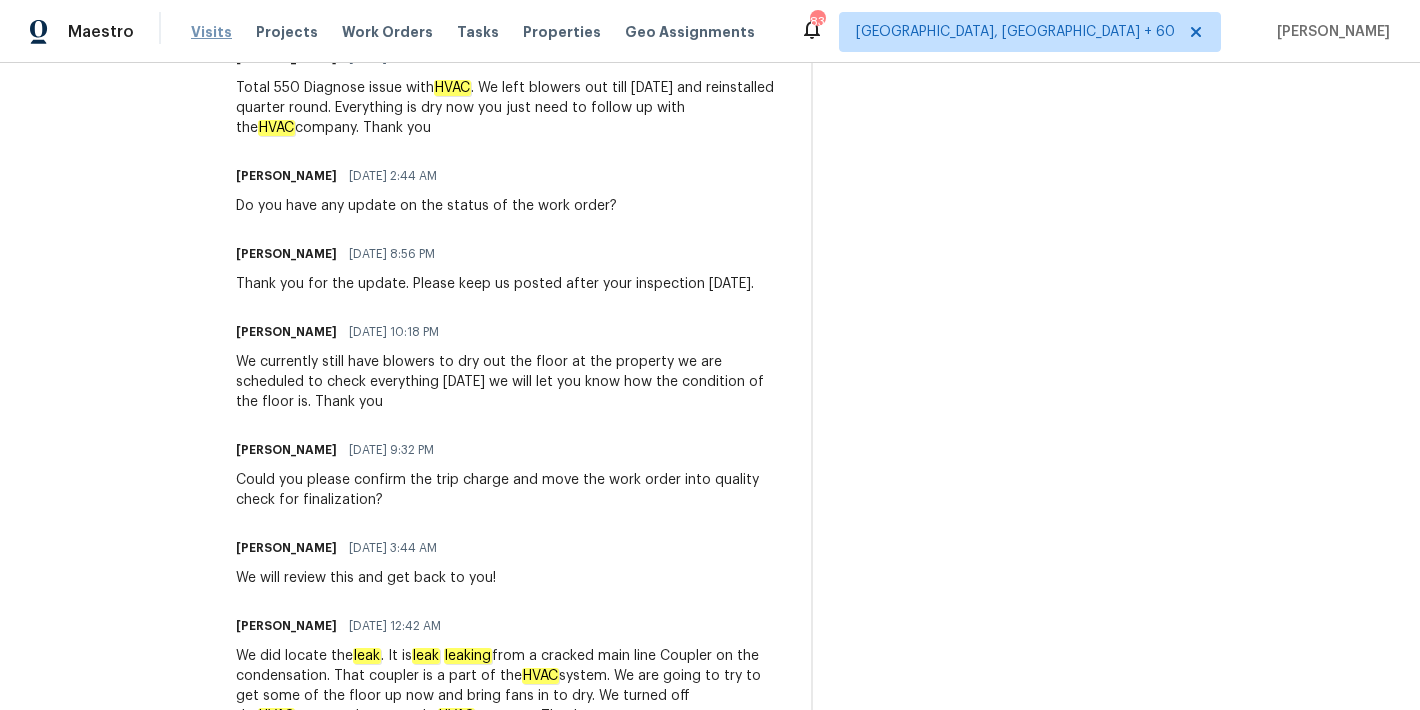 click on "Visits" at bounding box center [211, 32] 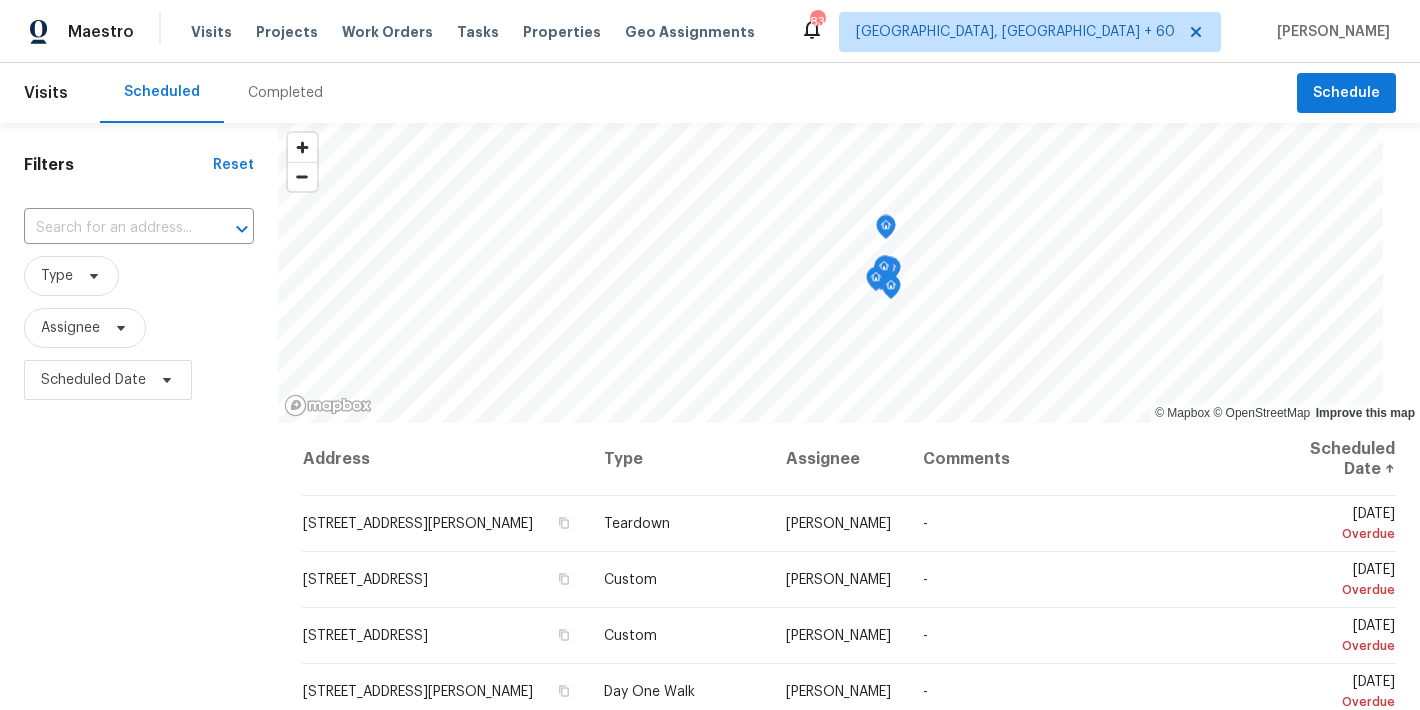 click on "Completed" at bounding box center (285, 93) 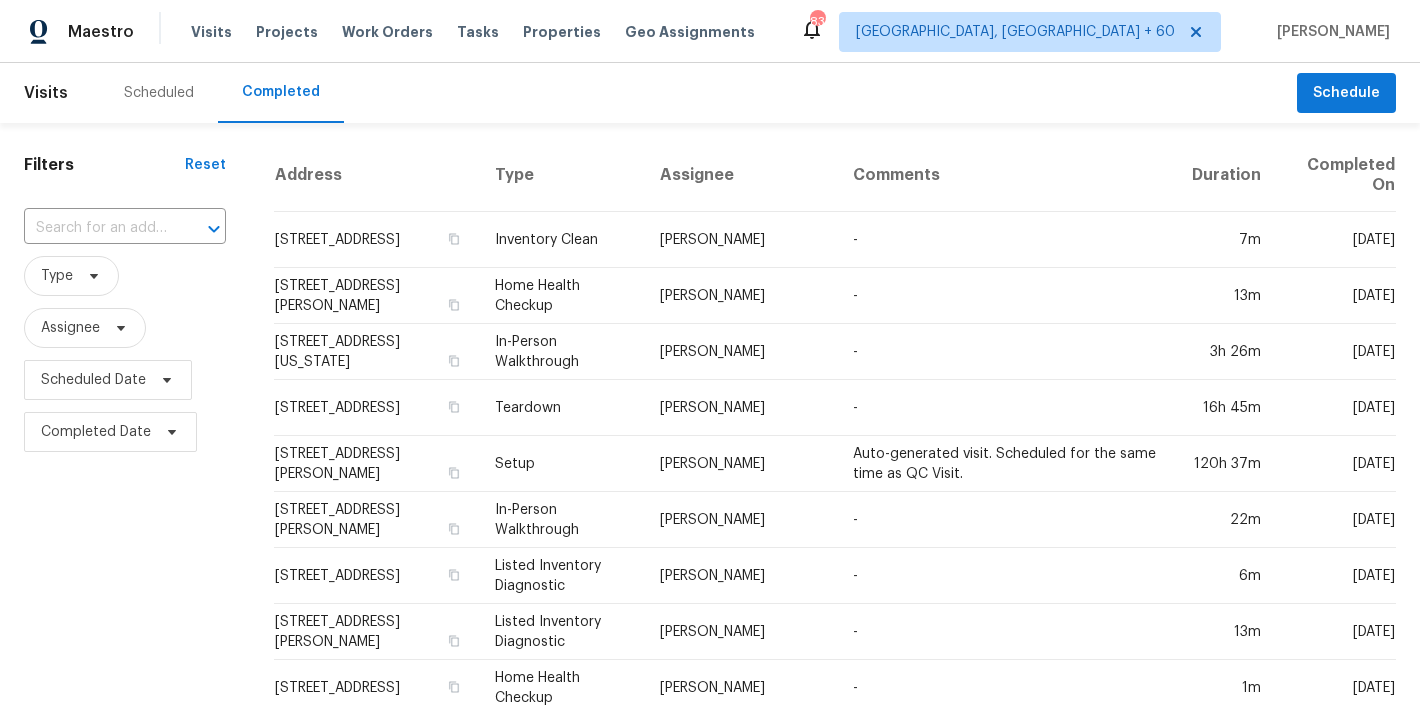 click on "Scheduled Completed" at bounding box center [698, 93] 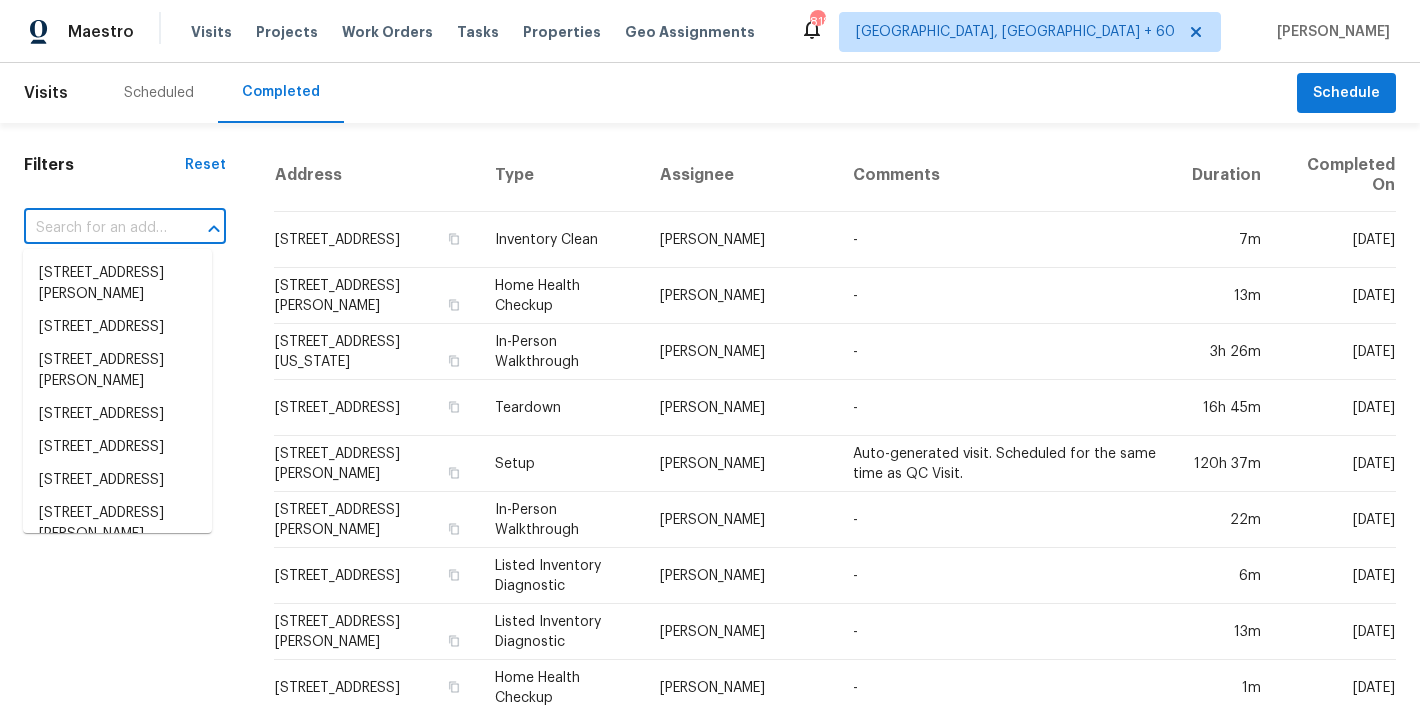click at bounding box center (97, 228) 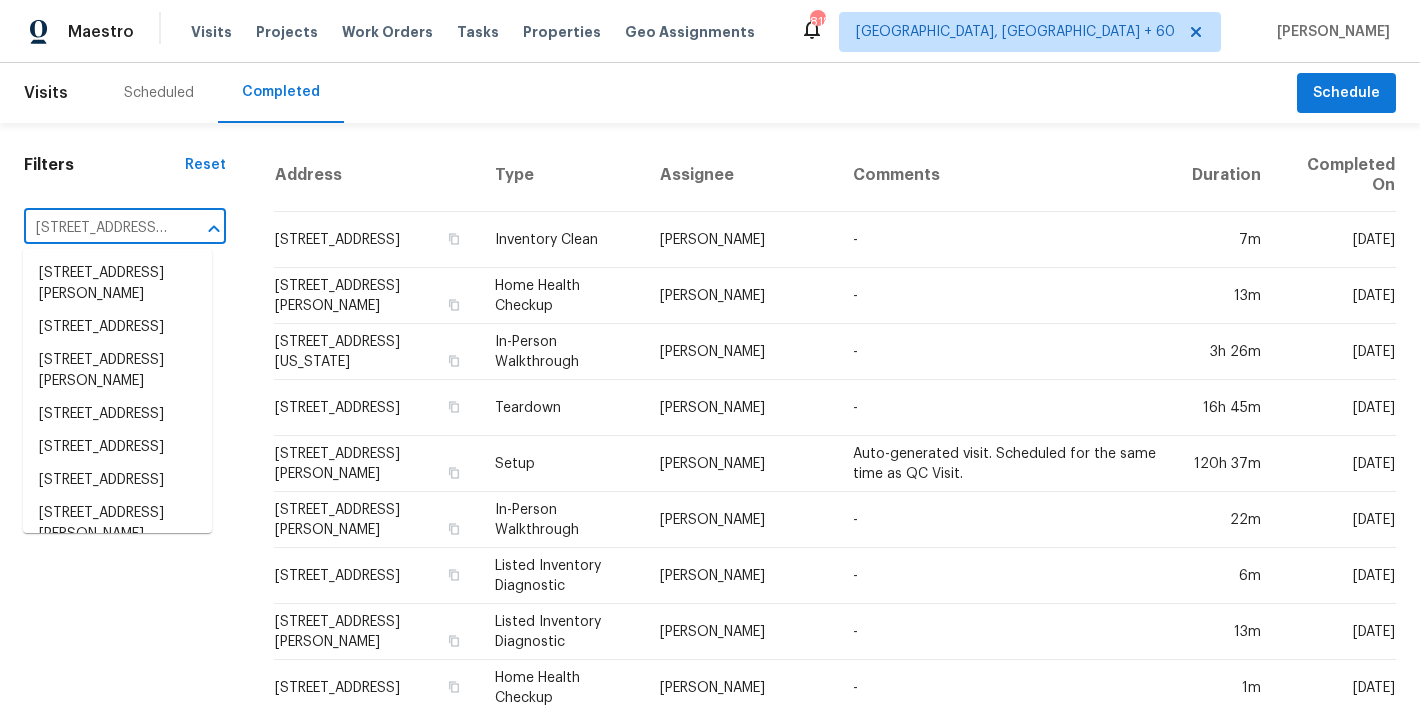 scroll, scrollTop: 0, scrollLeft: 100, axis: horizontal 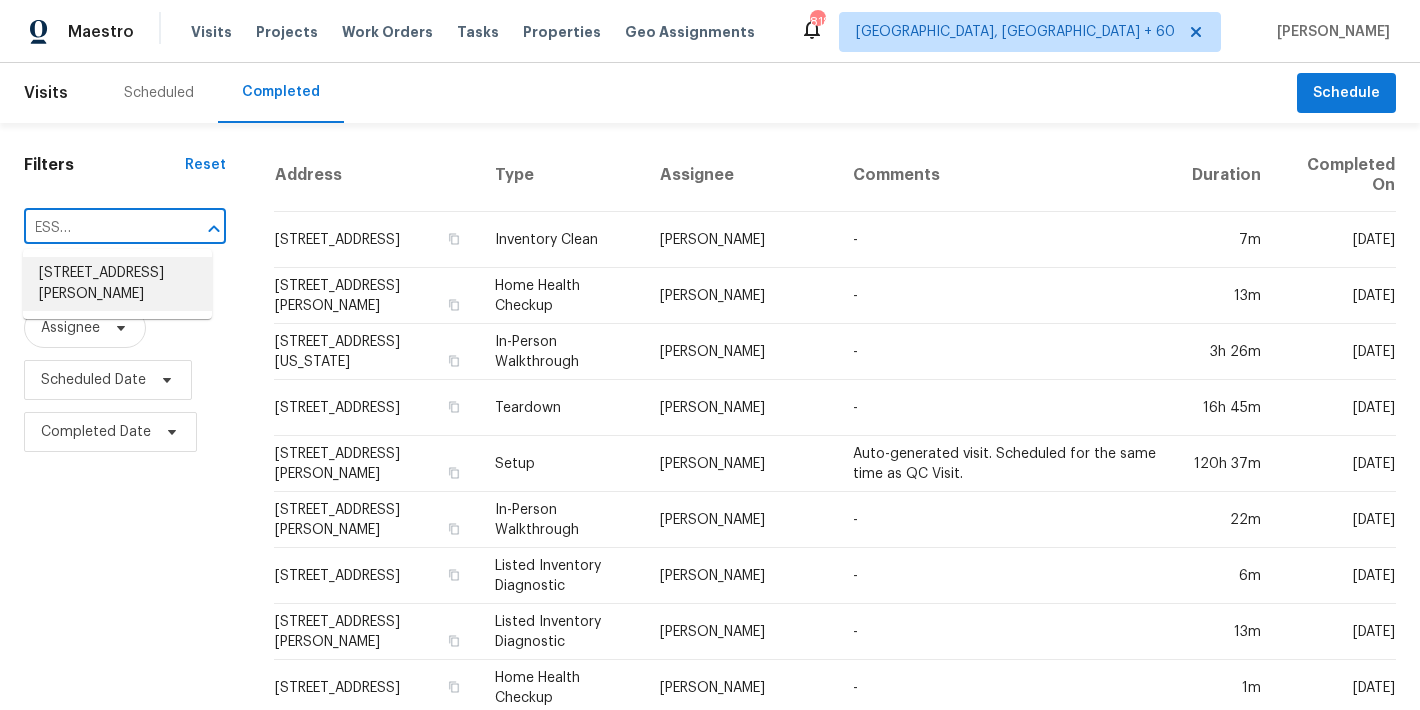click on "6 Clarke Ct, Cincinnati, OH 45246" at bounding box center [117, 284] 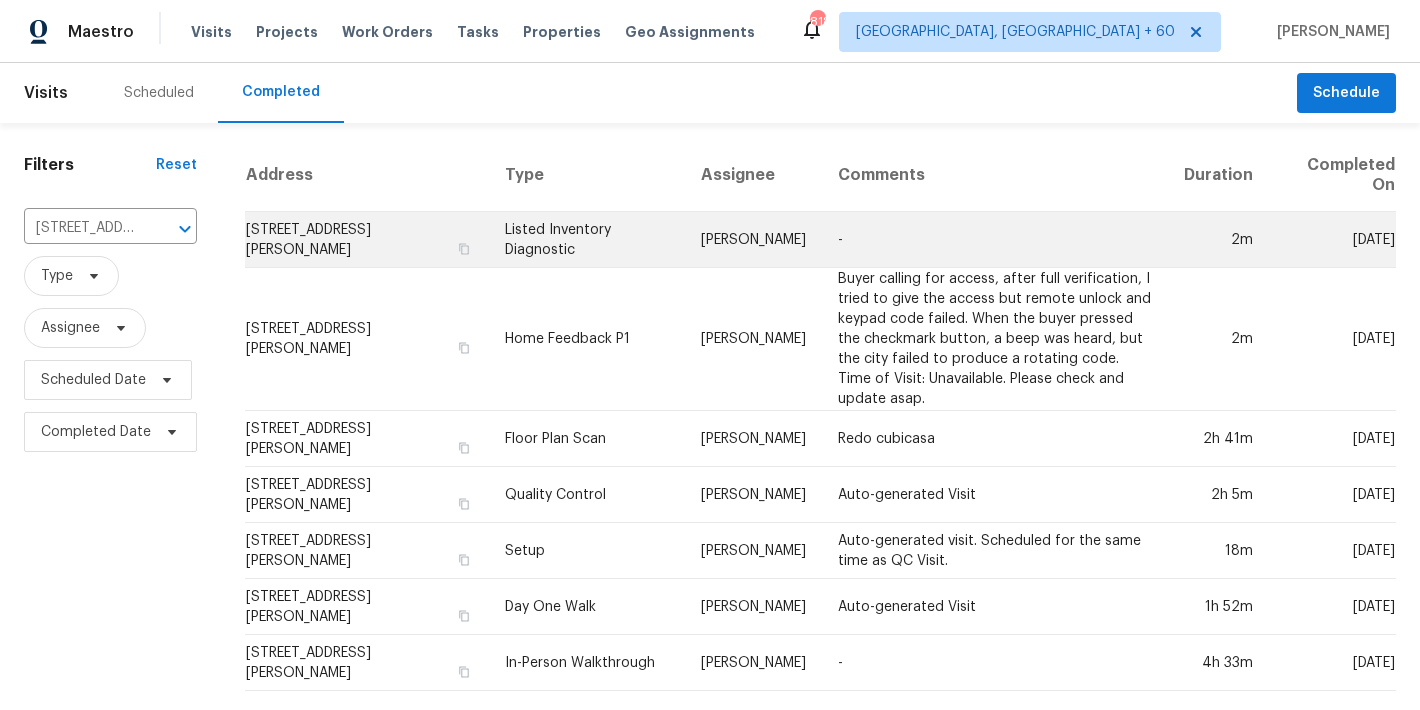click on "6 Clarke Ct, Cincinnati, OH 45246" at bounding box center [367, 240] 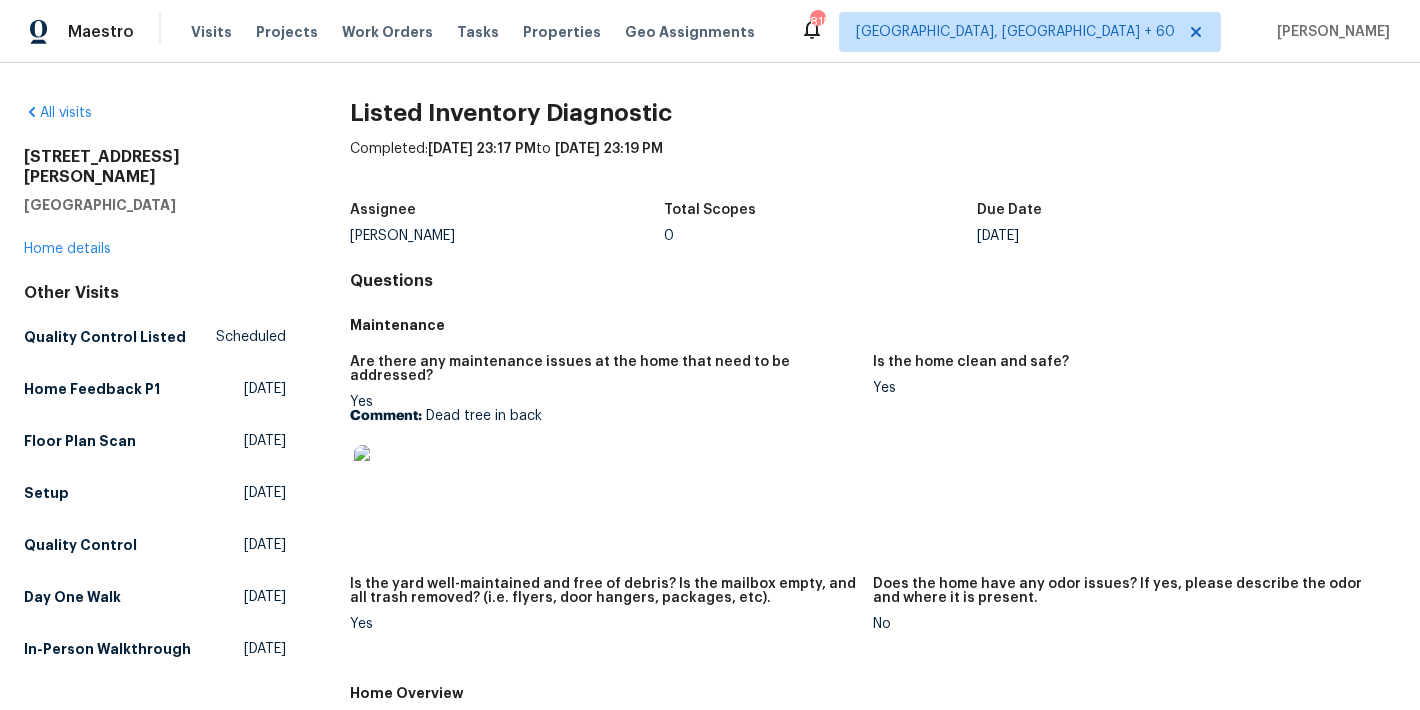 click on "6 Clarke Ct" at bounding box center (155, 167) 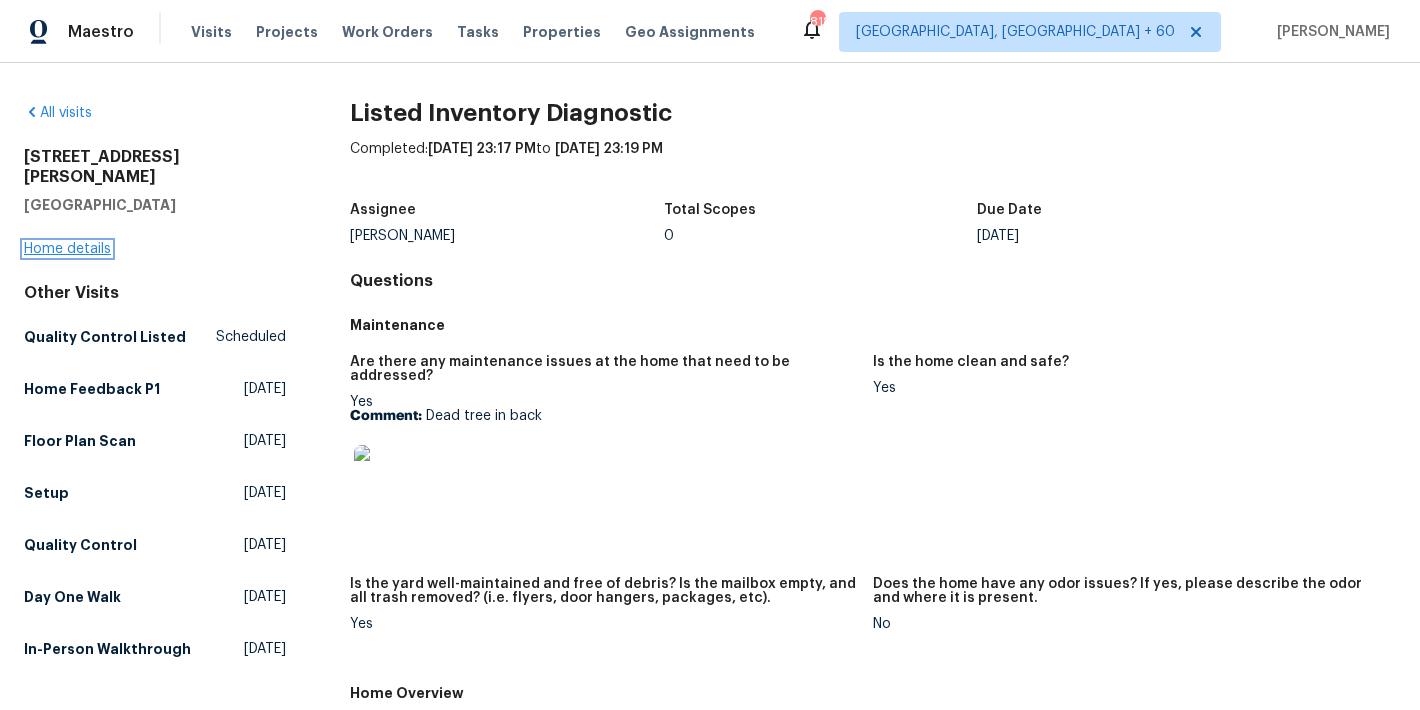 click on "Home details" at bounding box center [67, 249] 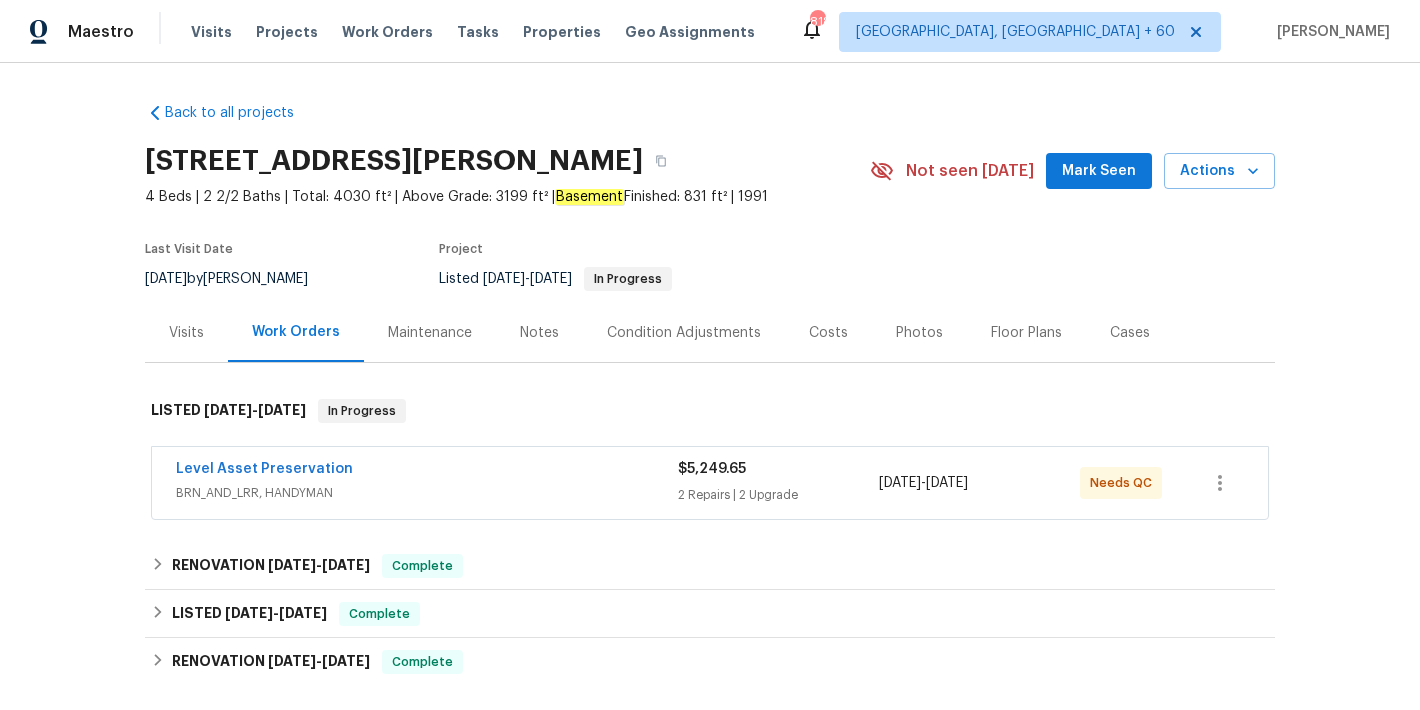 click on "6 Clarke Ct, Cincinnati, OH 45246 4 Beds | 2 2/2 Baths | Total: 4030 ft² | Above Grade: 3199 ft² |  Basement  Finished: 831 ft² | 1991 Not seen today Mark Seen Actions" at bounding box center [710, 171] 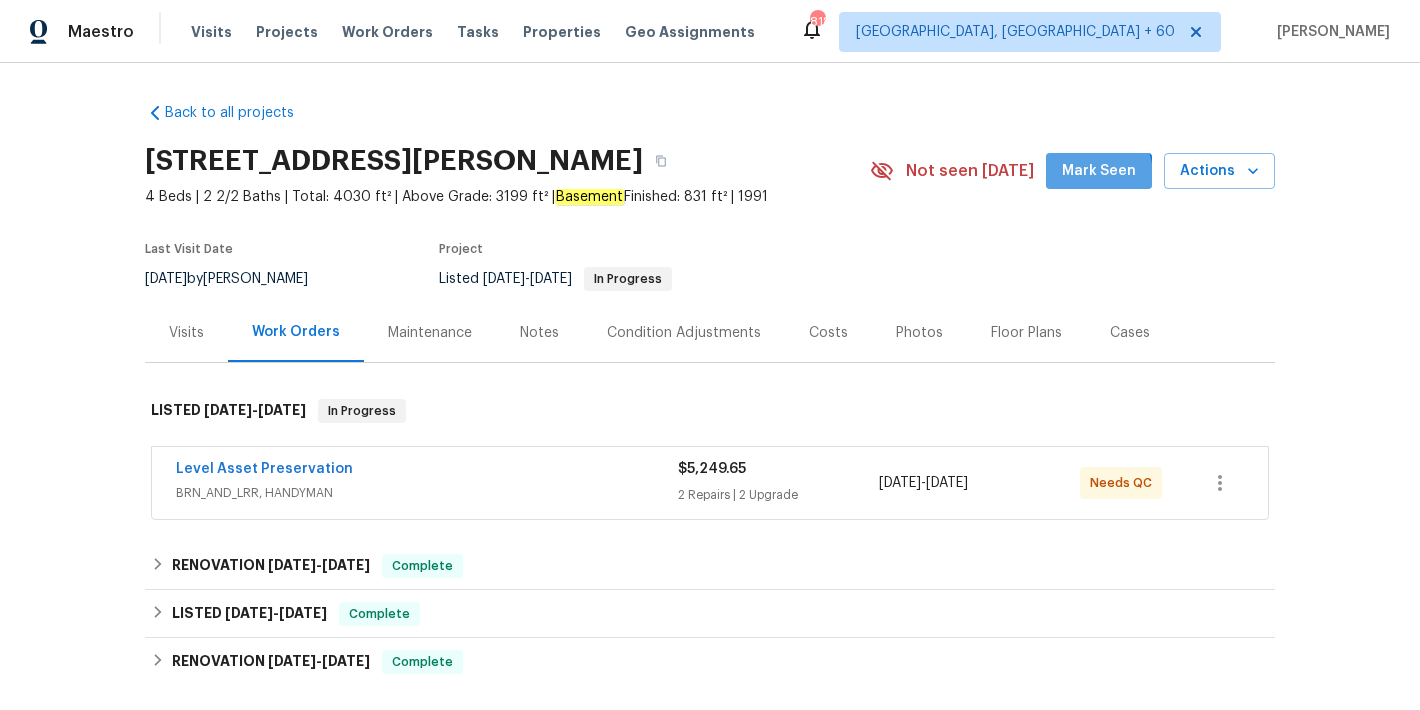 click on "Mark Seen" at bounding box center [1099, 171] 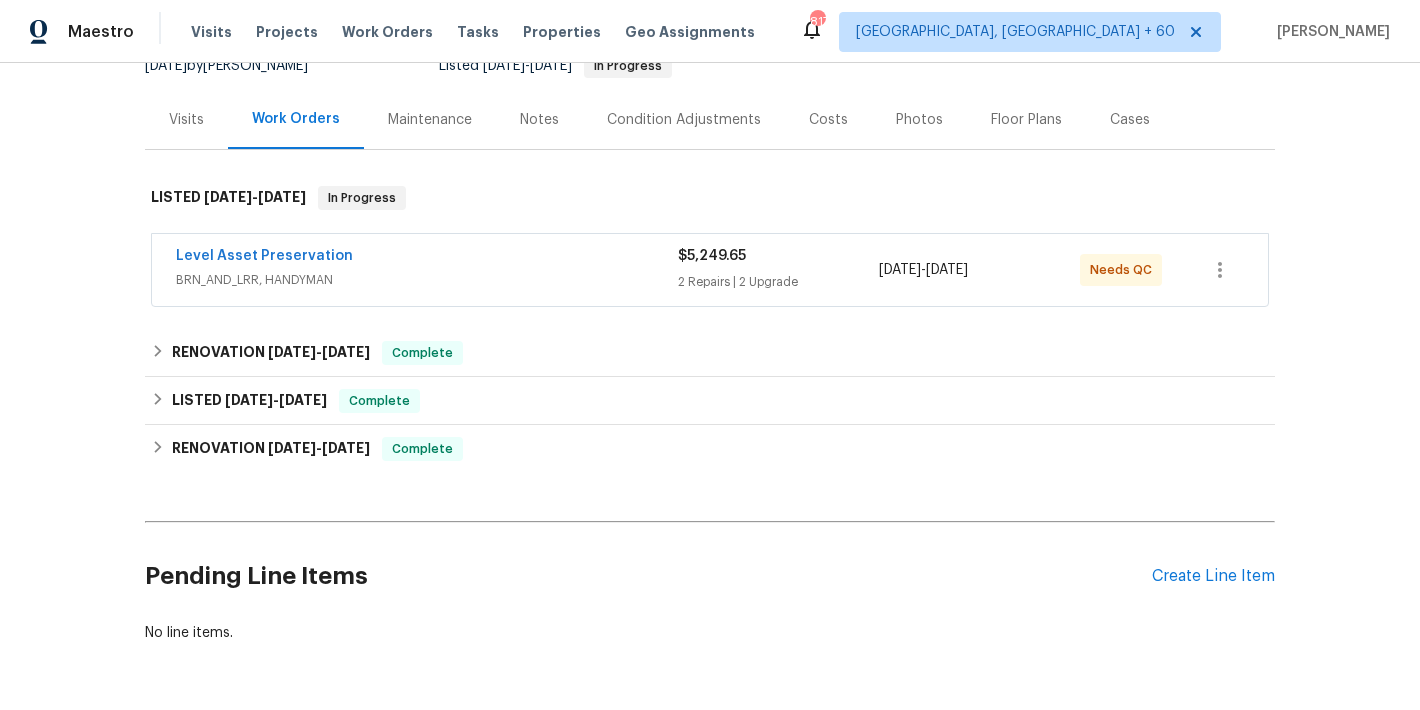 scroll, scrollTop: 254, scrollLeft: 0, axis: vertical 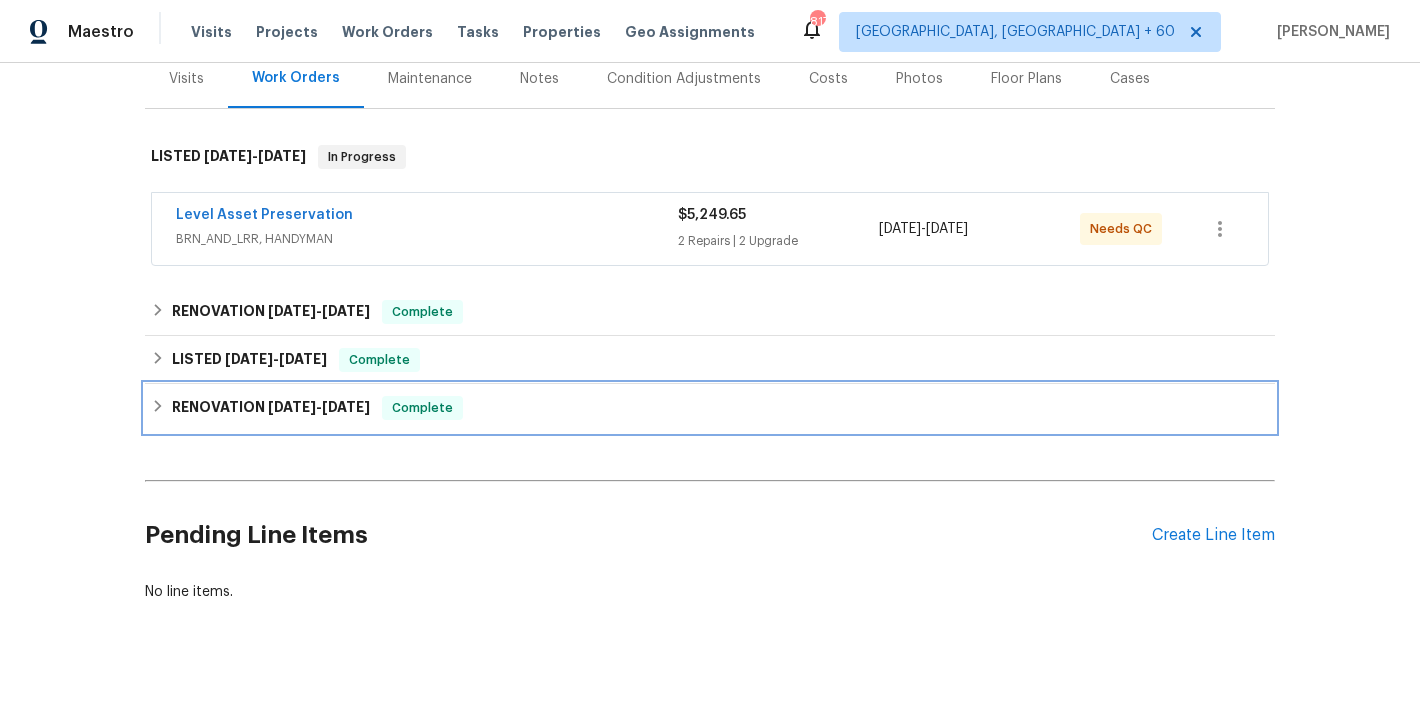 click on "[DATE]" at bounding box center [292, 407] 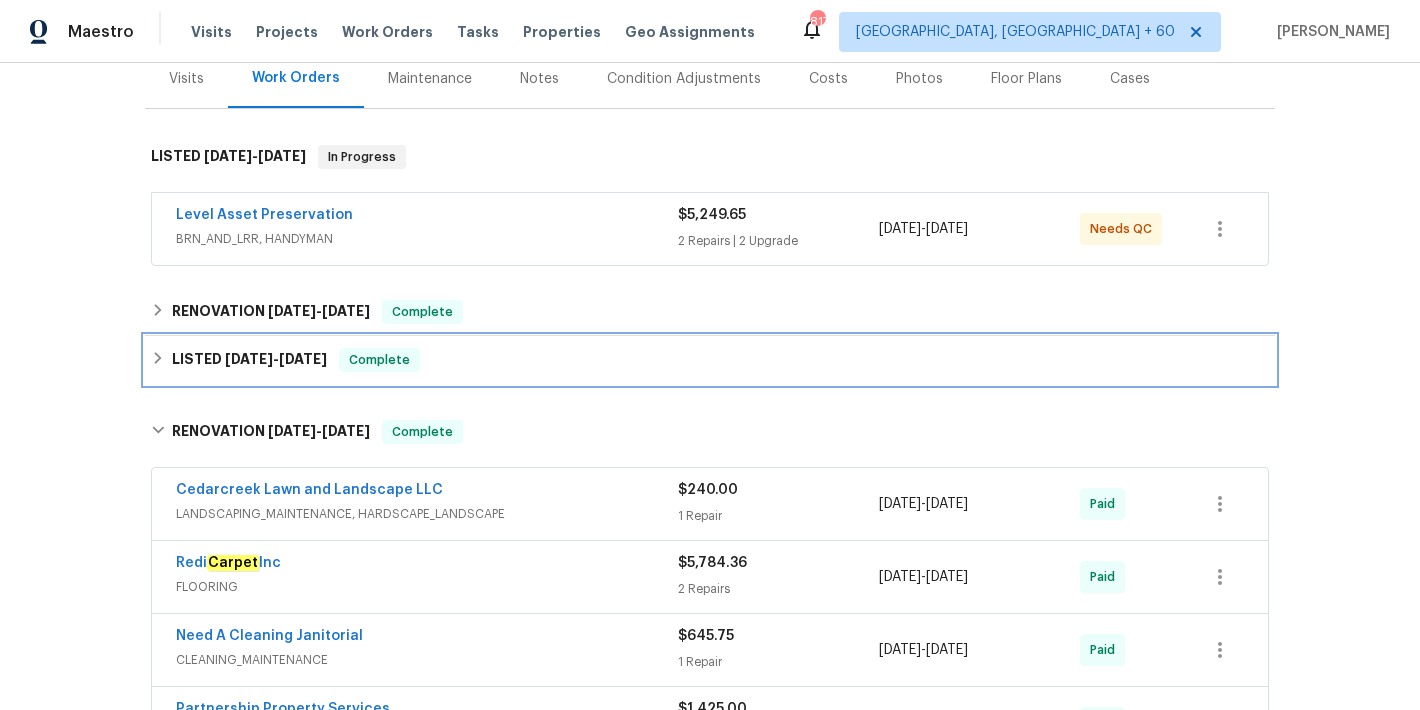 click on "6/6/25  -  6/7/25" at bounding box center (276, 359) 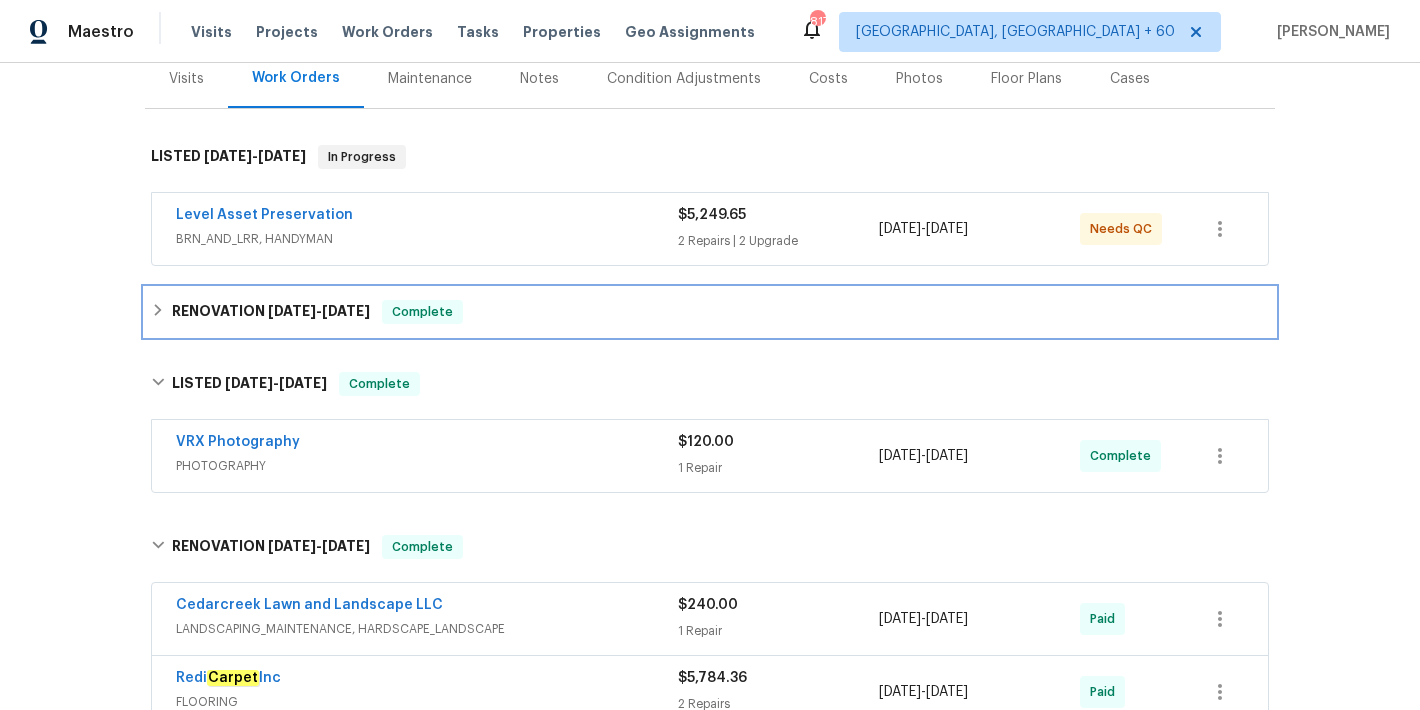 click on "RENOVATION   7/16/25  -  7/16/25" at bounding box center [271, 312] 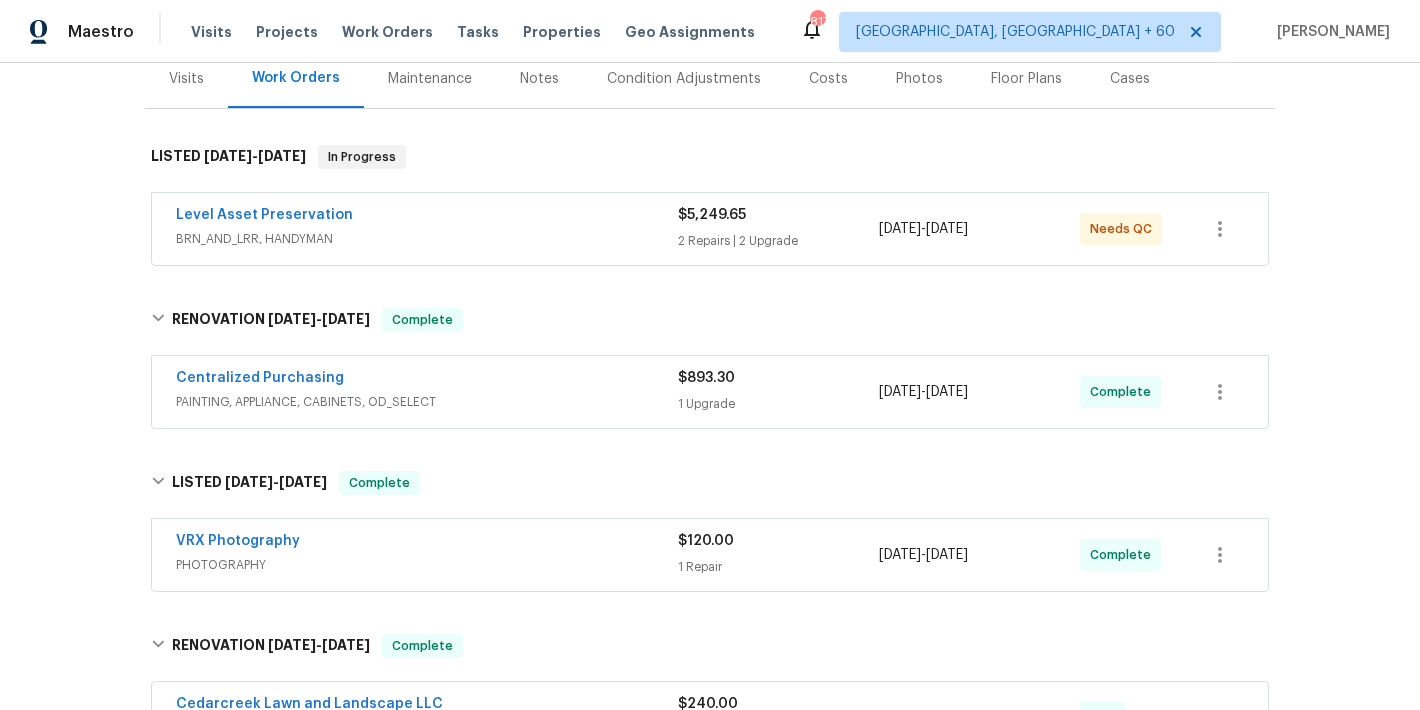 click on "PAINTING, APPLIANCE, CABINETS, OD_SELECT" at bounding box center (427, 402) 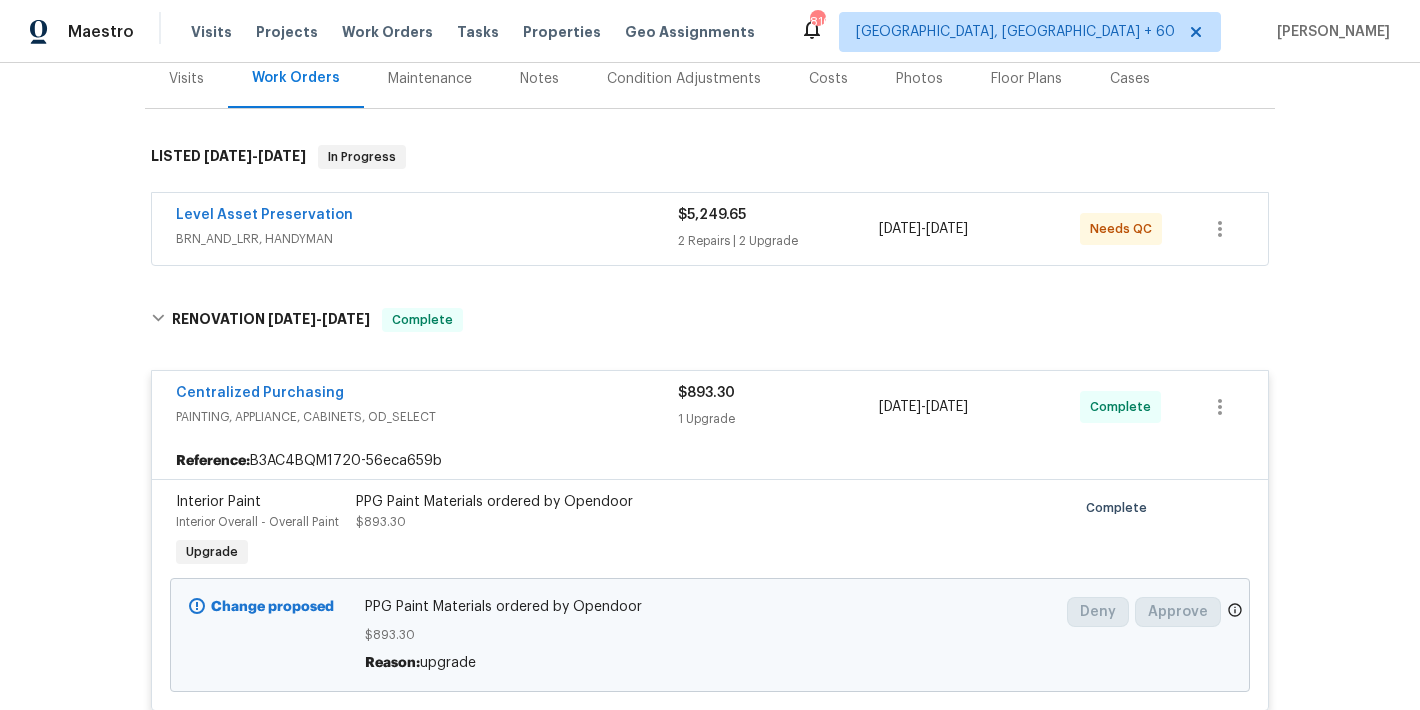click on "BRN_AND_LRR, HANDYMAN" at bounding box center (427, 239) 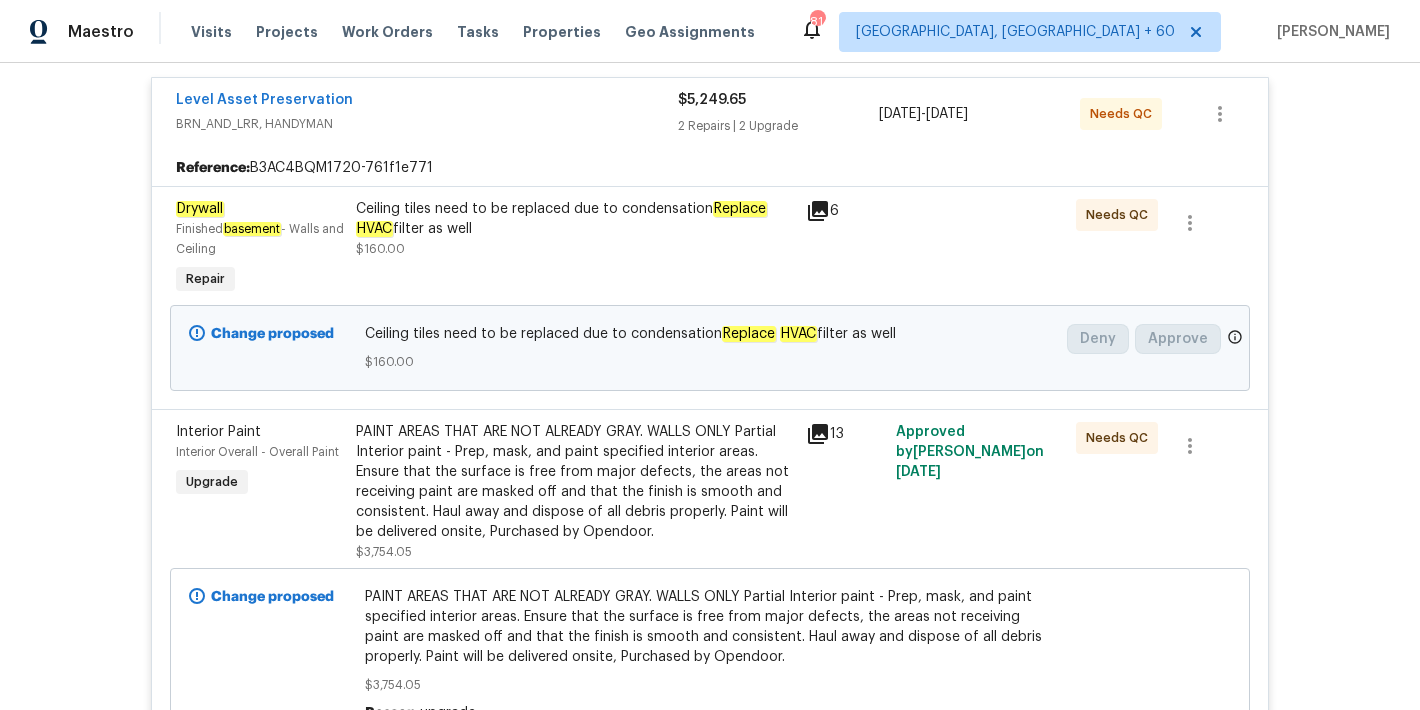 scroll, scrollTop: 391, scrollLeft: 0, axis: vertical 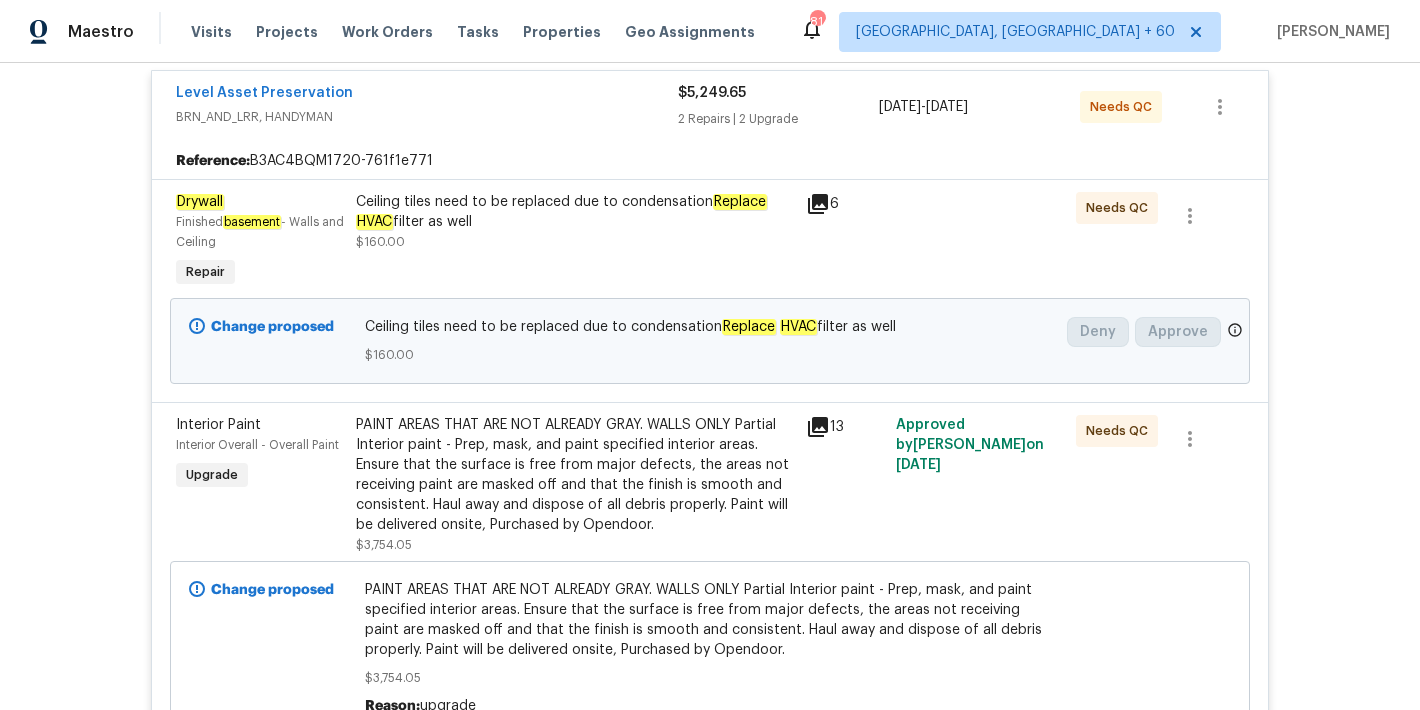 click on "Back to all projects [STREET_ADDRESS][PERSON_NAME] 4 Beds | 2 2/2 Baths | Total: 4030 ft² | Above Grade: 3199 ft² |  Basement  Finished: 831 ft² | 1991 Seen [DATE] Actions Last Visit Date [DATE]  by  [PERSON_NAME]   Project Listed   [DATE]  -  [DATE] In Progress Visits Work Orders Maintenance Notes Condition Adjustments Costs Photos Floor Plans Cases LISTED   [DATE]  -  [DATE] In Progress Level Asset Preservation BRN_AND_LRR, HANDYMAN $5,249.65 2 Repairs | 2 Upgrade [DATE]  -  [DATE] Needs QC Reference:  B3AC4BQM1720-761f1e771 Drywall Finished  basement  - Walls and Ceiling Repair Ceiling tiles need to be replaced due to condensation
Replace   HVAC  filter as well $160.00   6 Needs QC Change proposed Ceiling tiles need to be replaced due to condensation
Replace   HVAC  filter as well $160.00 Deny Approve Interior Paint Interior Overall - Overall Paint Upgrade $3,754.05   13 Approved by  [PERSON_NAME]  on   [DATE] Needs QC Change proposed $3,754.05 Reason:  upgrade Interior Paint" at bounding box center (710, 386) 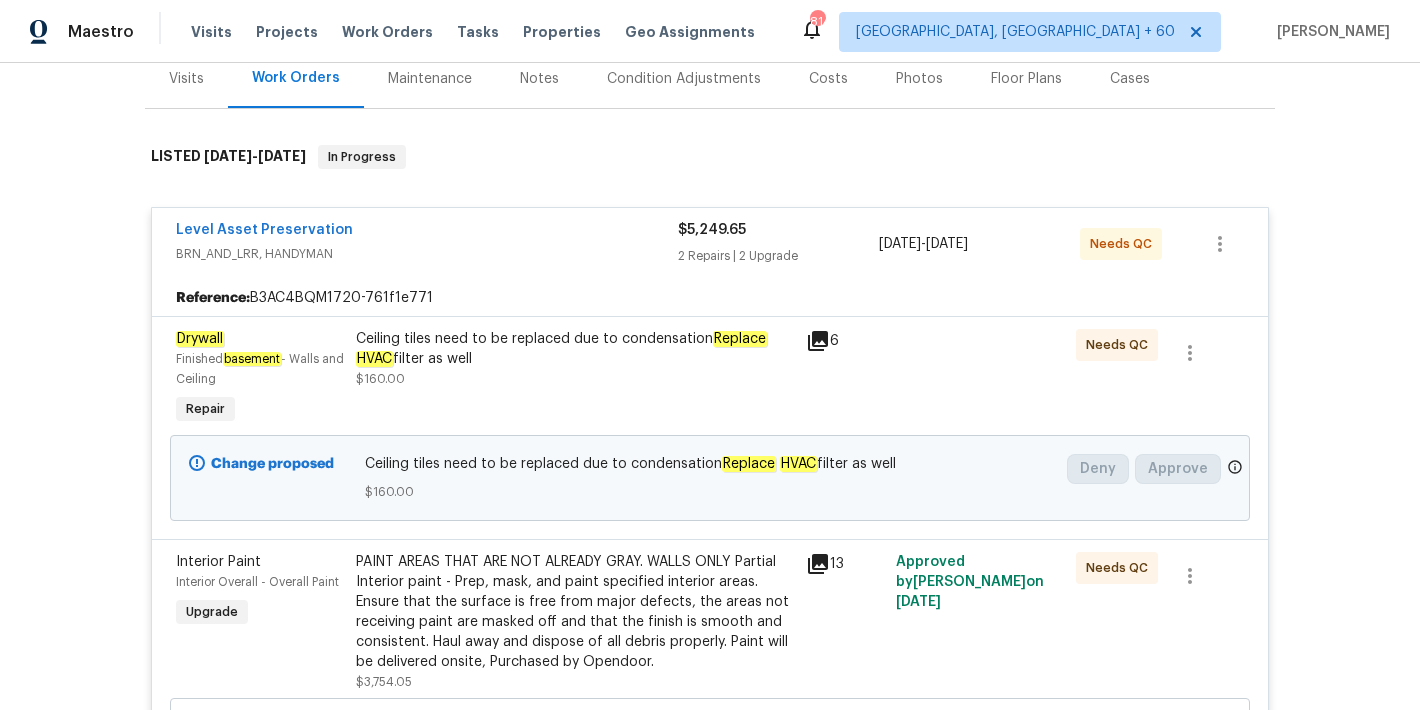 scroll, scrollTop: 229, scrollLeft: 0, axis: vertical 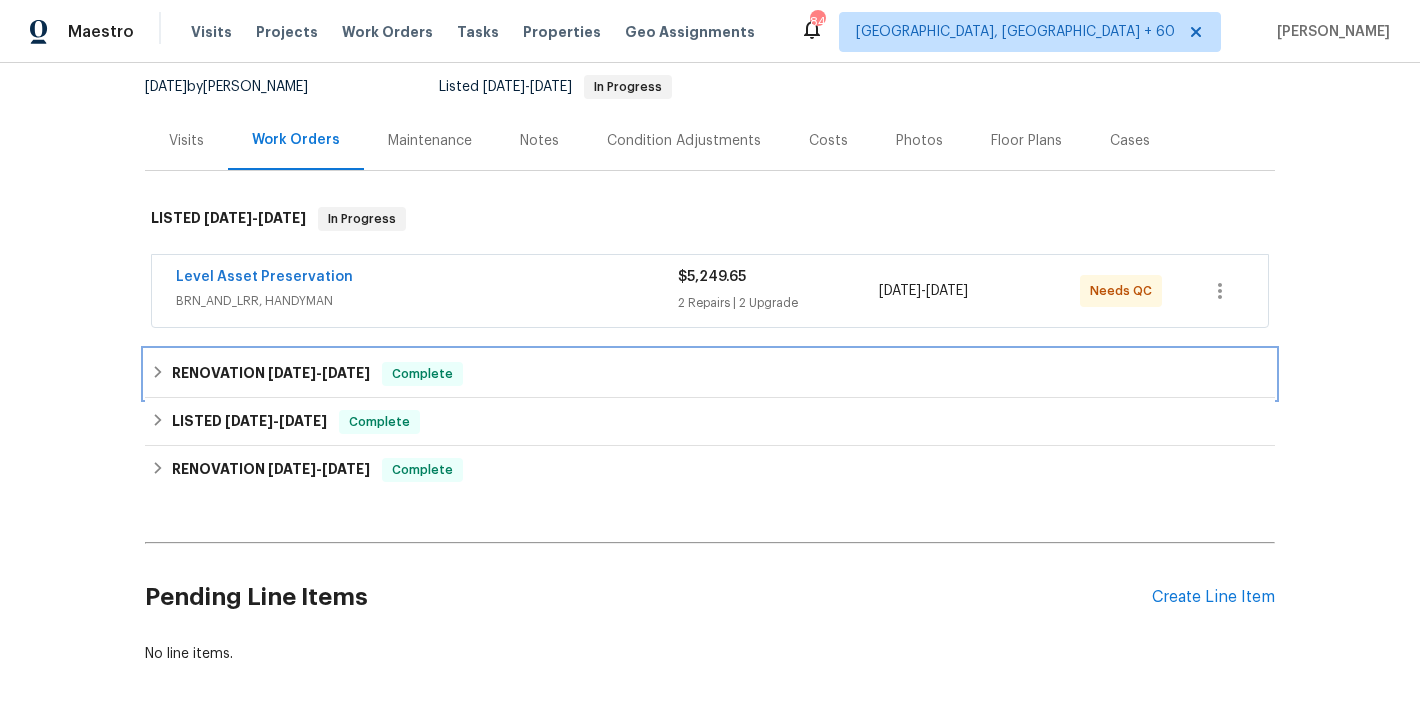 click on "RENOVATION   [DATE]  -  [DATE] Complete" at bounding box center (710, 374) 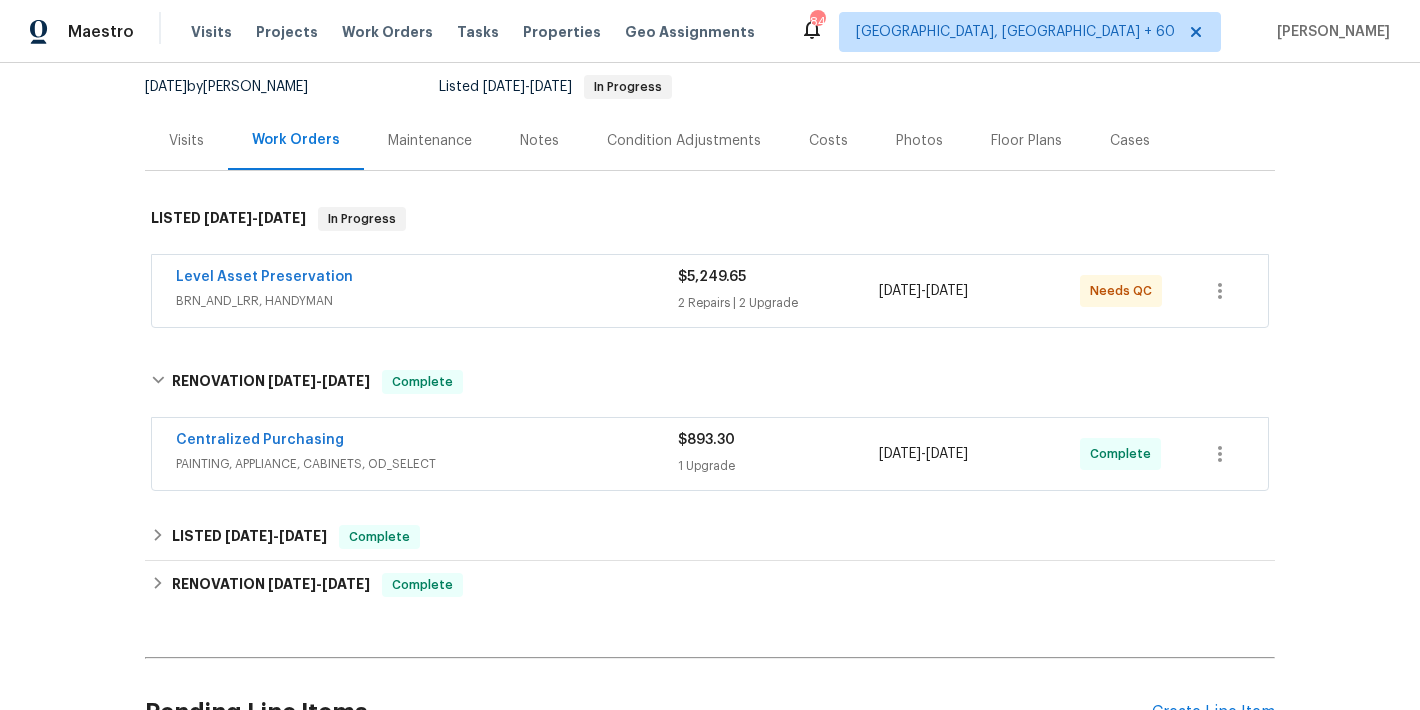 click on "BRN_AND_LRR, HANDYMAN" at bounding box center (427, 301) 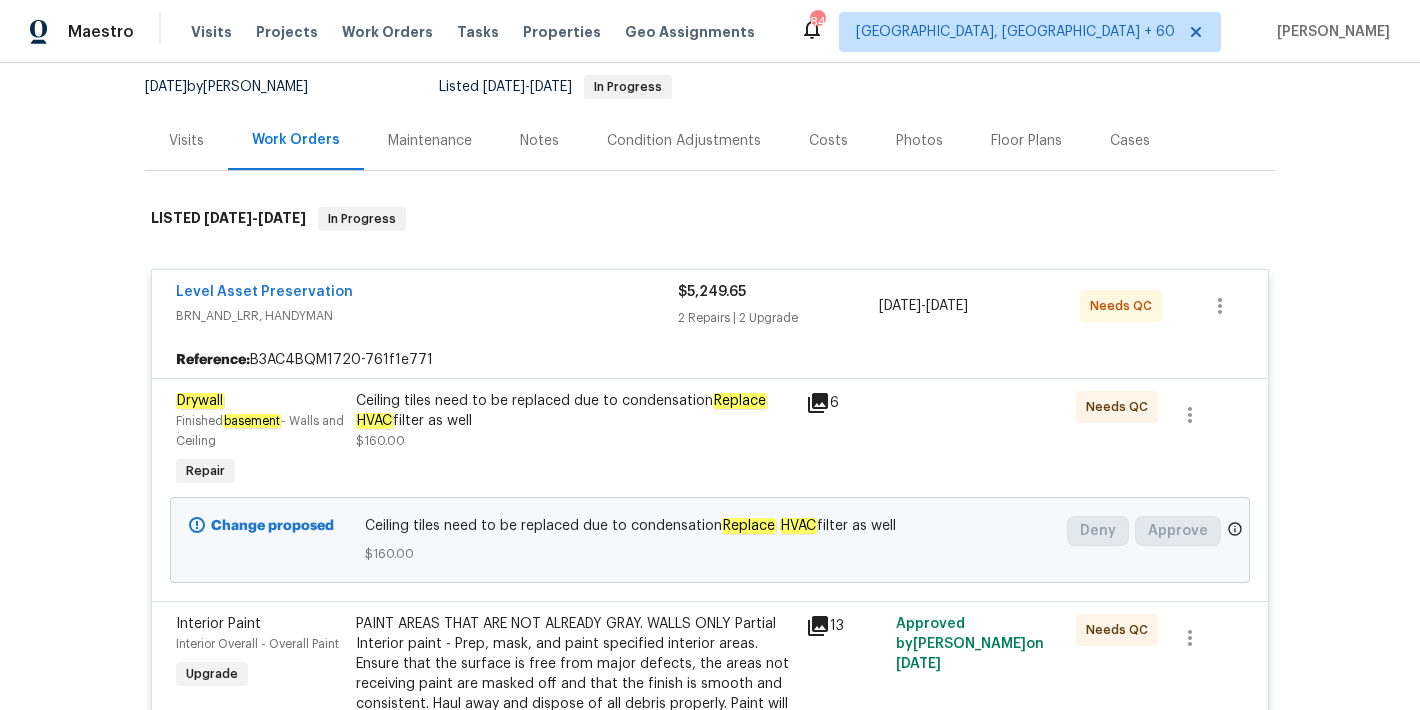click on "Back to all projects [STREET_ADDRESS][PERSON_NAME] 4 Beds | 2 2/2 Baths | Total: 4030 ft² | Above Grade: 3199 ft² |  Basement  Finished: 831 ft² | 1991 Seen [DATE] Actions Last Visit Date [DATE]  by  [PERSON_NAME]   Project Listed   [DATE]  -  [DATE] In Progress Visits Work Orders Maintenance Notes Condition Adjustments Costs Photos Floor Plans Cases LISTED   [DATE]  -  [DATE] In Progress Level Asset Preservation BRN_AND_LRR, HANDYMAN $5,249.65 2 Repairs | 2 Upgrade [DATE]  -  [DATE] Needs QC Reference:  B3AC4BQM1720-761f1e771 Drywall Finished  basement  - Walls and Ceiling Repair Ceiling tiles need to be replaced due to condensation
Replace   HVAC  filter as well $160.00   6 Needs QC Change proposed Ceiling tiles need to be replaced due to condensation
Replace   HVAC  filter as well $160.00 Deny Approve Interior Paint Interior Overall - Overall Paint Upgrade $3,754.05   13 Approved by  [PERSON_NAME]  on   [DATE] Needs QC Change proposed $3,754.05 Reason:  upgrade Interior Paint" at bounding box center [710, 386] 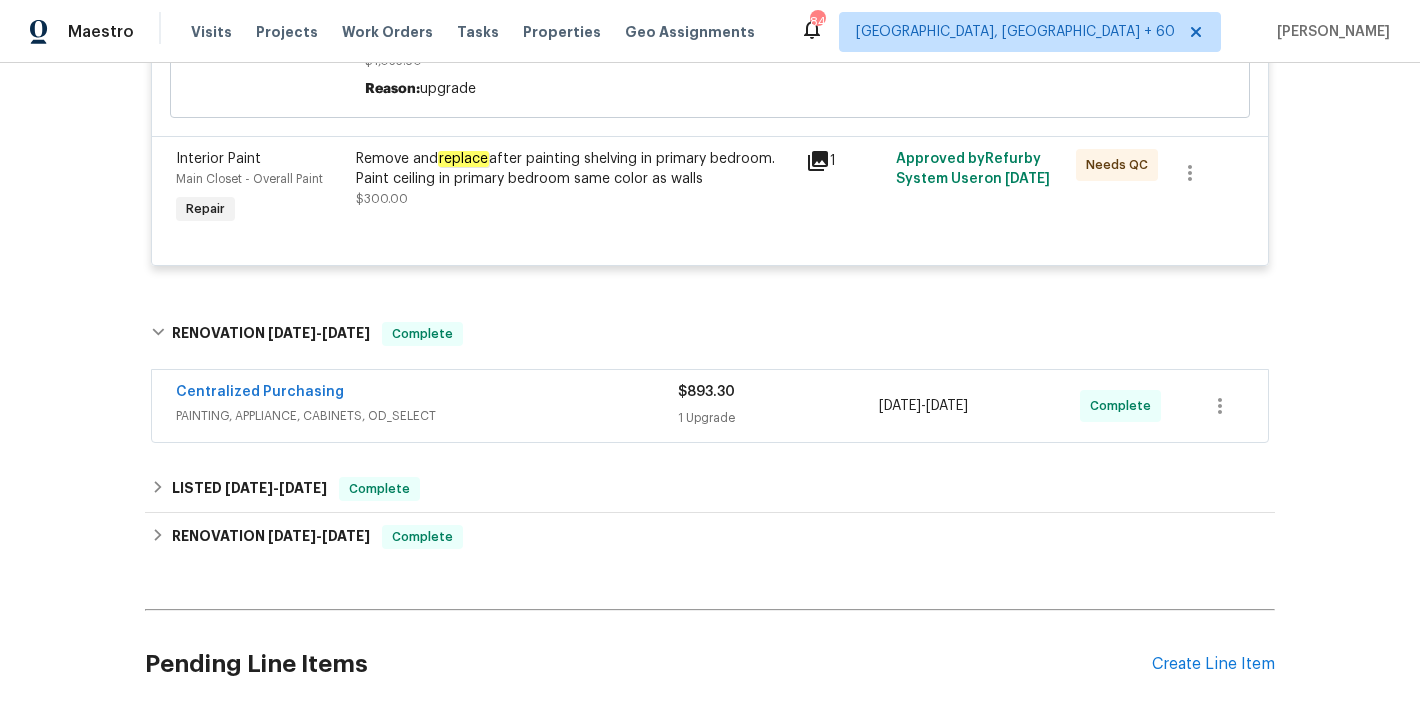 scroll, scrollTop: 1380, scrollLeft: 0, axis: vertical 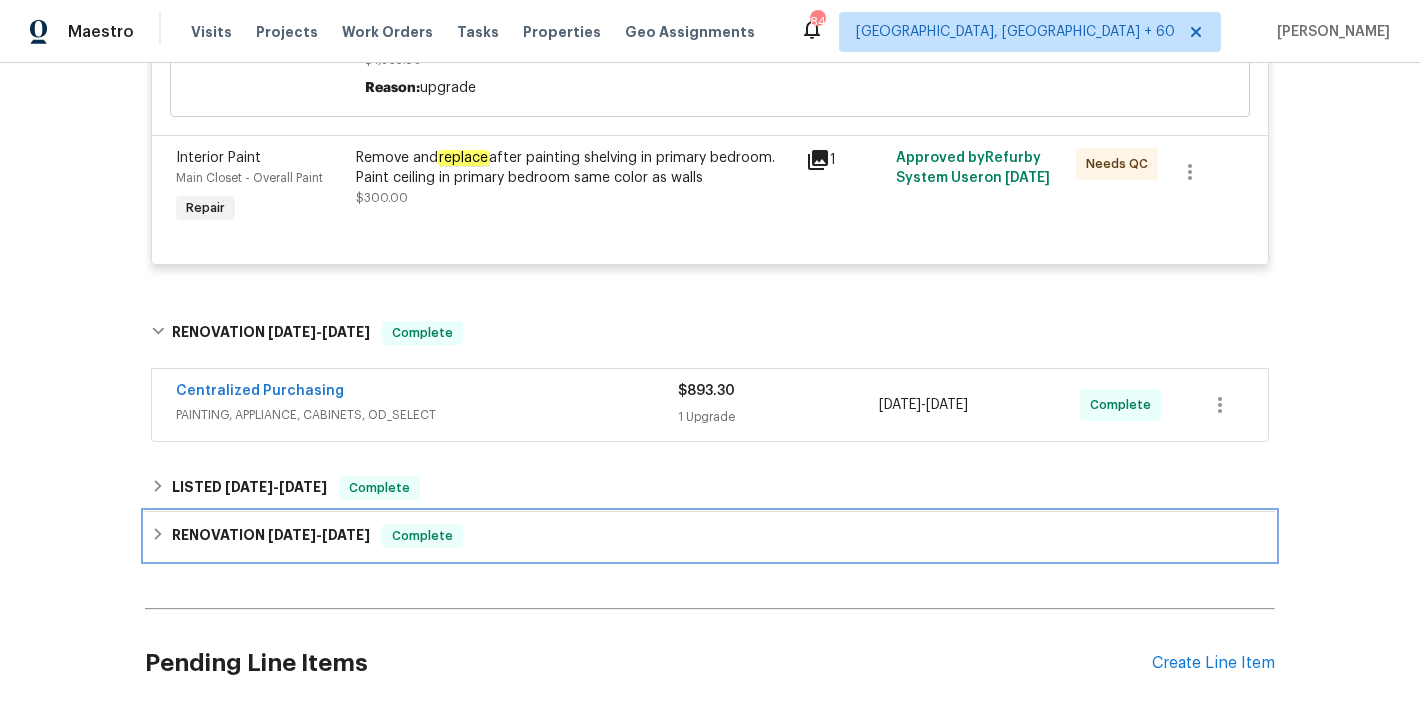 click on "[DATE]" at bounding box center (346, 535) 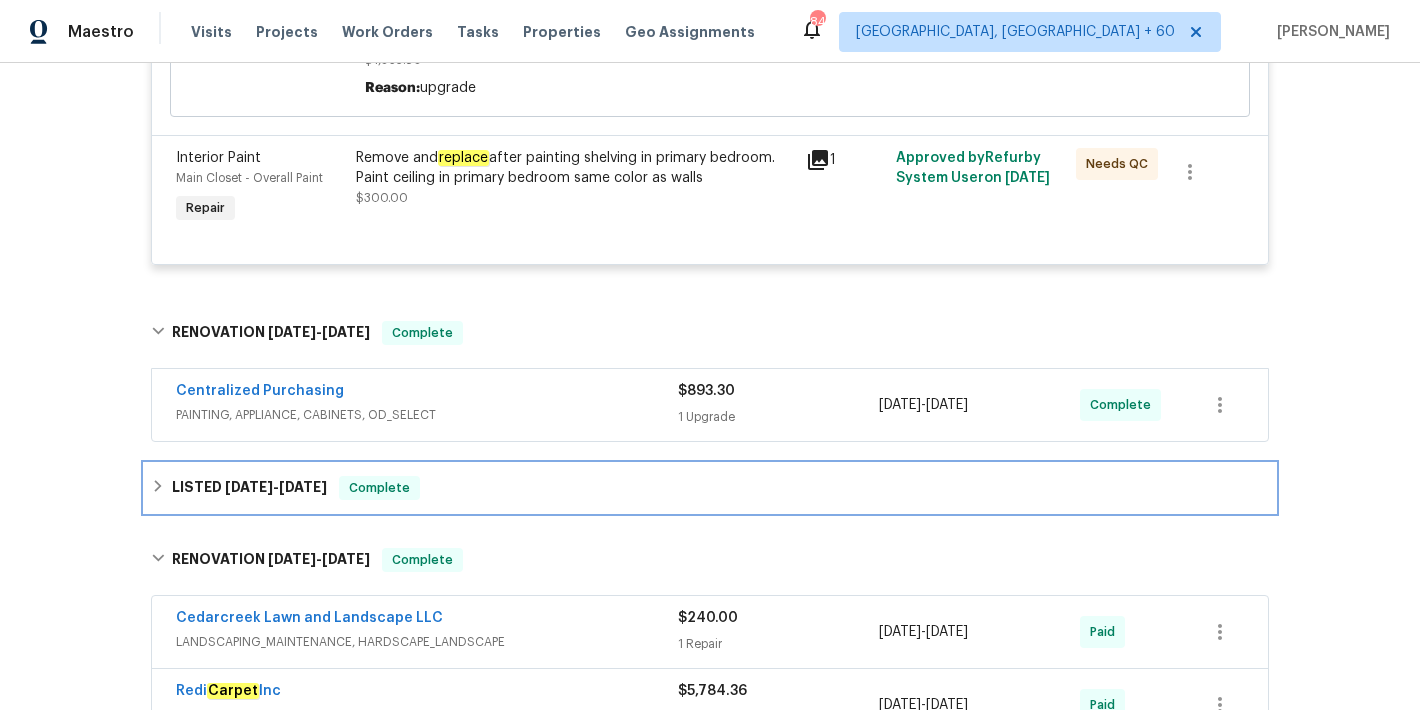 click on "[DATE]" at bounding box center (303, 487) 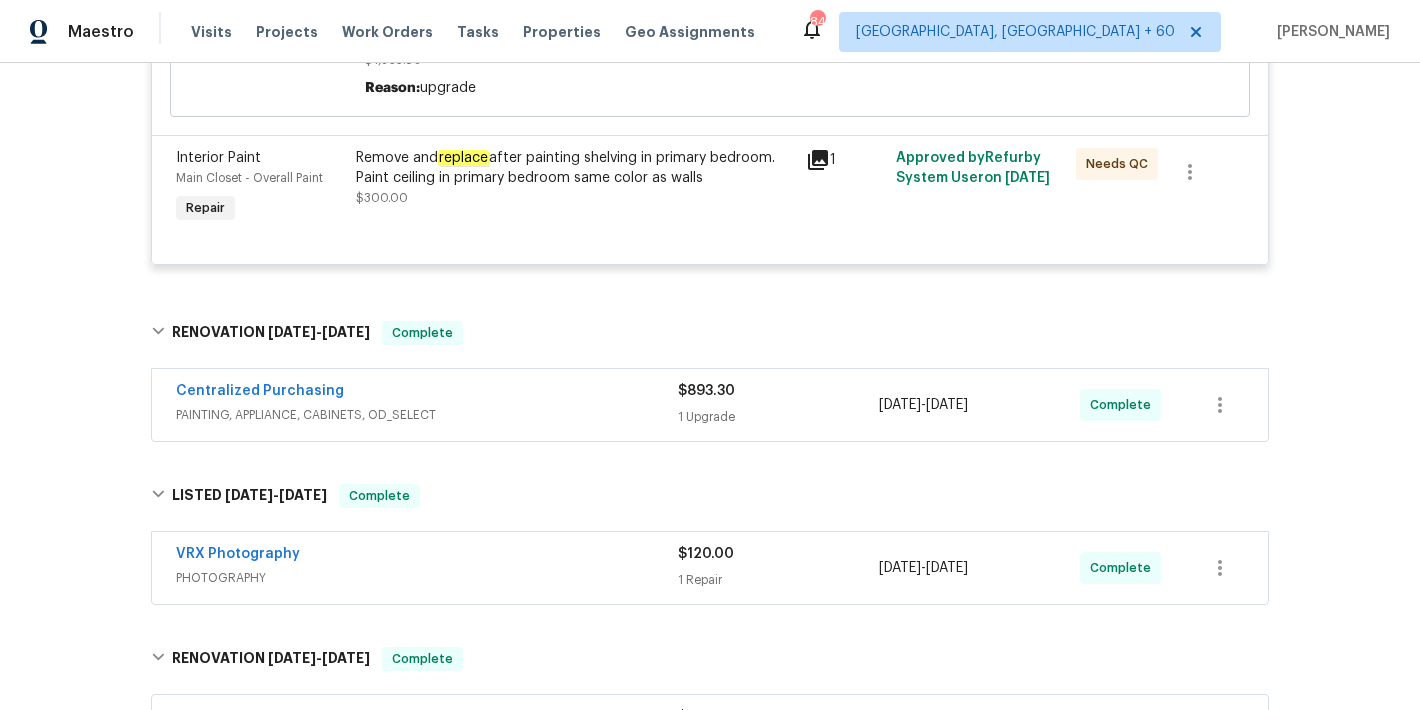 click on "PAINTING, APPLIANCE, CABINETS, OD_SELECT" at bounding box center (427, 415) 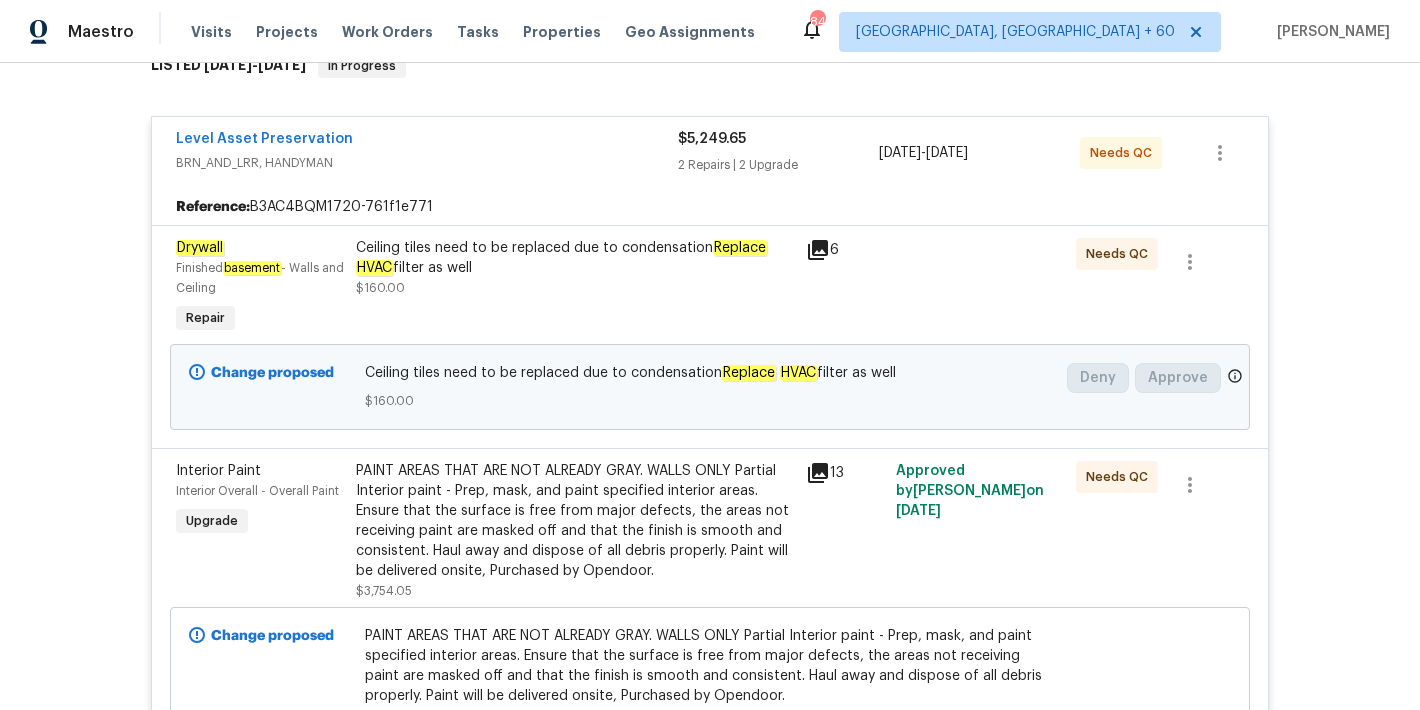 scroll, scrollTop: 0, scrollLeft: 0, axis: both 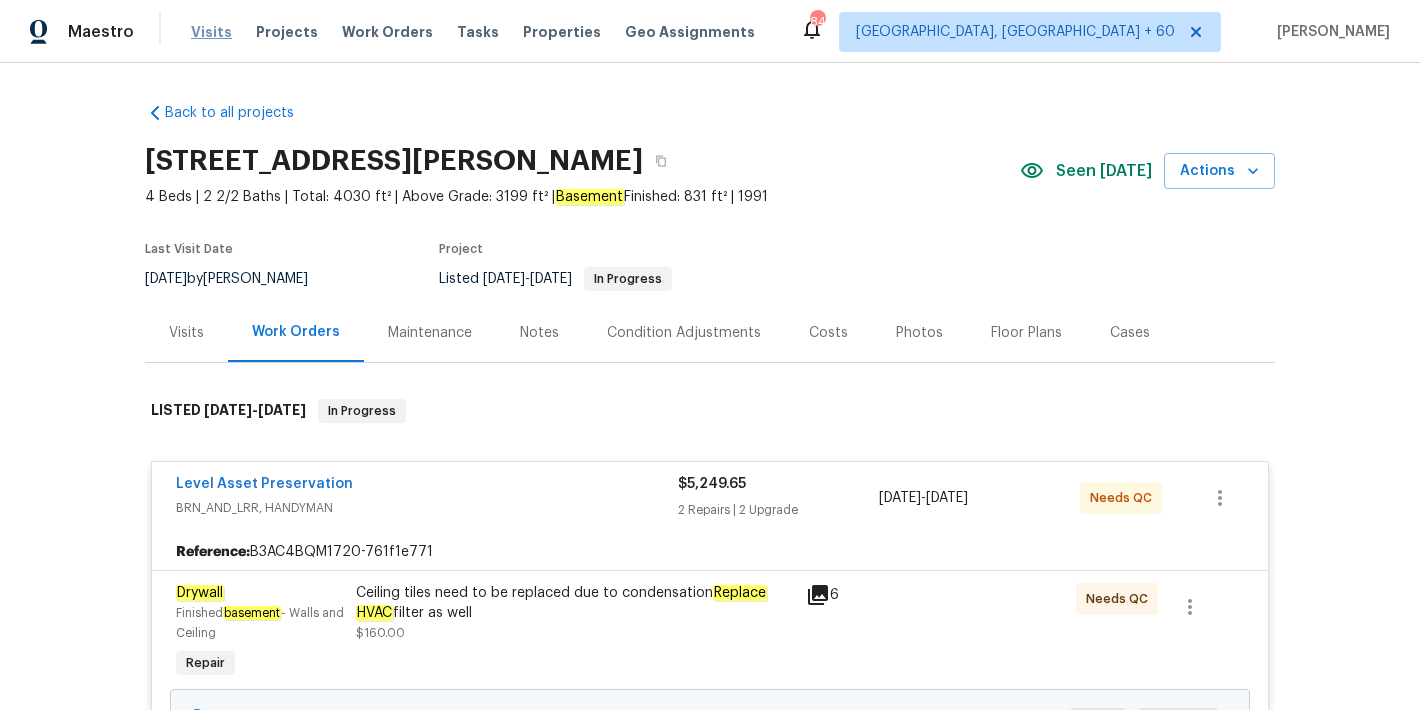 click on "Visits" at bounding box center (211, 32) 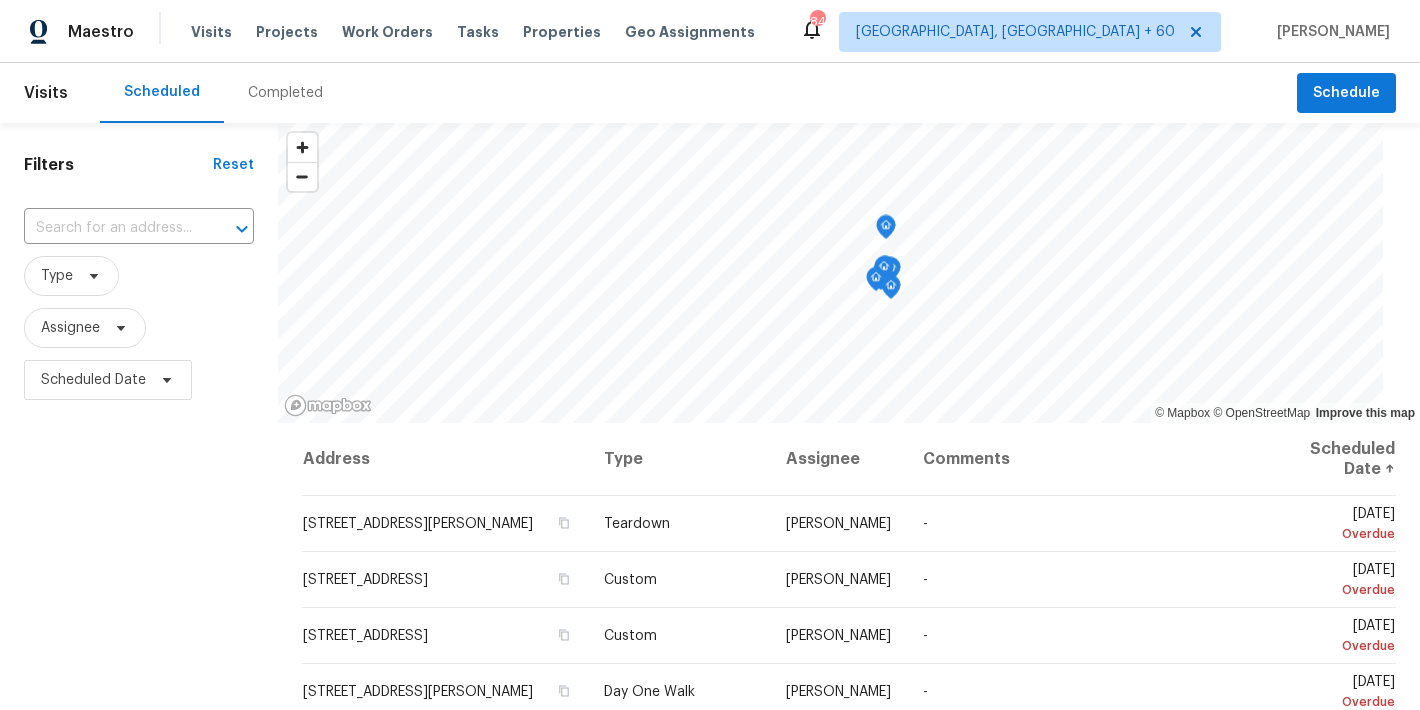 click on "Completed" at bounding box center (285, 93) 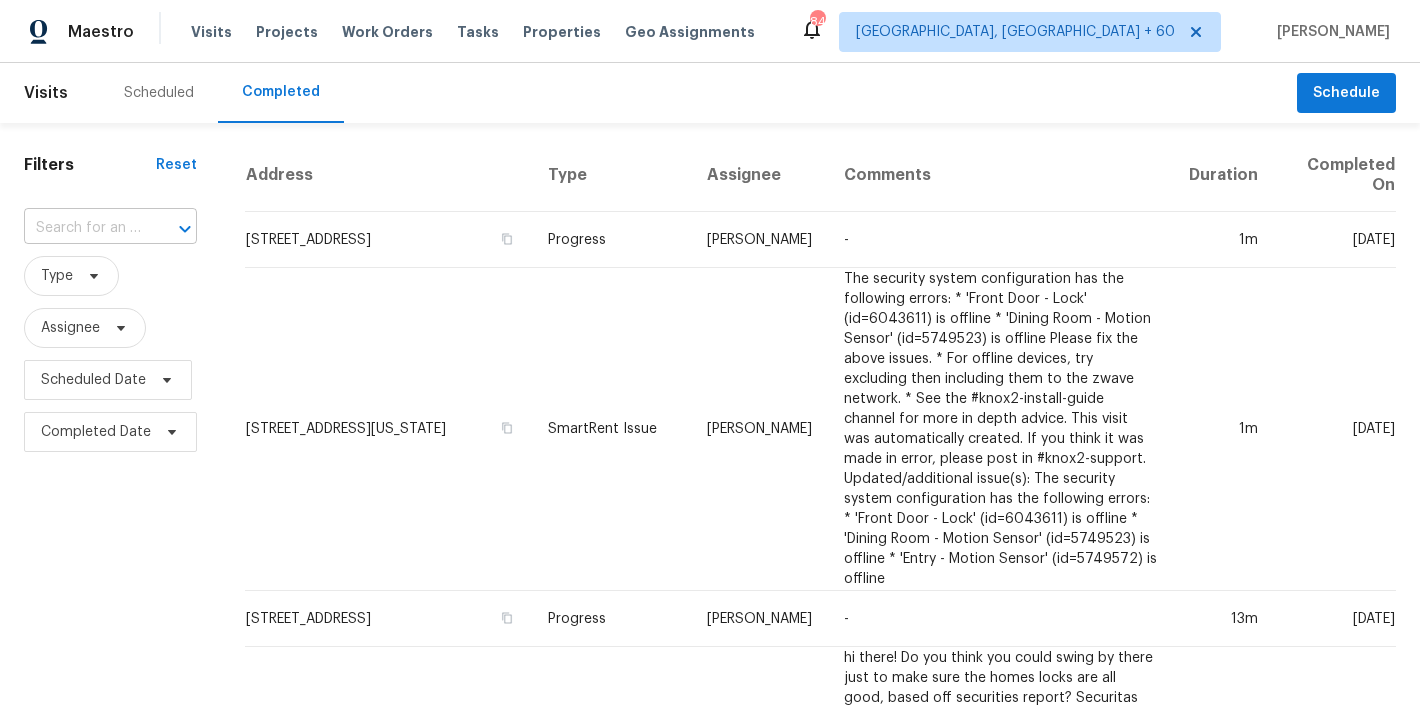 click at bounding box center [82, 228] 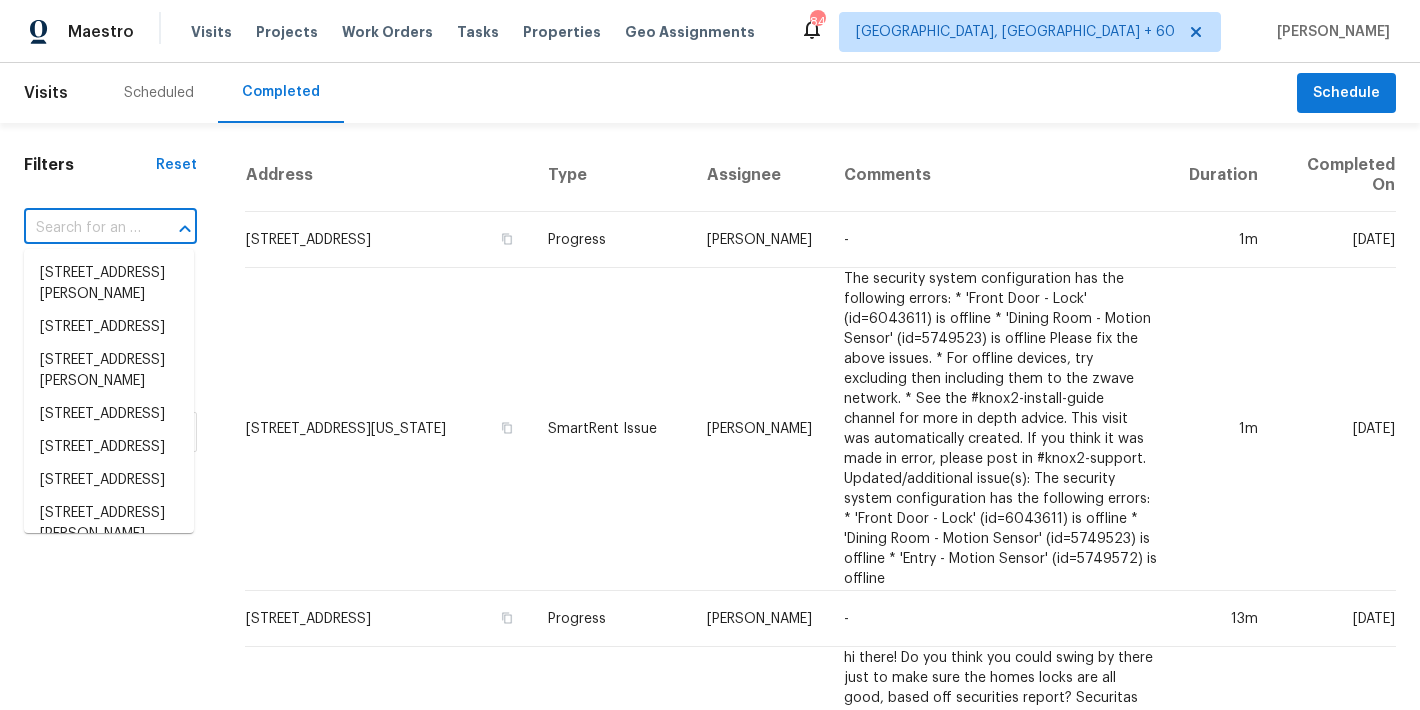 paste on "[STREET_ADDRESS][PERSON_NAME]" 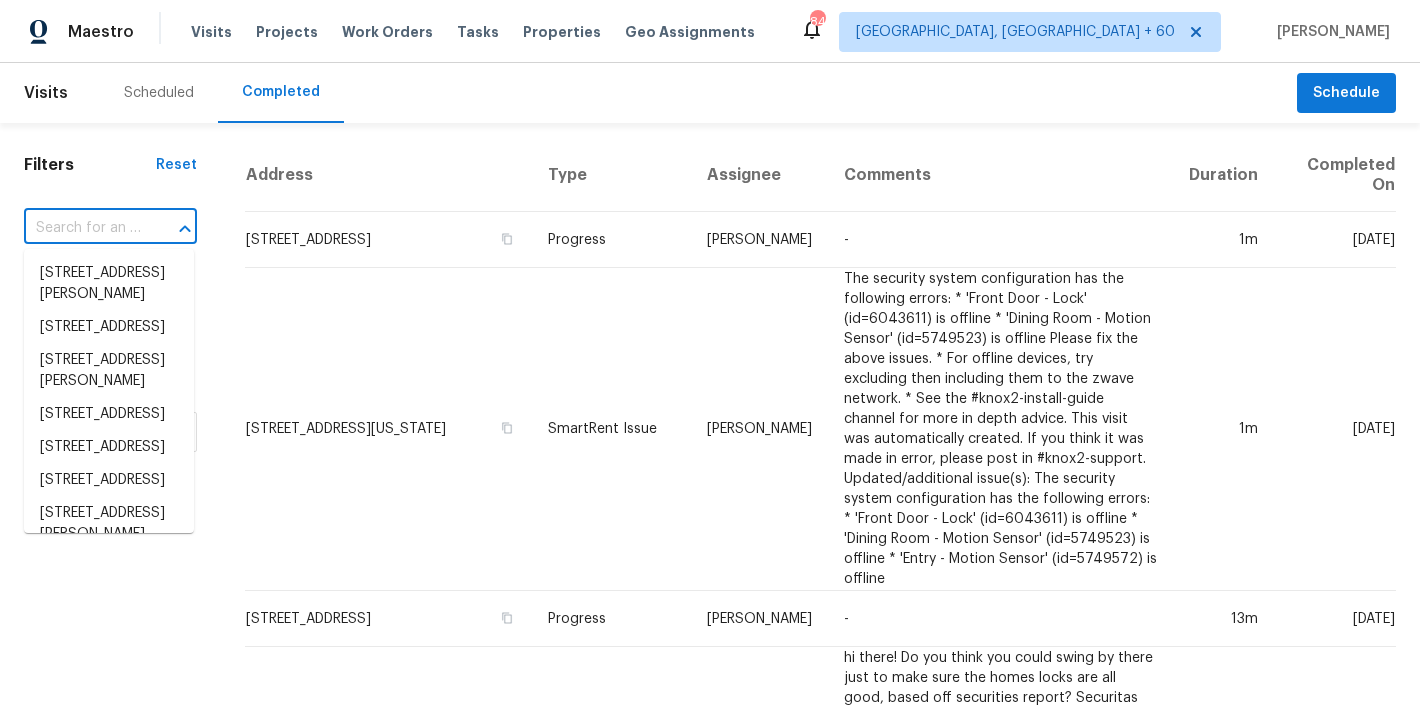 type on "[STREET_ADDRESS][PERSON_NAME]" 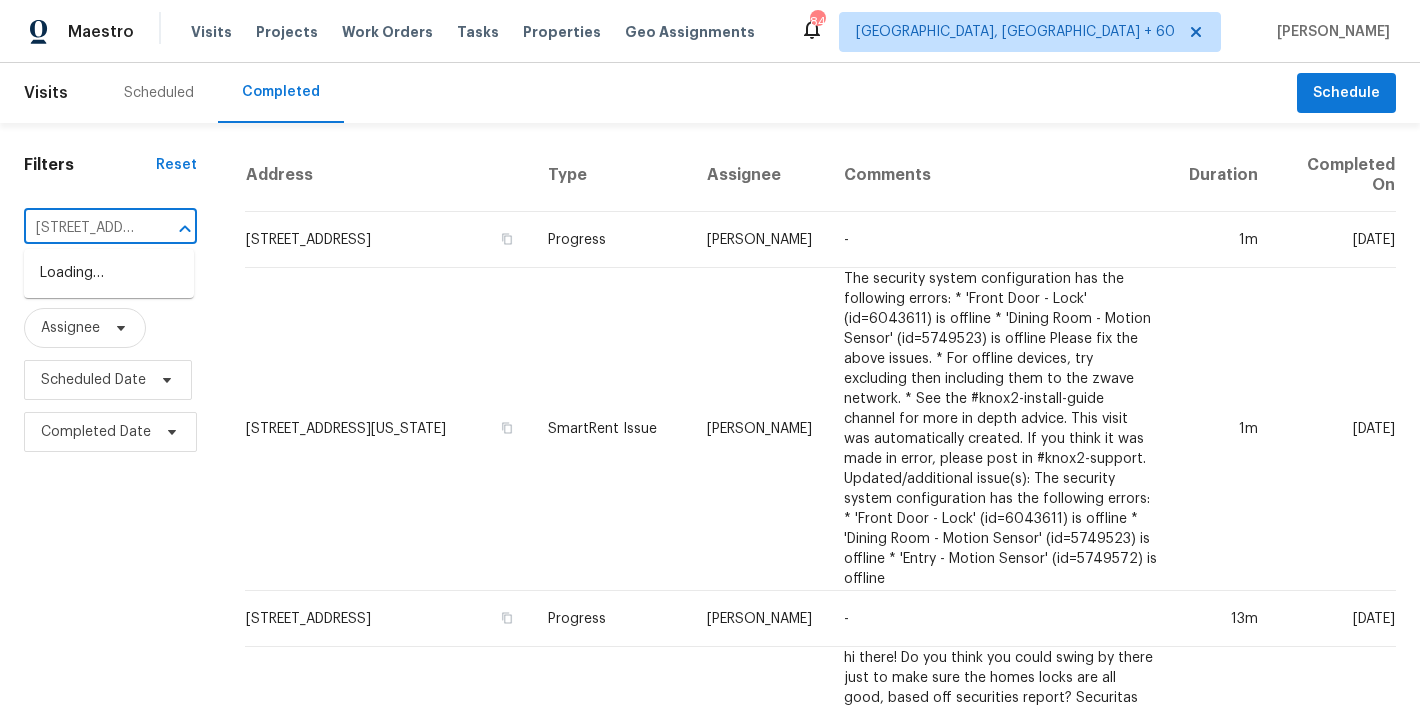 scroll, scrollTop: 0, scrollLeft: 171, axis: horizontal 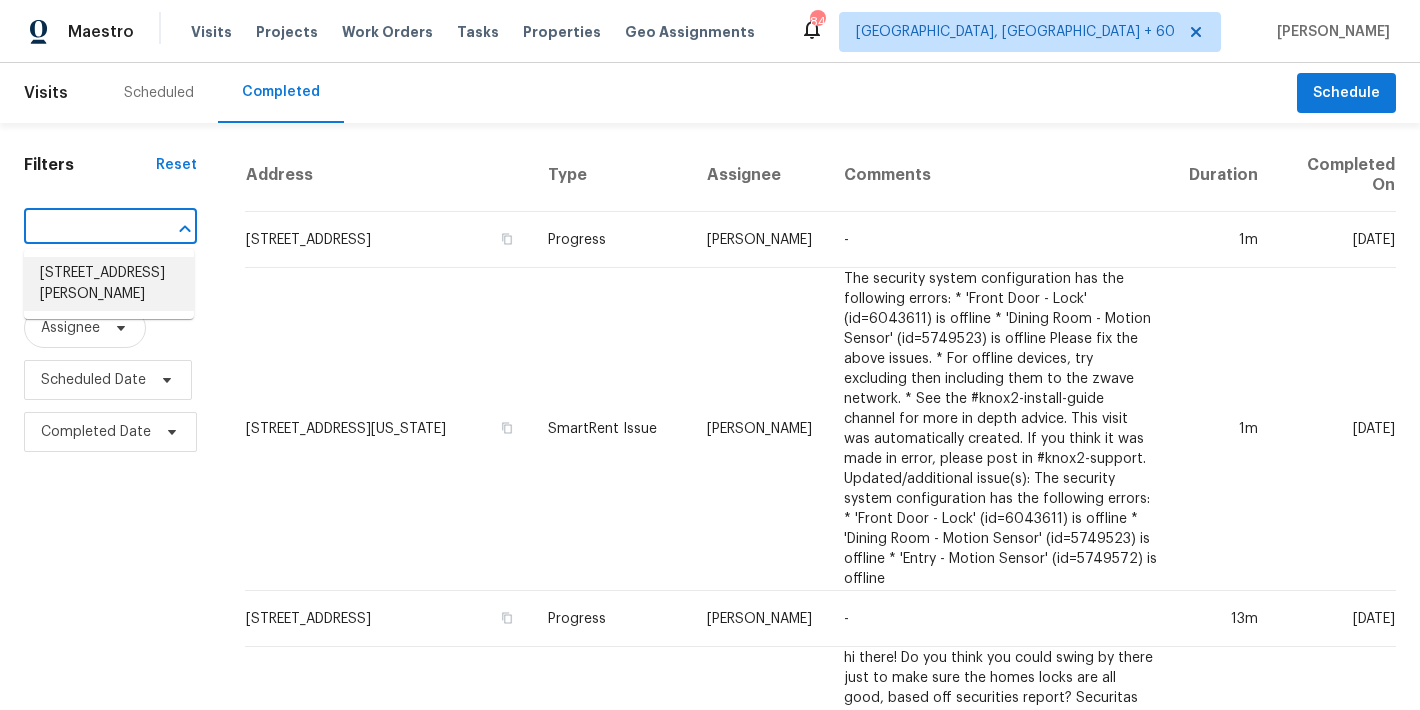 click on "[STREET_ADDRESS][PERSON_NAME]" at bounding box center (109, 284) 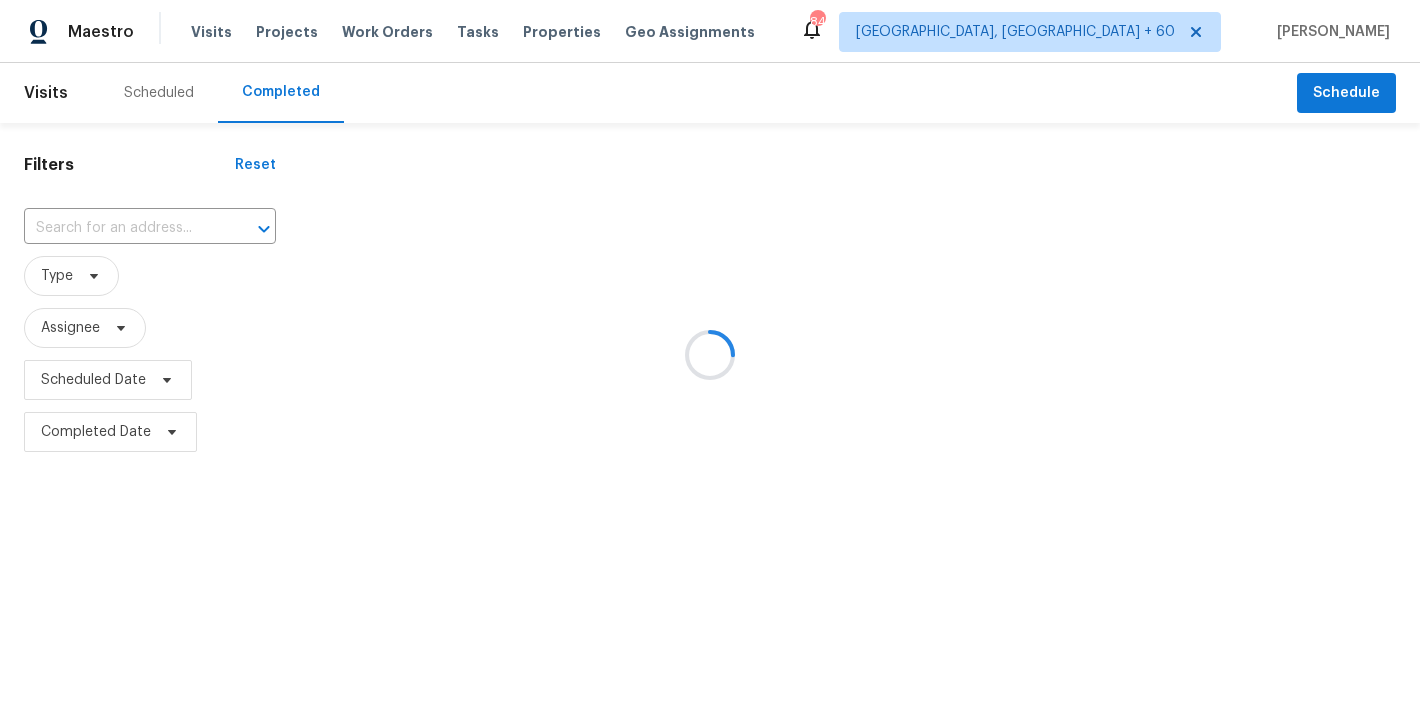type on "[STREET_ADDRESS][PERSON_NAME]" 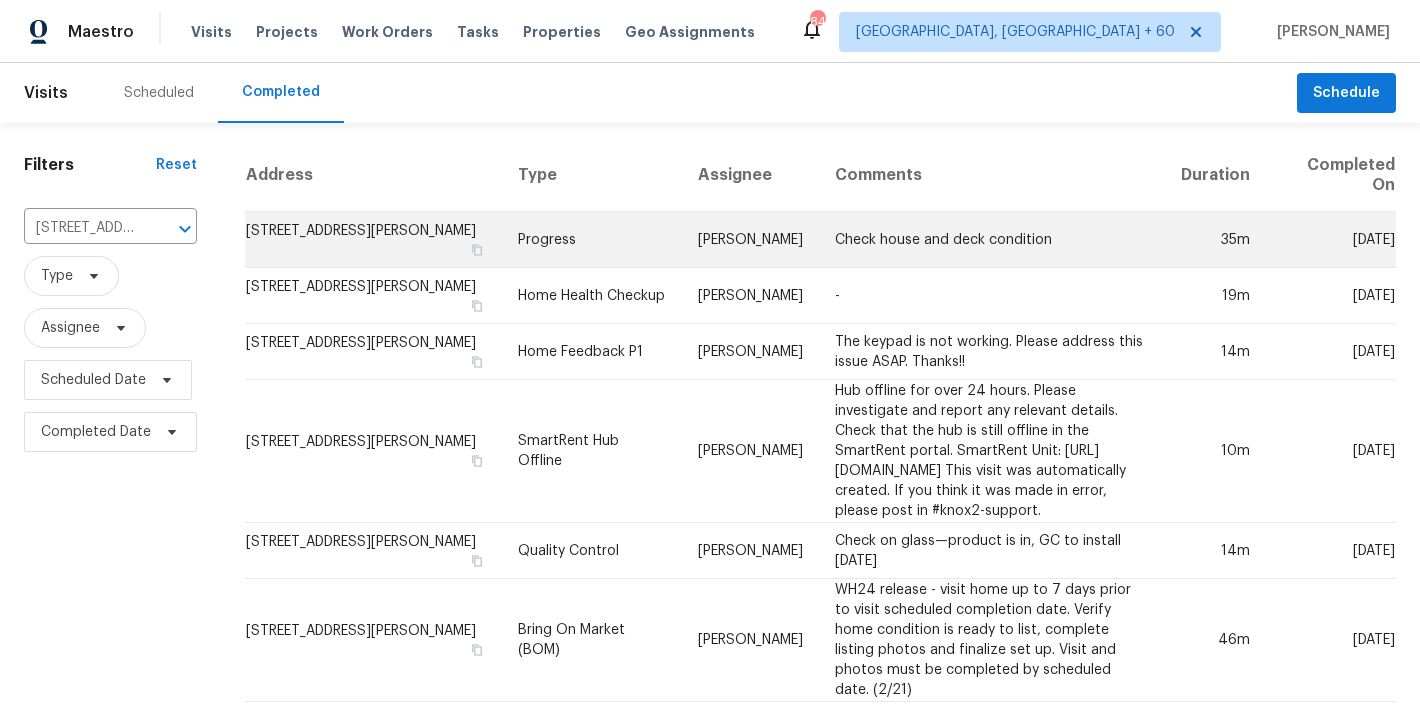 click on "[STREET_ADDRESS][PERSON_NAME]" at bounding box center [373, 240] 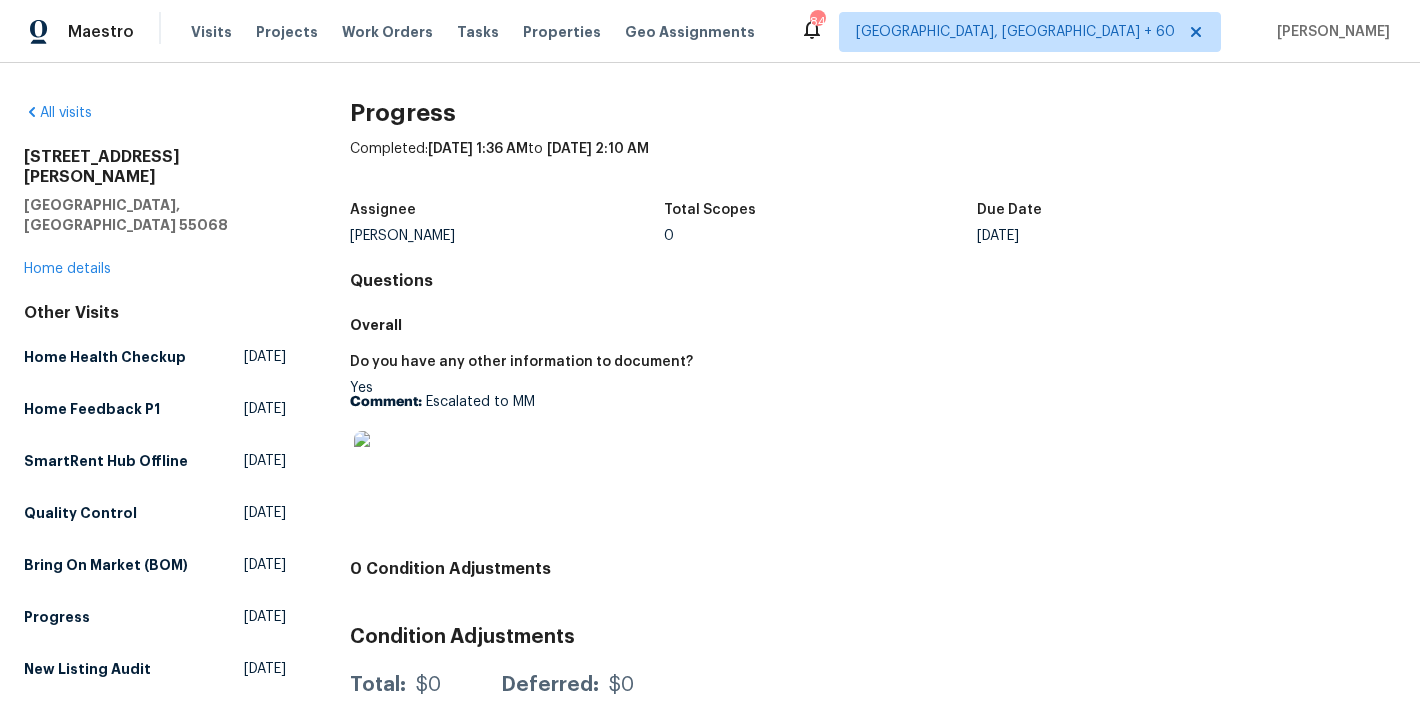 click on "[STREET_ADDRESS][PERSON_NAME] Home details" at bounding box center (155, 213) 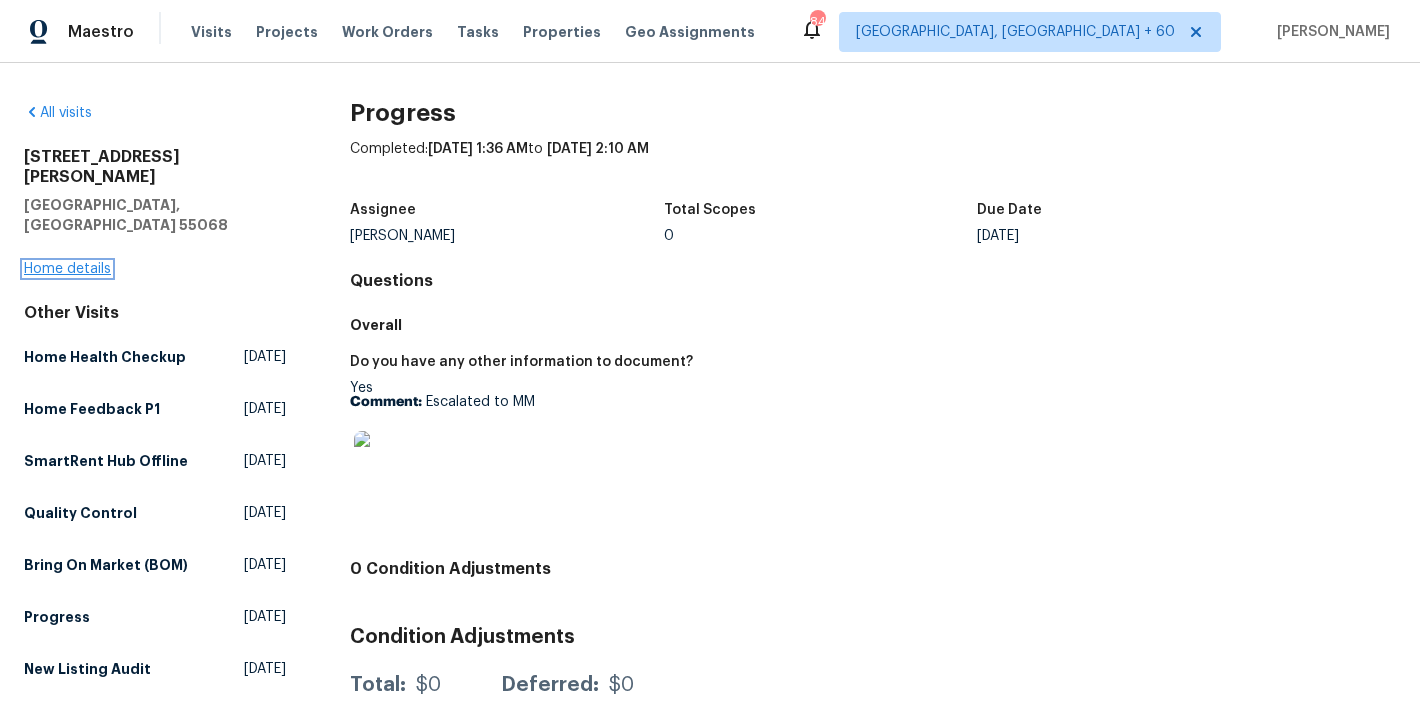 click on "Home details" at bounding box center [67, 269] 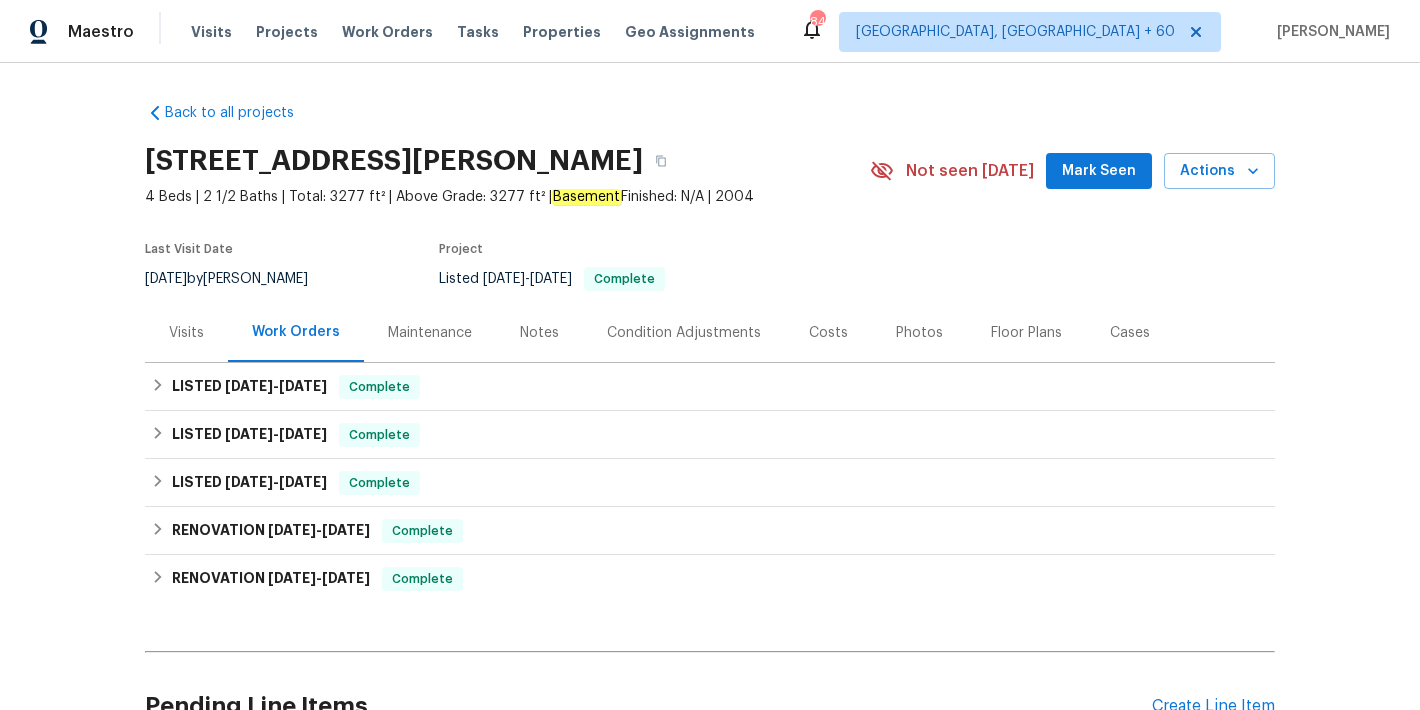 click on "Mark Seen" at bounding box center [1099, 171] 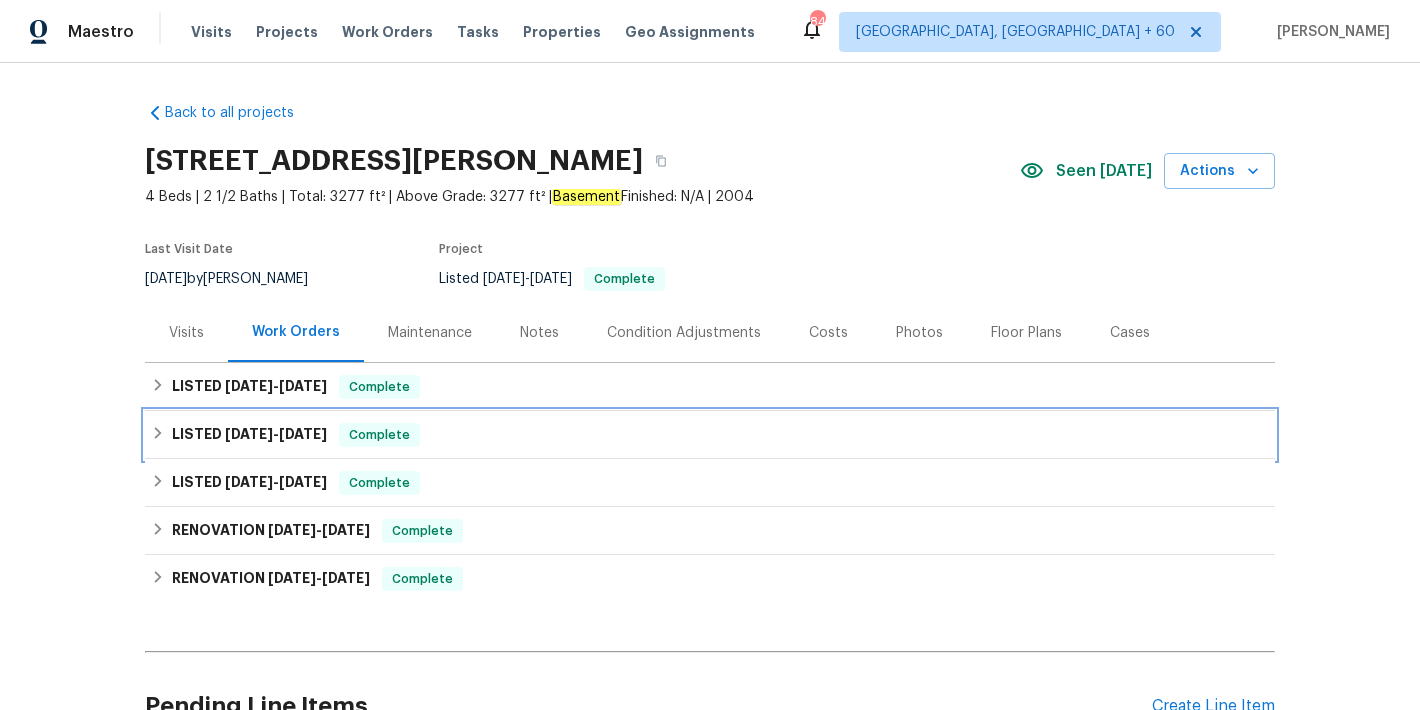 click on "LISTED   [DATE]  -  [DATE] Complete" at bounding box center (710, 435) 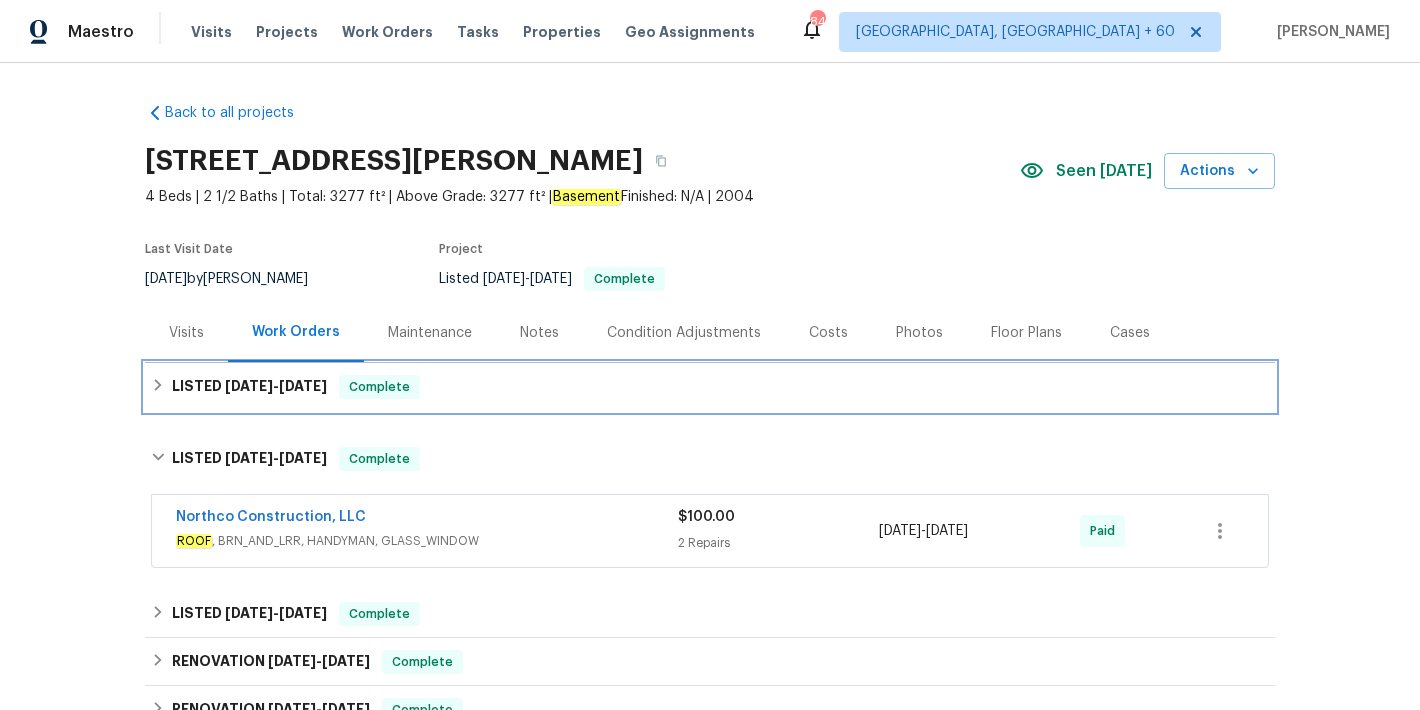 click on "LISTED   [DATE]  -  [DATE] Complete" at bounding box center (710, 387) 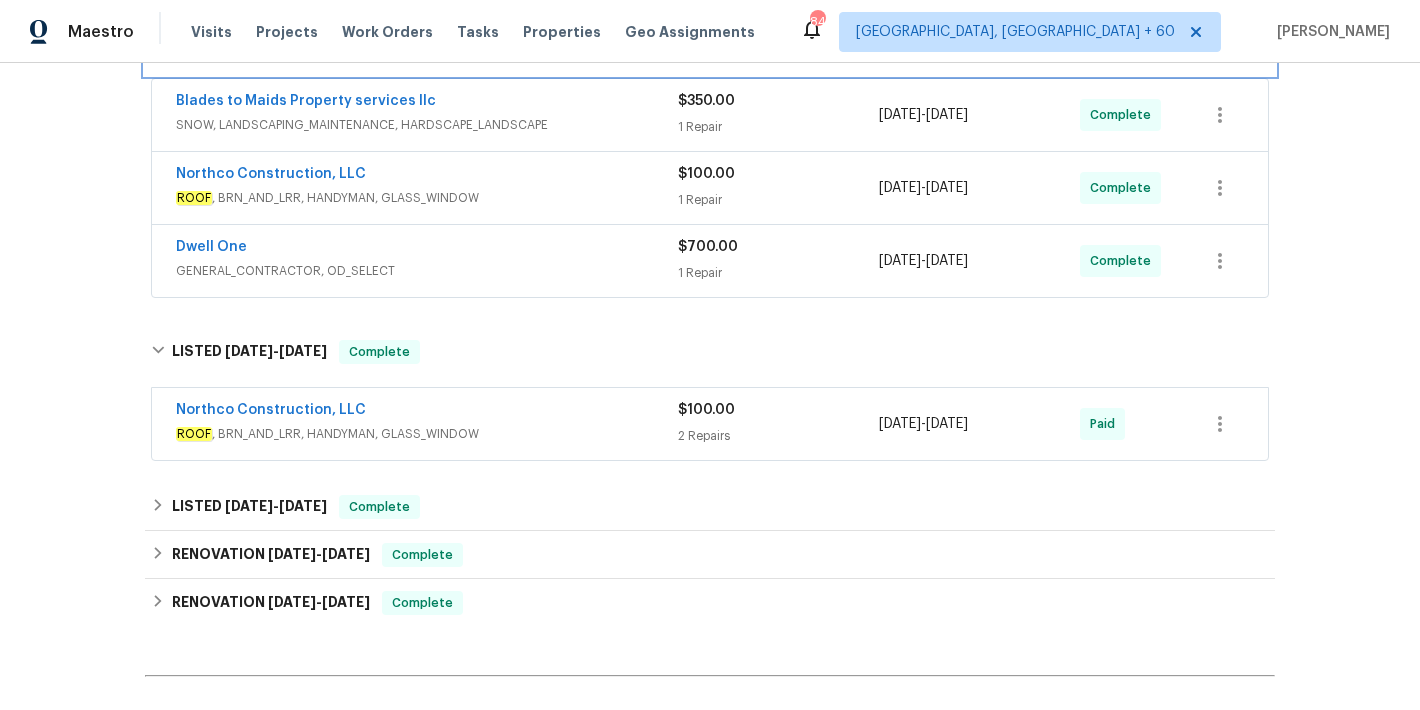 scroll, scrollTop: 375, scrollLeft: 0, axis: vertical 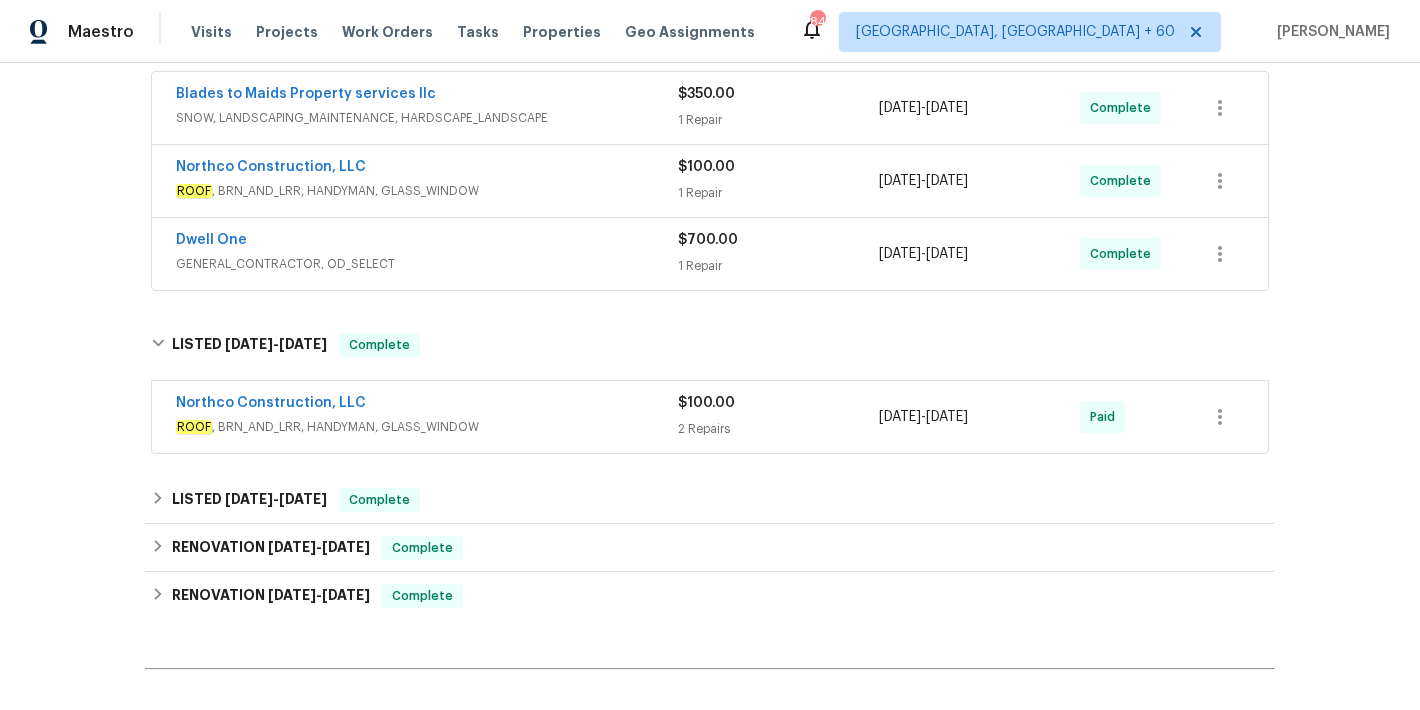 click on "ROOF , BRN_AND_LRR, HANDYMAN, GLASS_WINDOW" at bounding box center (427, 427) 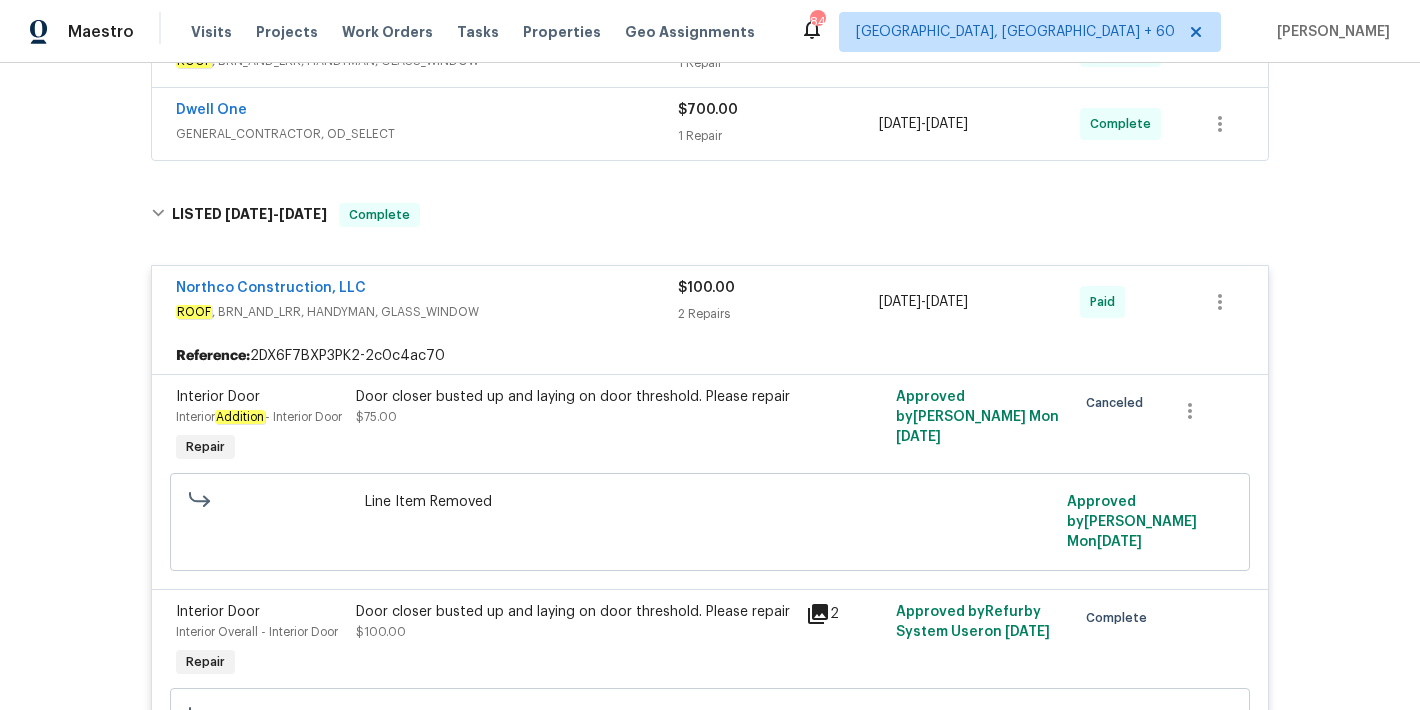 scroll, scrollTop: 430, scrollLeft: 0, axis: vertical 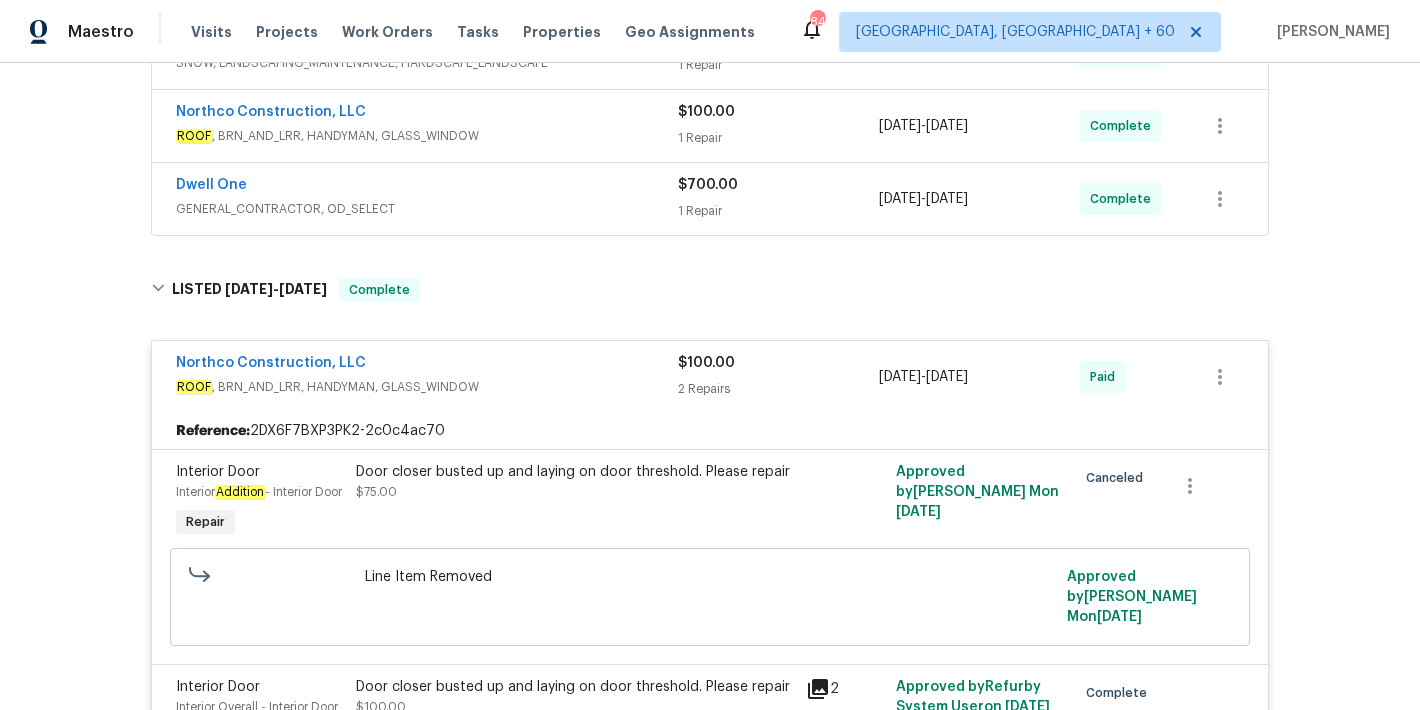 click on "Dwell One" at bounding box center [427, 187] 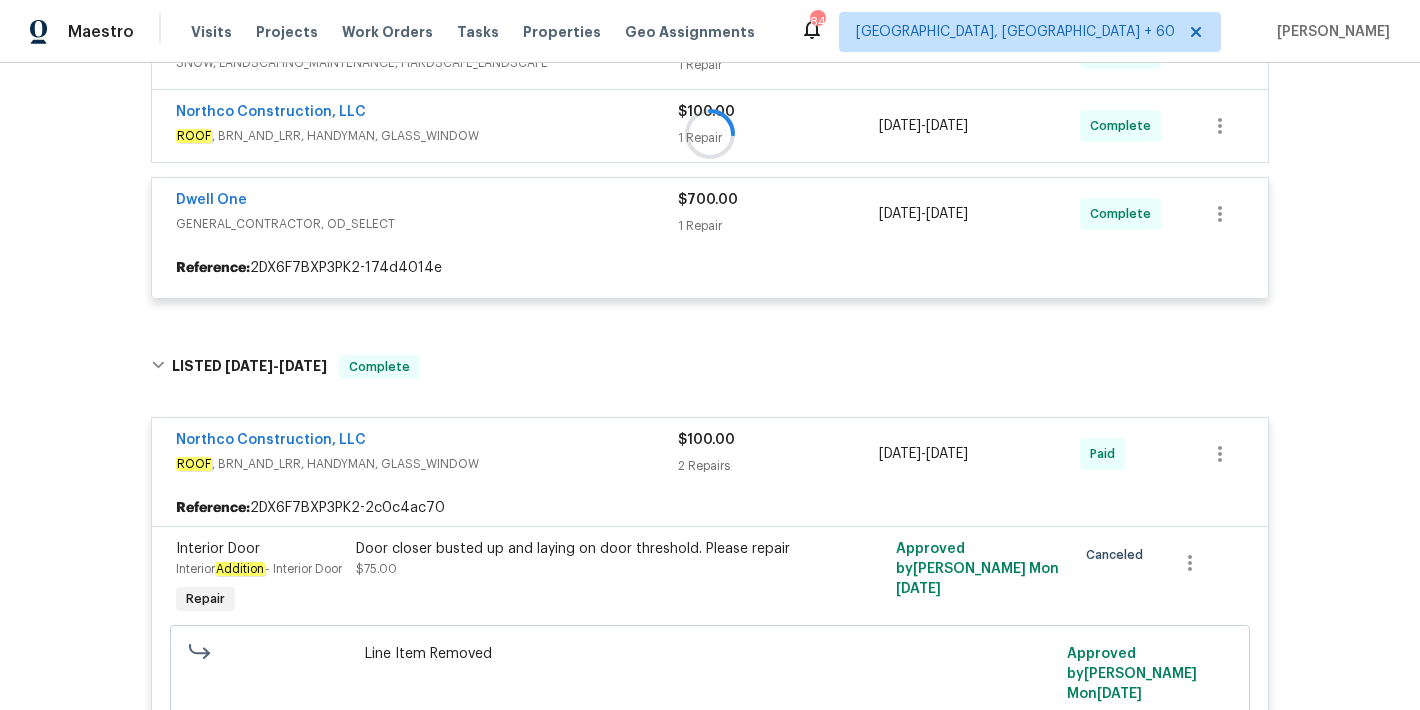 scroll, scrollTop: 318, scrollLeft: 0, axis: vertical 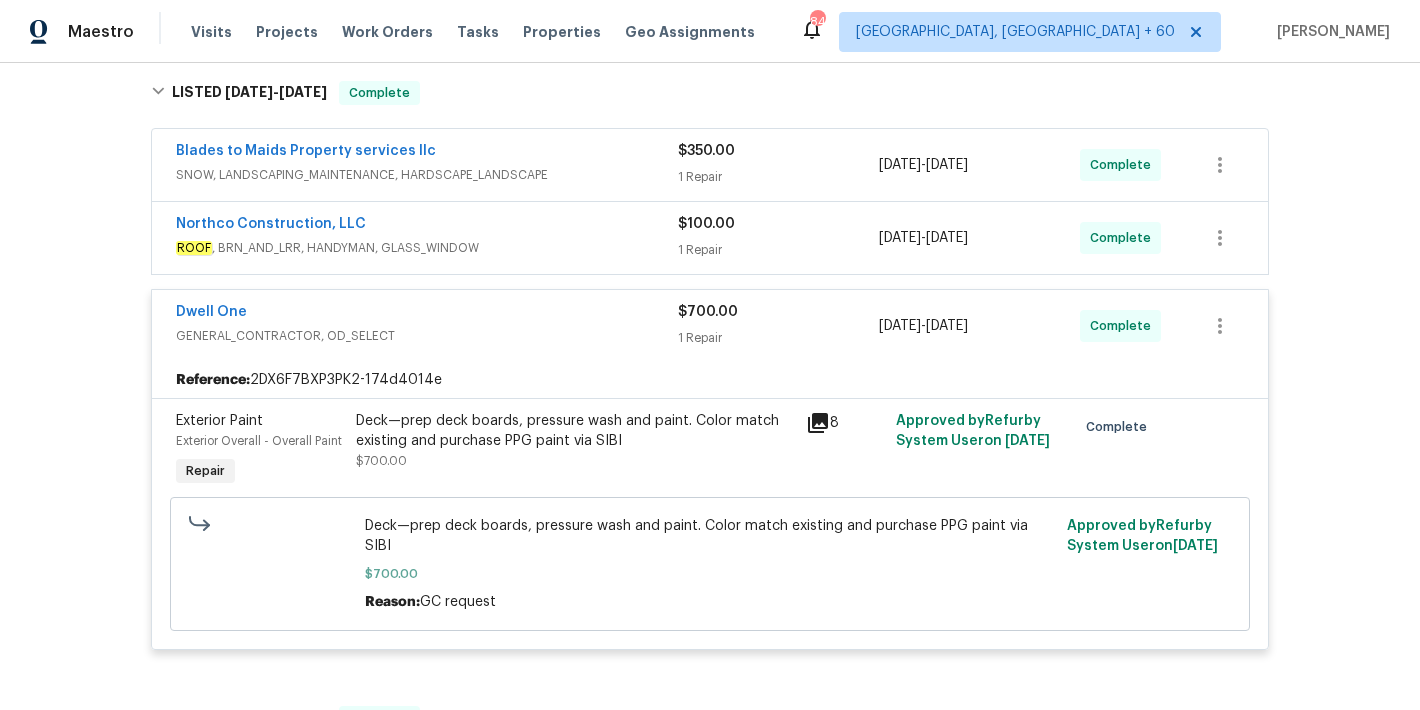 click on "Northco Construction, LLC" at bounding box center (427, 226) 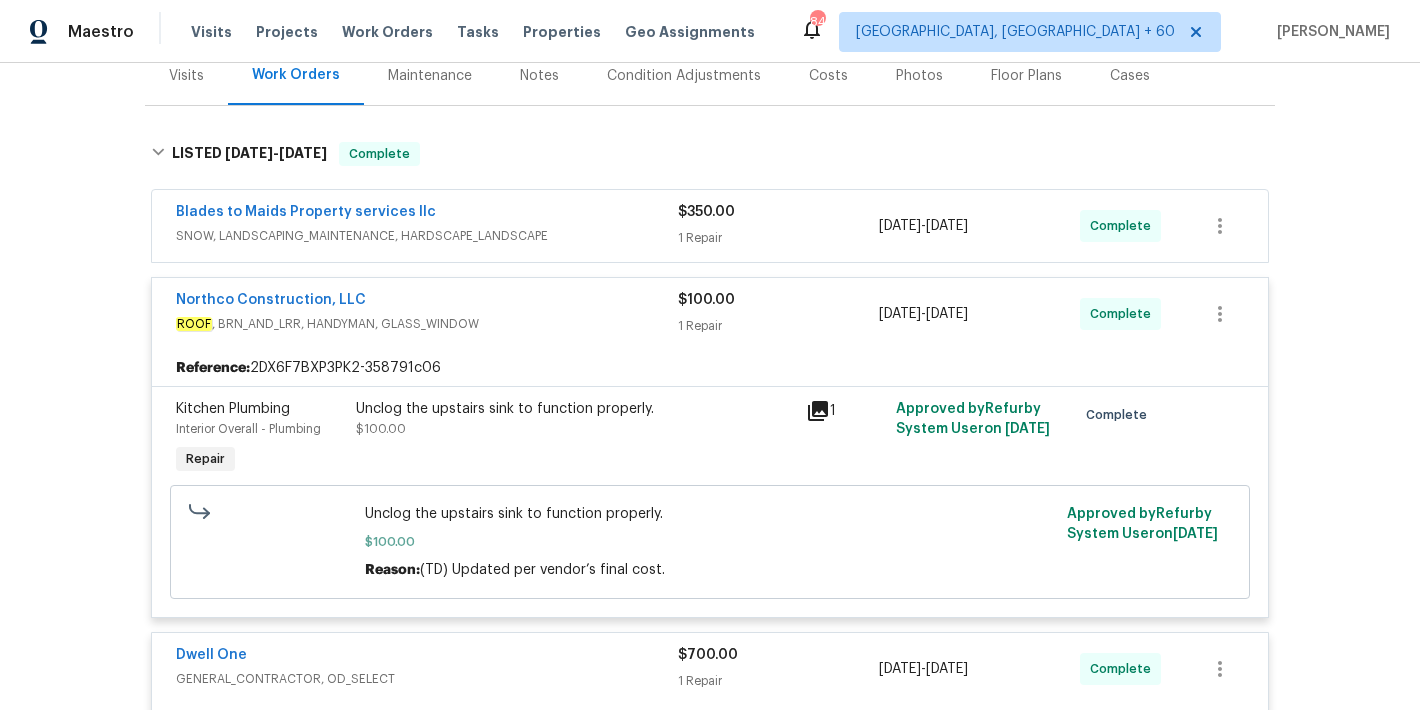 scroll, scrollTop: 243, scrollLeft: 0, axis: vertical 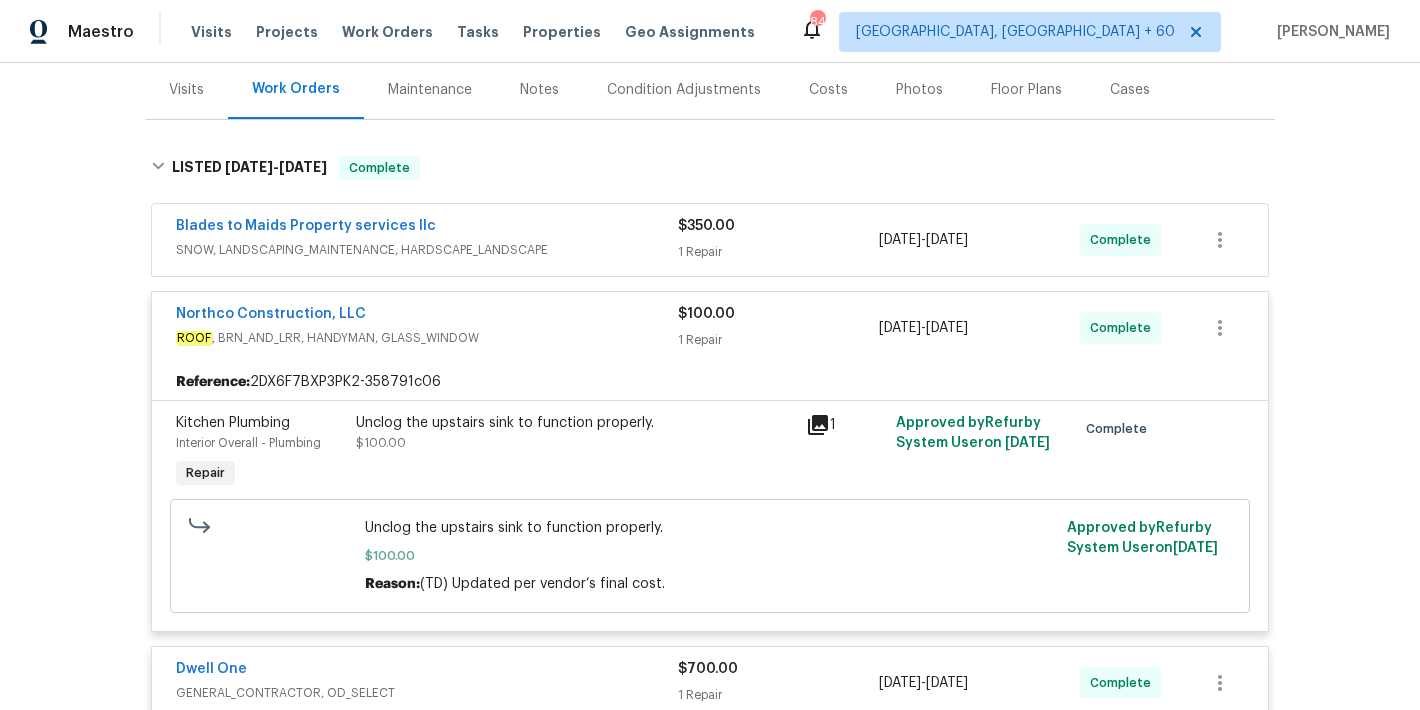 click on "Blades to Maids Property services llc" at bounding box center [427, 228] 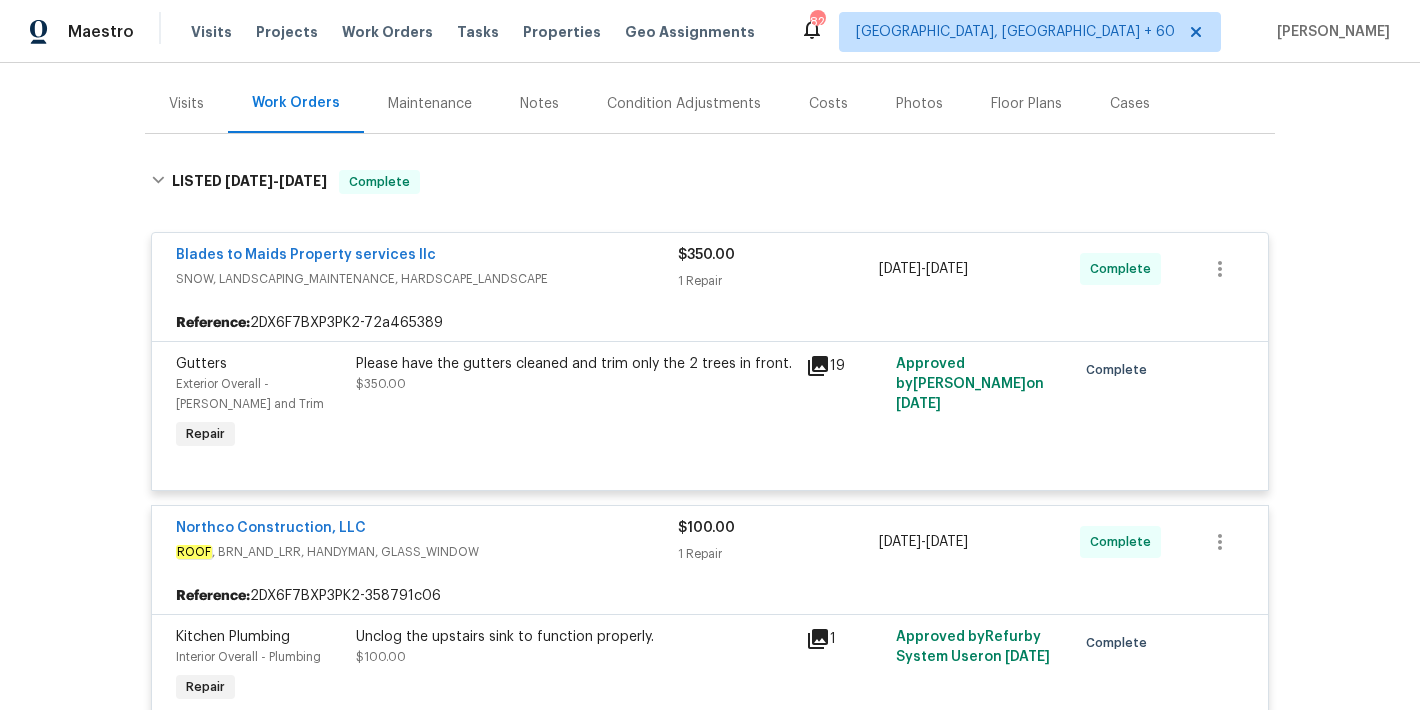 scroll, scrollTop: 0, scrollLeft: 0, axis: both 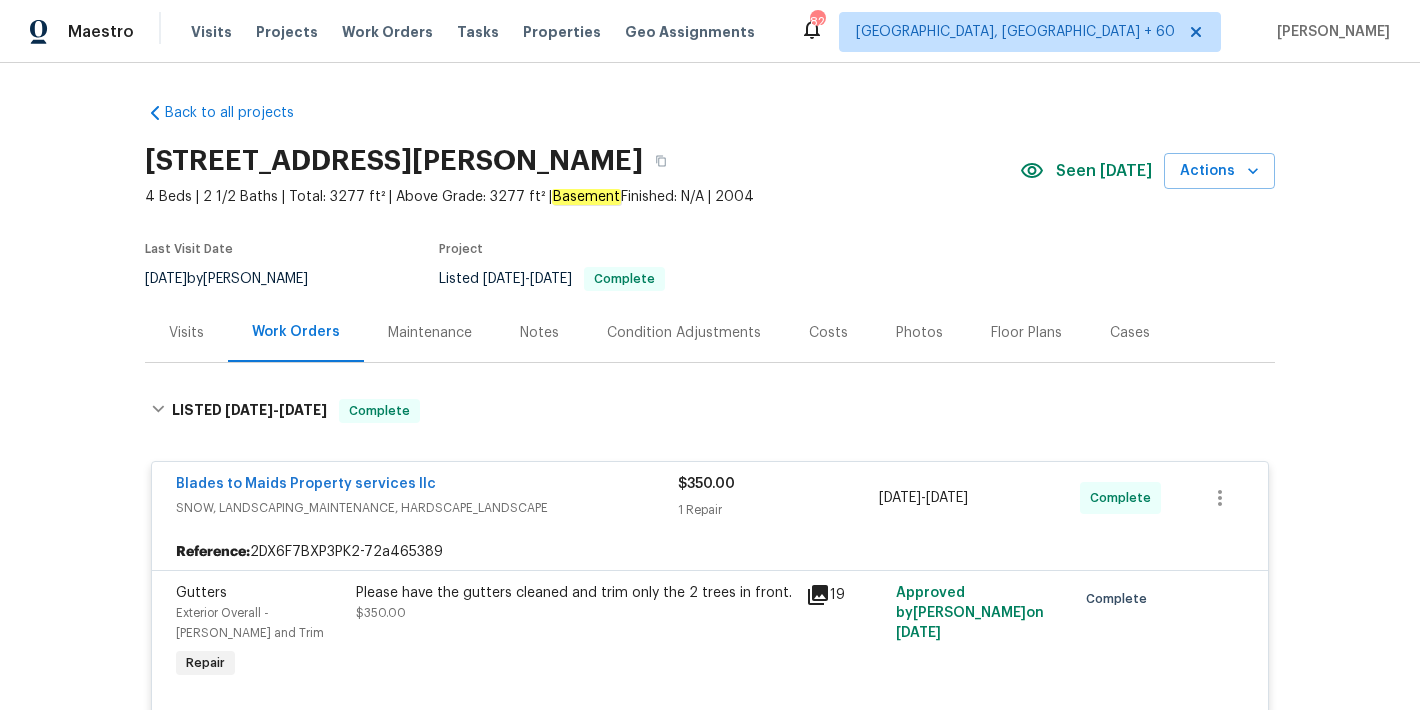 click on "Back to all projects [STREET_ADDRESS][PERSON_NAME] 4 Beds | 2 1/2 Baths | Total: 3277 ft² | Above Grade: 3277 ft² |  Basement  Finished: N/A | 2004 Seen [DATE] Actions Last Visit Date [DATE]  by  [PERSON_NAME]   Project Listed   [DATE]  -  [DATE] Complete Visits Work Orders Maintenance Notes Condition Adjustments Costs Photos Floor Plans Cases LISTED   [DATE]  -  [DATE] Complete Blades to Maids Property services llc SNOW, LANDSCAPING_MAINTENANCE, HARDSCAPE_LANDSCAPE $350.00 1 Repair [DATE]  -  [DATE] Complete Reference:  2DX6F7BXP3PK2-72a465389 Gutters Exterior Overall - [PERSON_NAME] and Trim Repair Please have the gutters cleaned and trim only the 2 trees in front. $350.00   19 Approved by  [PERSON_NAME] M  on   [DATE] Complete Northco Construction, LLC ROOF , BRN_AND_LRR, HANDYMAN, GLASS_WINDOW $100.00 1 Repair [DATE]  -  [DATE] Complete Reference:  2DX6F7BXP3PK2-358791c06 Kitchen Plumbing Interior Overall - Plumbing Repair Unclog the upstairs sink to function properly. $100.00   1  on" at bounding box center (710, 386) 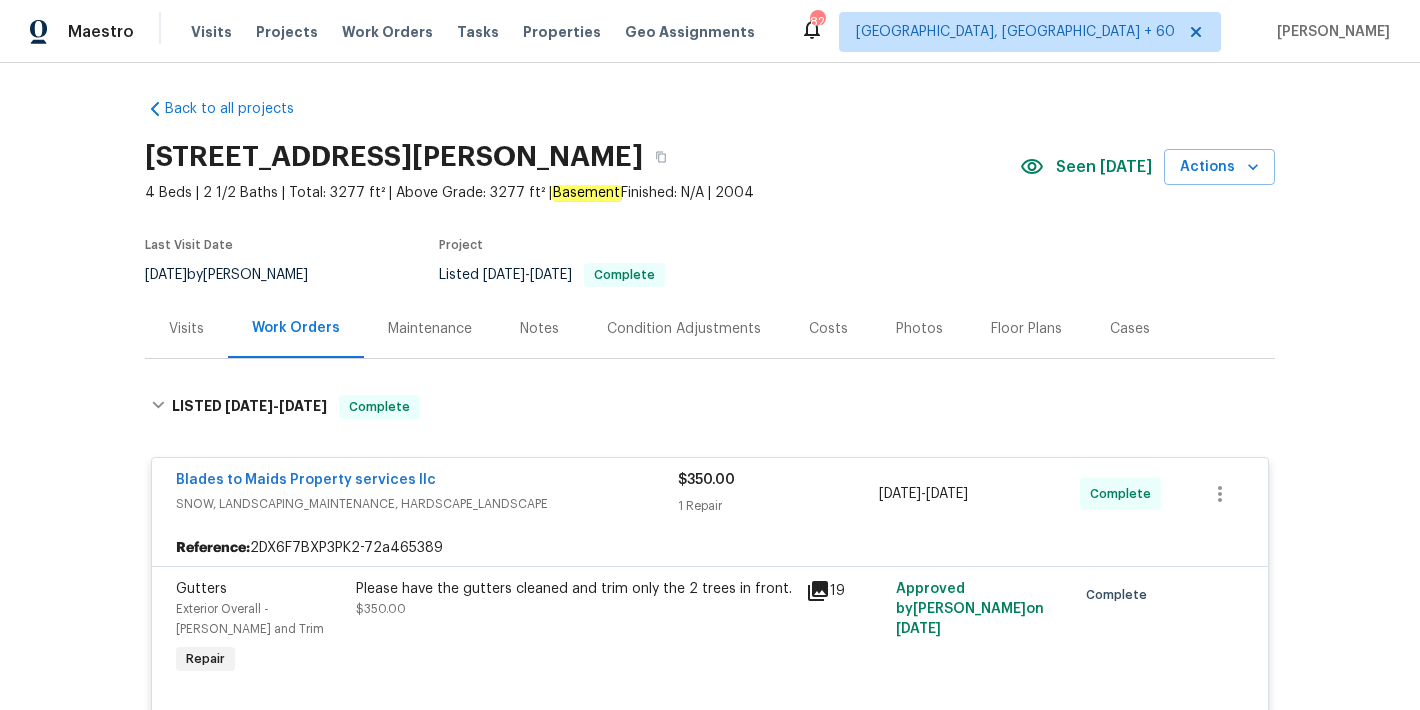 scroll, scrollTop: 0, scrollLeft: 0, axis: both 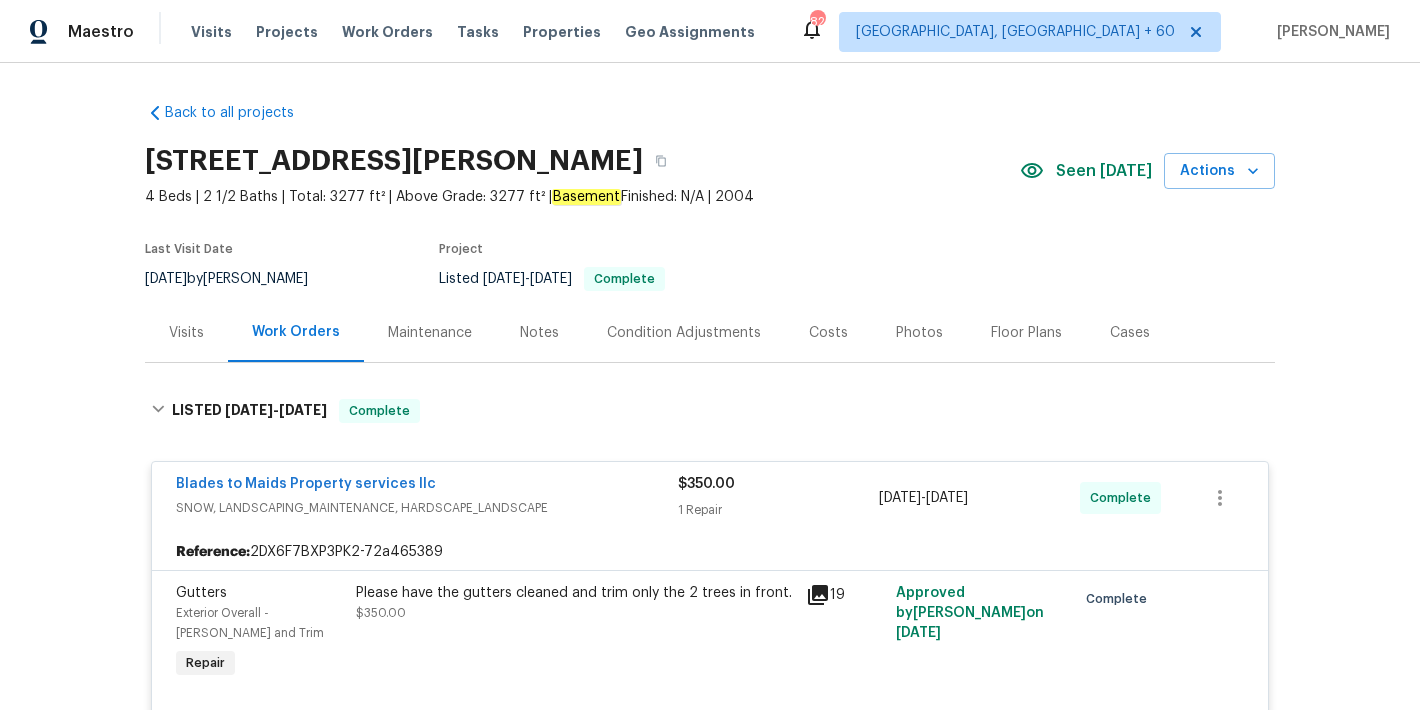 click on "Back to all projects [STREET_ADDRESS][PERSON_NAME] 4 Beds | 2 1/2 Baths | Total: 3277 ft² | Above Grade: 3277 ft² |  Basement  Finished: N/A | 2004 Seen [DATE] Actions Last Visit Date [DATE]  by  [PERSON_NAME]   Project Listed   [DATE]  -  [DATE] Complete Visits Work Orders Maintenance Notes Condition Adjustments Costs Photos Floor Plans Cases LISTED   [DATE]  -  [DATE] Complete Blades to Maids Property services llc SNOW, LANDSCAPING_MAINTENANCE, HARDSCAPE_LANDSCAPE $350.00 1 Repair [DATE]  -  [DATE] Complete Reference:  2DX6F7BXP3PK2-72a465389 Gutters Exterior Overall - [PERSON_NAME] and Trim Repair Please have the gutters cleaned and trim only the 2 trees in front. $350.00   19 Approved by  [PERSON_NAME] M  on   [DATE] Complete Northco Construction, LLC ROOF , BRN_AND_LRR, HANDYMAN, GLASS_WINDOW $100.00 1 Repair [DATE]  -  [DATE] Complete Reference:  2DX6F7BXP3PK2-358791c06 Kitchen Plumbing Interior Overall - Plumbing Repair Unclog the upstairs sink to function properly. $100.00   1  on" at bounding box center [710, 1288] 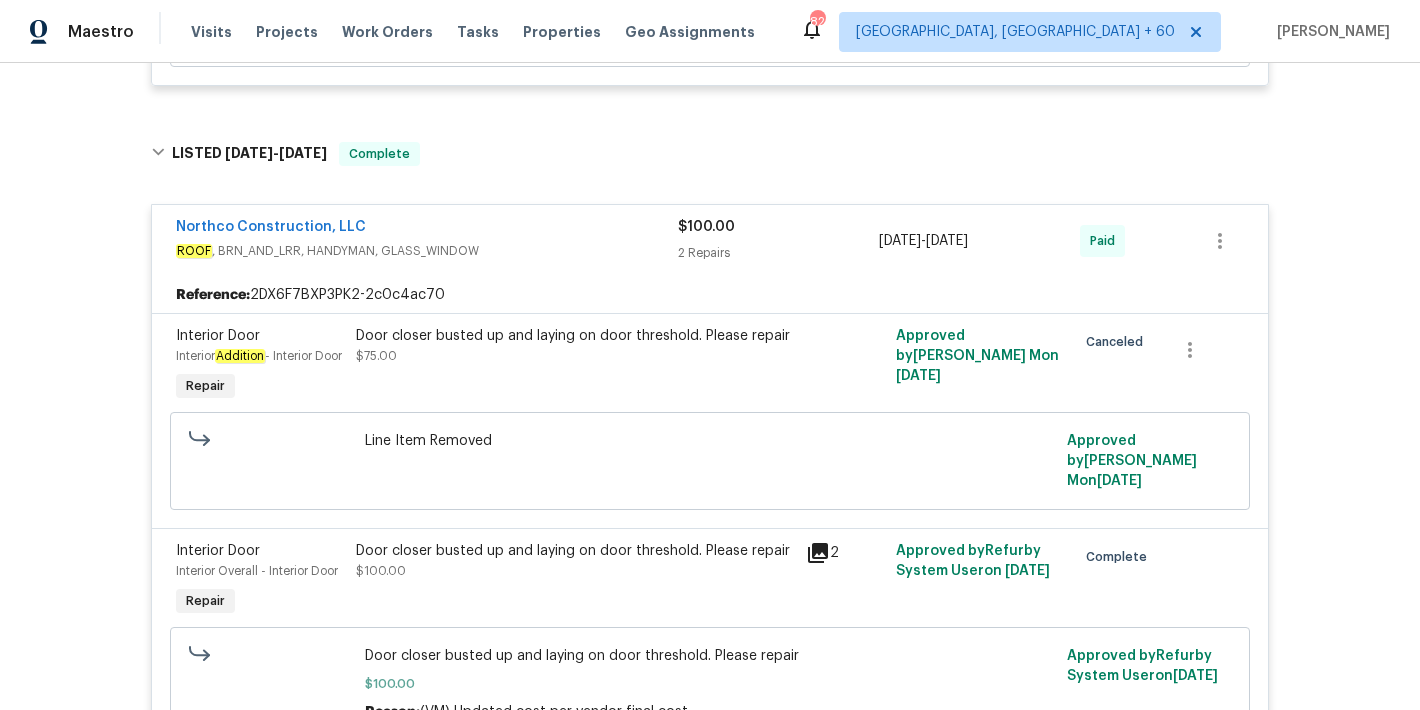 scroll, scrollTop: 1476, scrollLeft: 0, axis: vertical 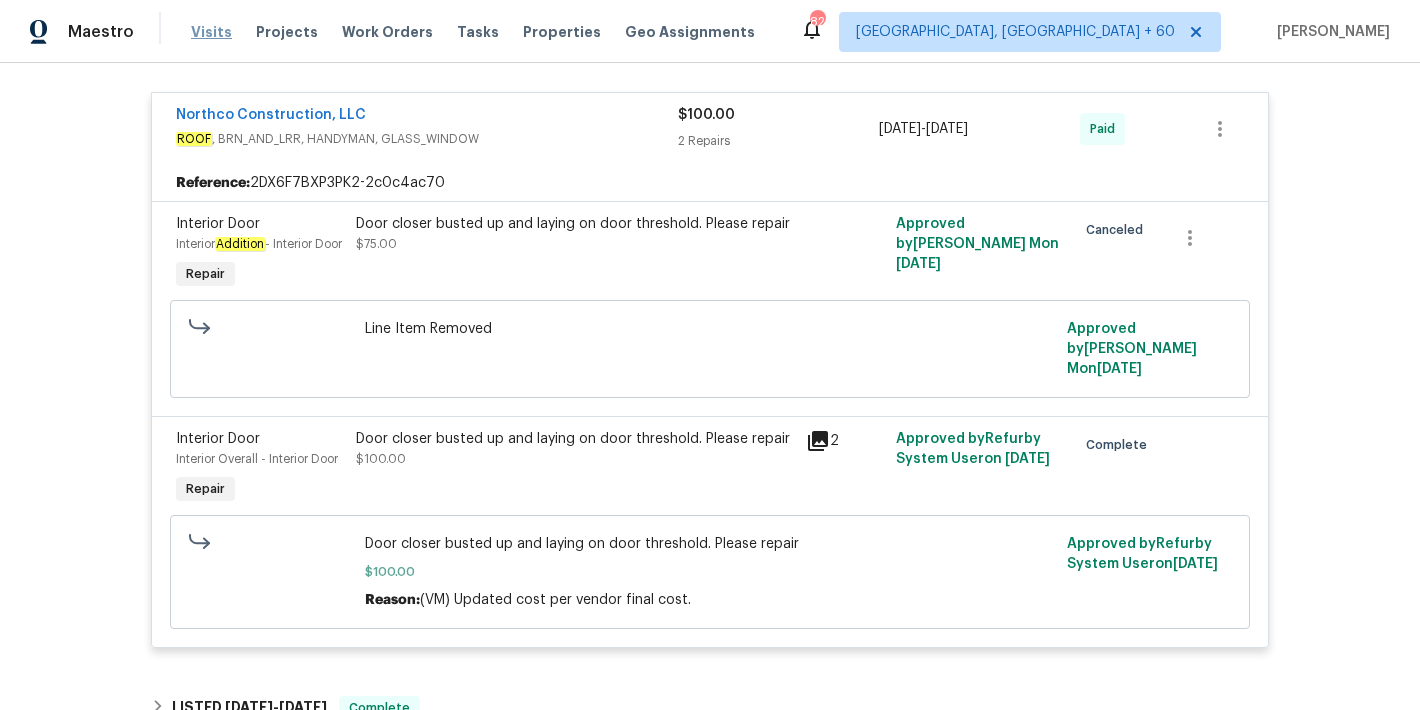 click on "Visits" at bounding box center (211, 32) 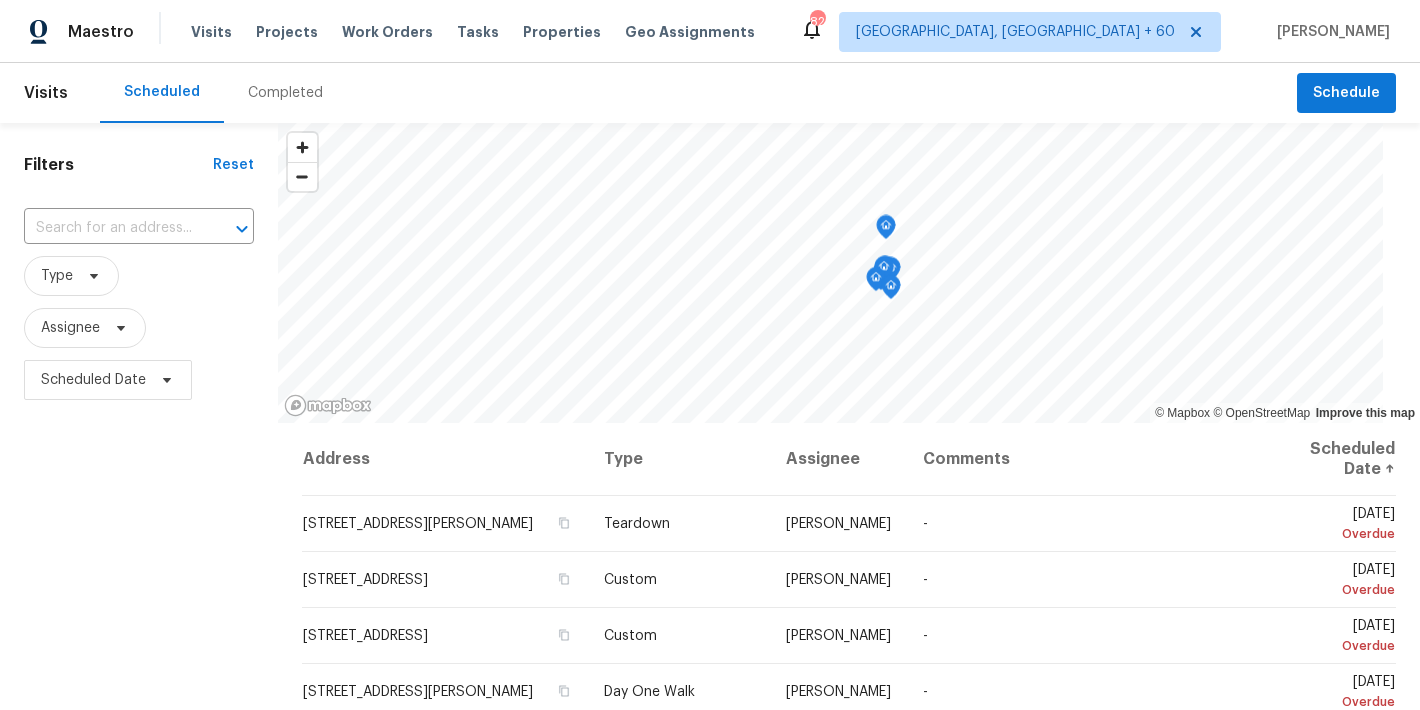 click on "Completed" at bounding box center [285, 93] 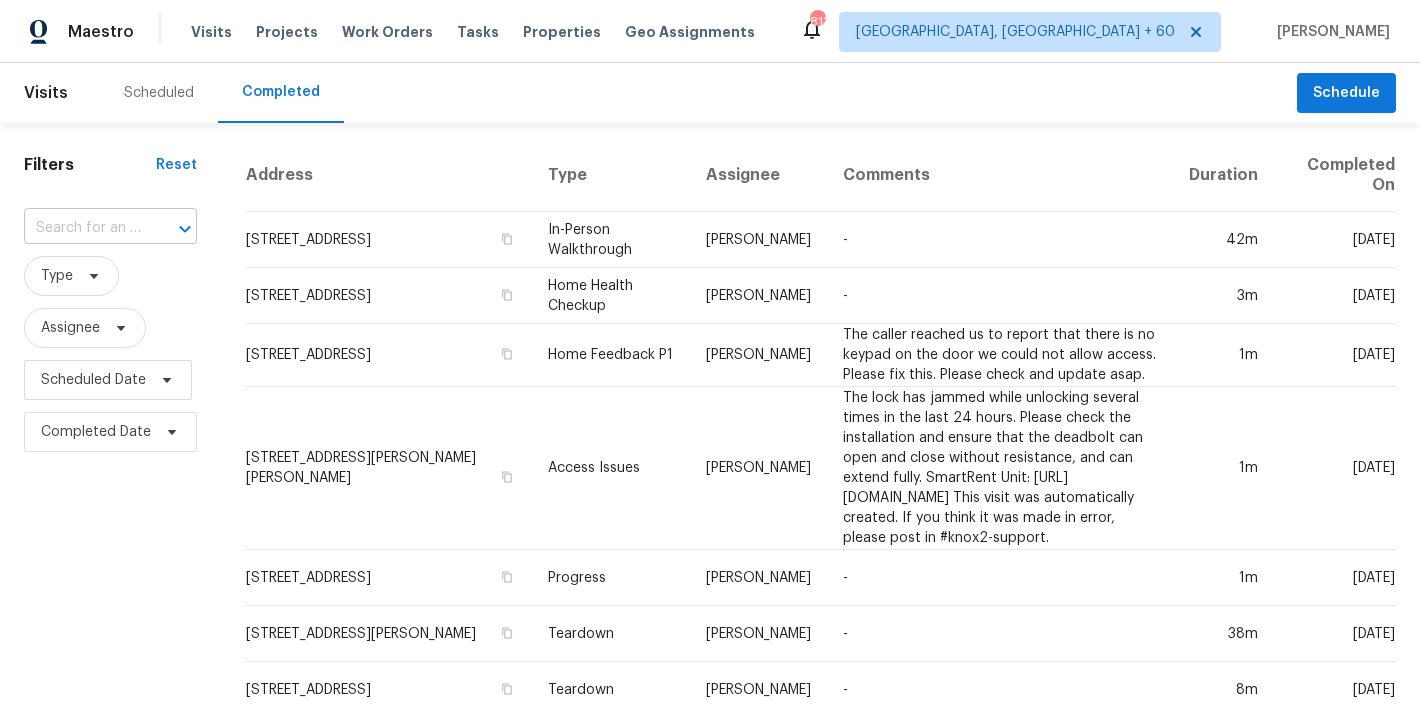 click at bounding box center [82, 228] 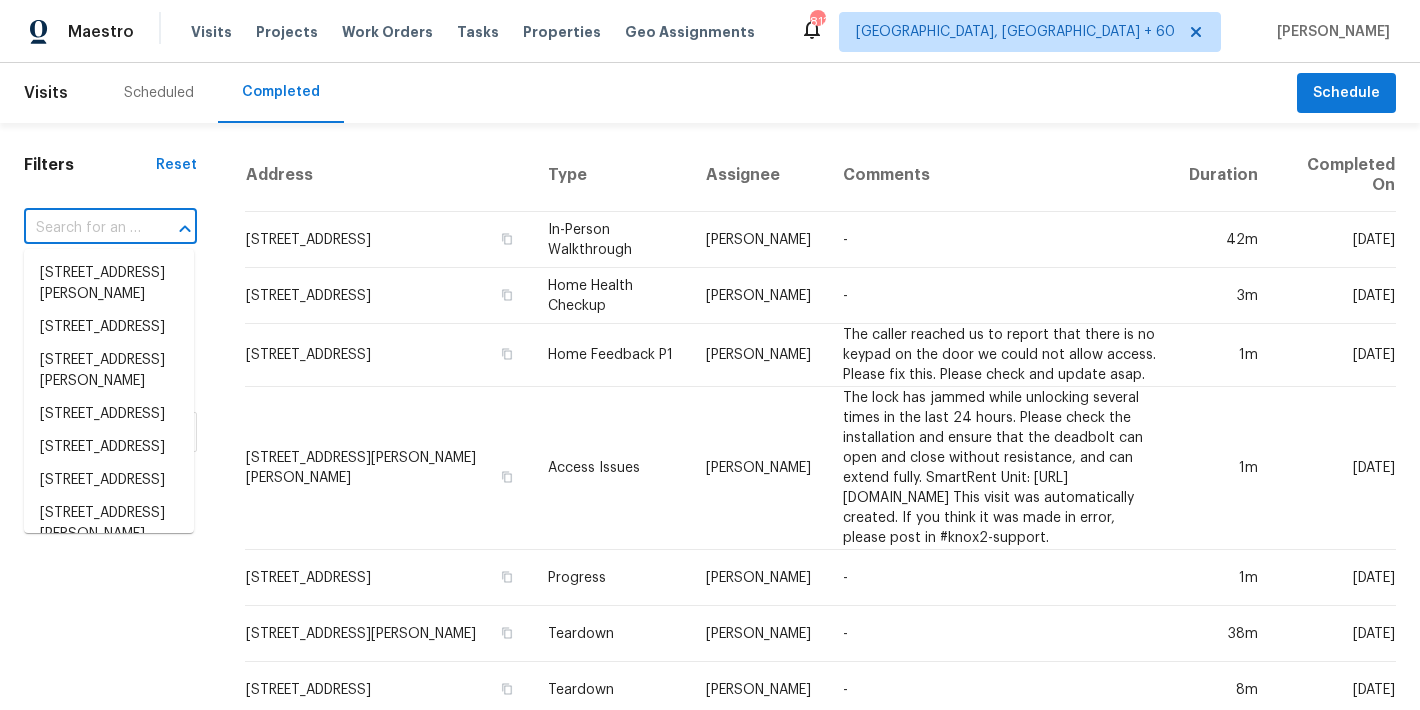 paste on "[STREET_ADDRESS]" 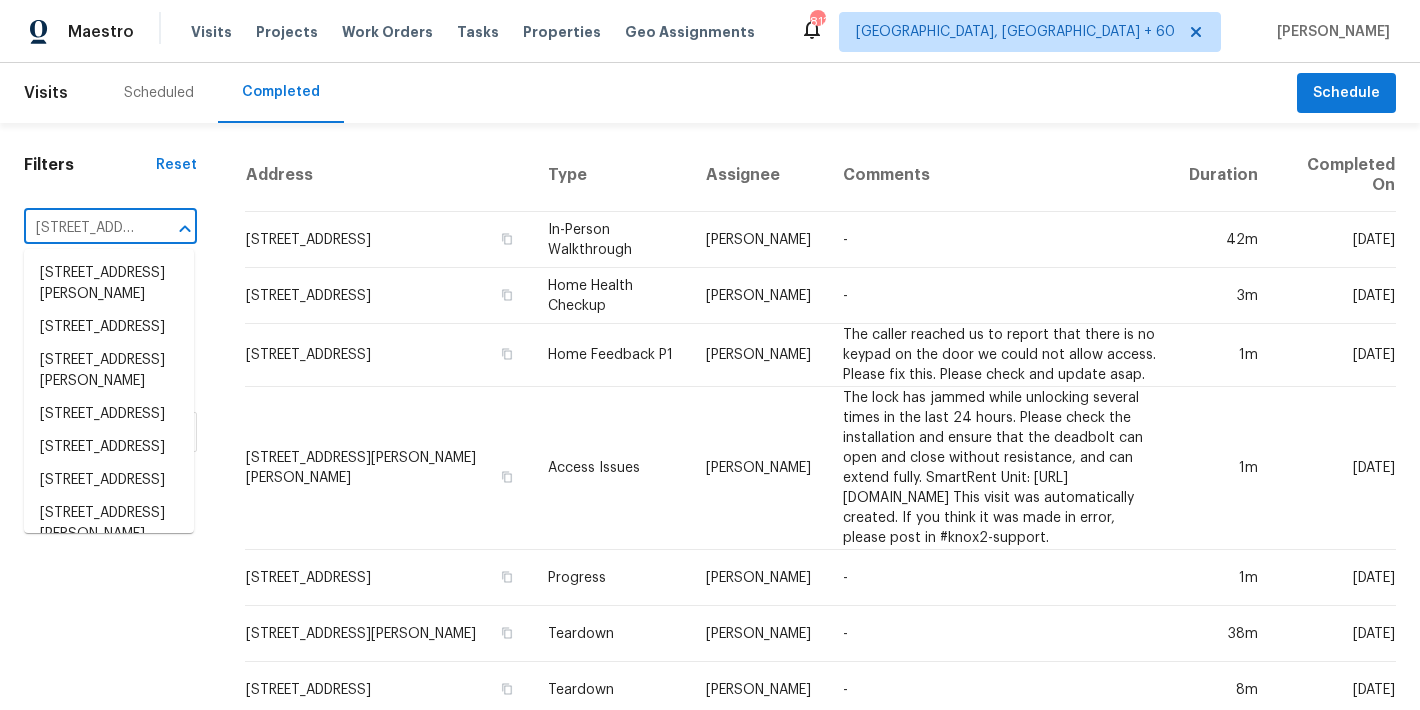 scroll, scrollTop: 0, scrollLeft: 204, axis: horizontal 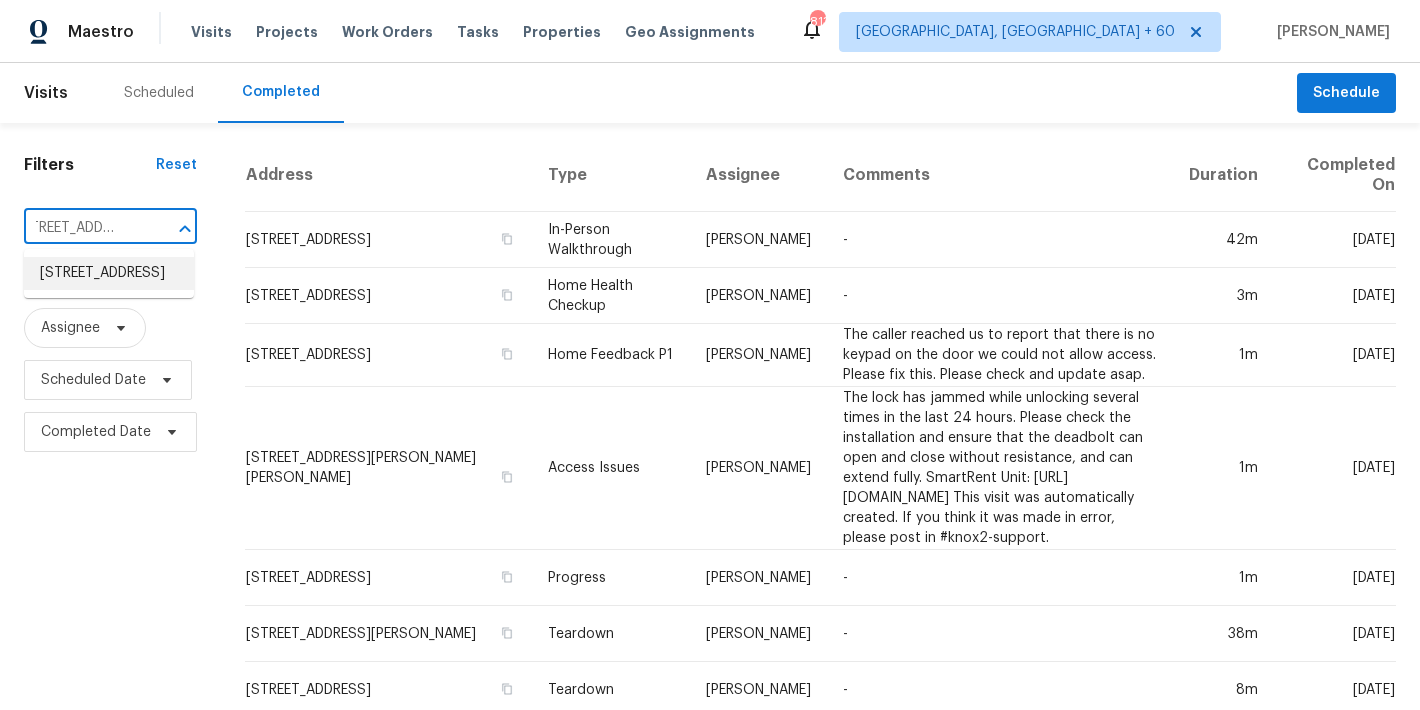 click on "[STREET_ADDRESS]" at bounding box center [109, 273] 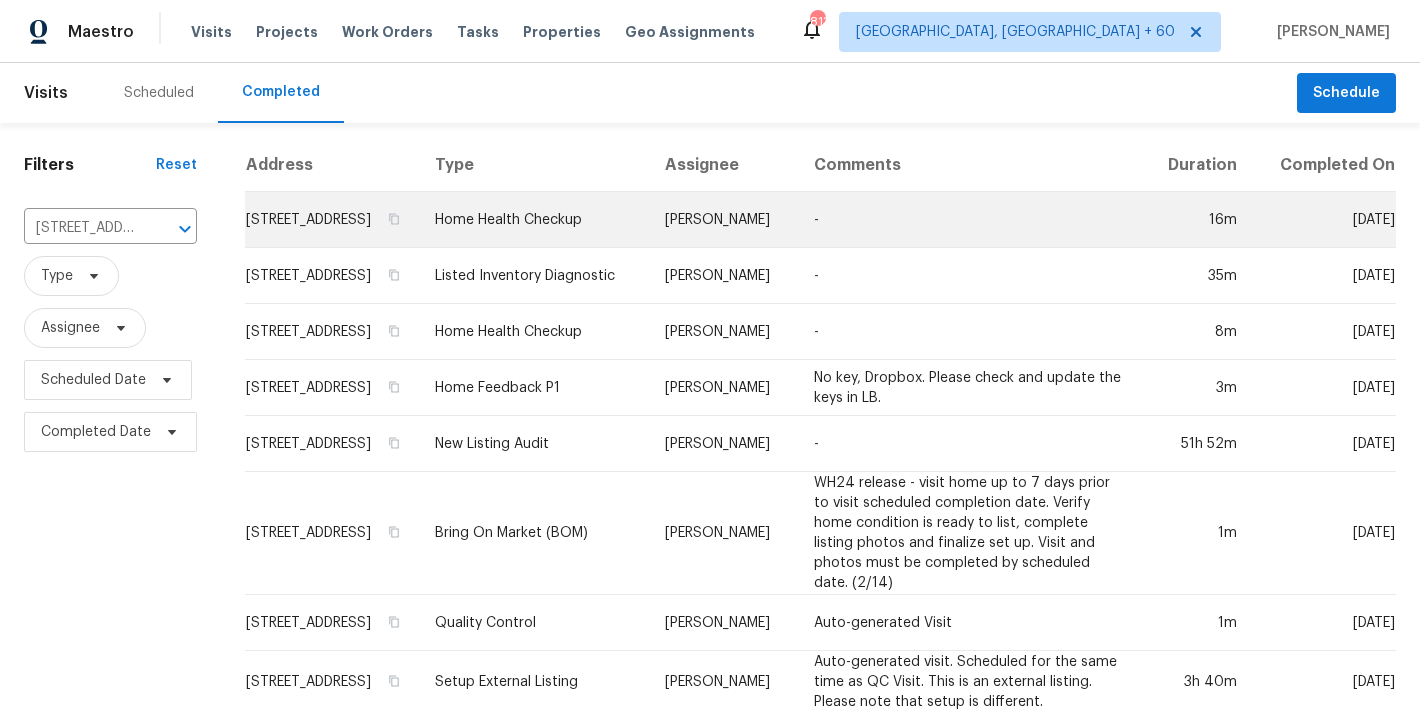 click on "[STREET_ADDRESS]" at bounding box center [332, 220] 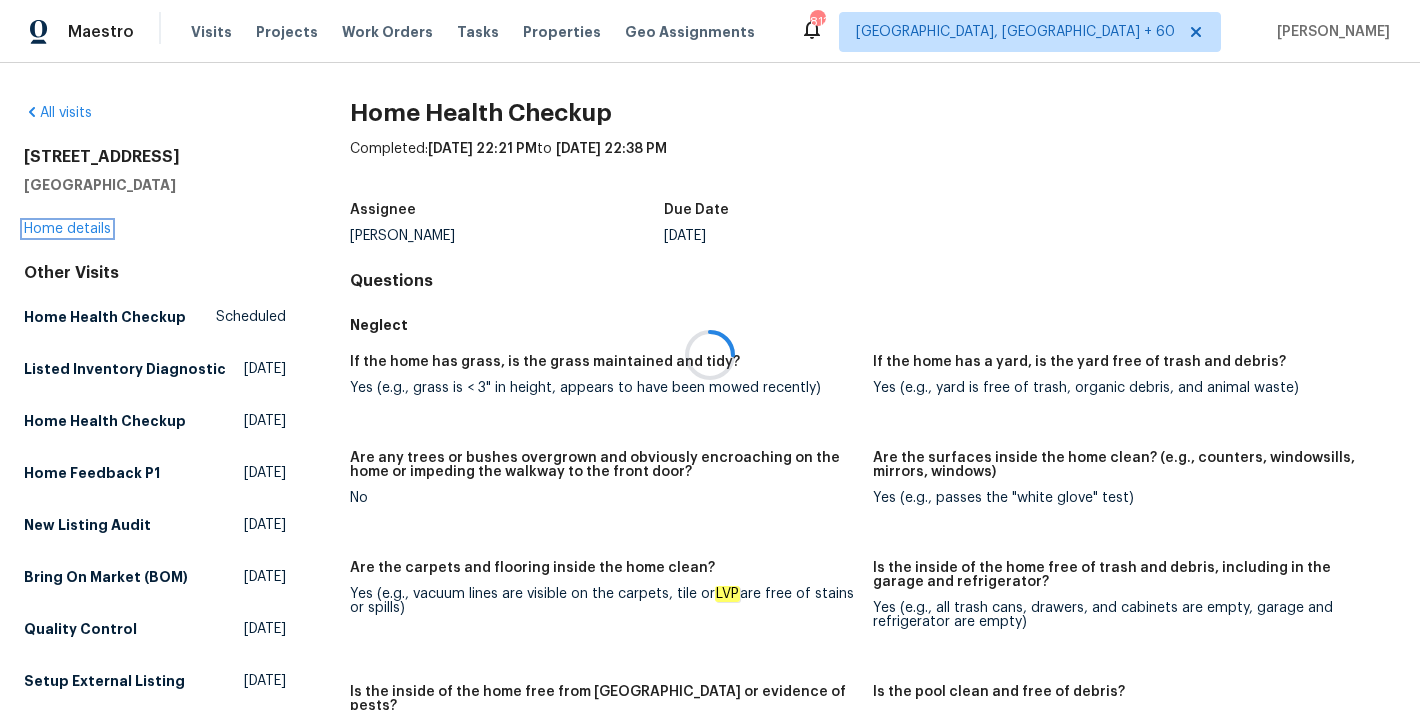 click on "Home details" at bounding box center (67, 229) 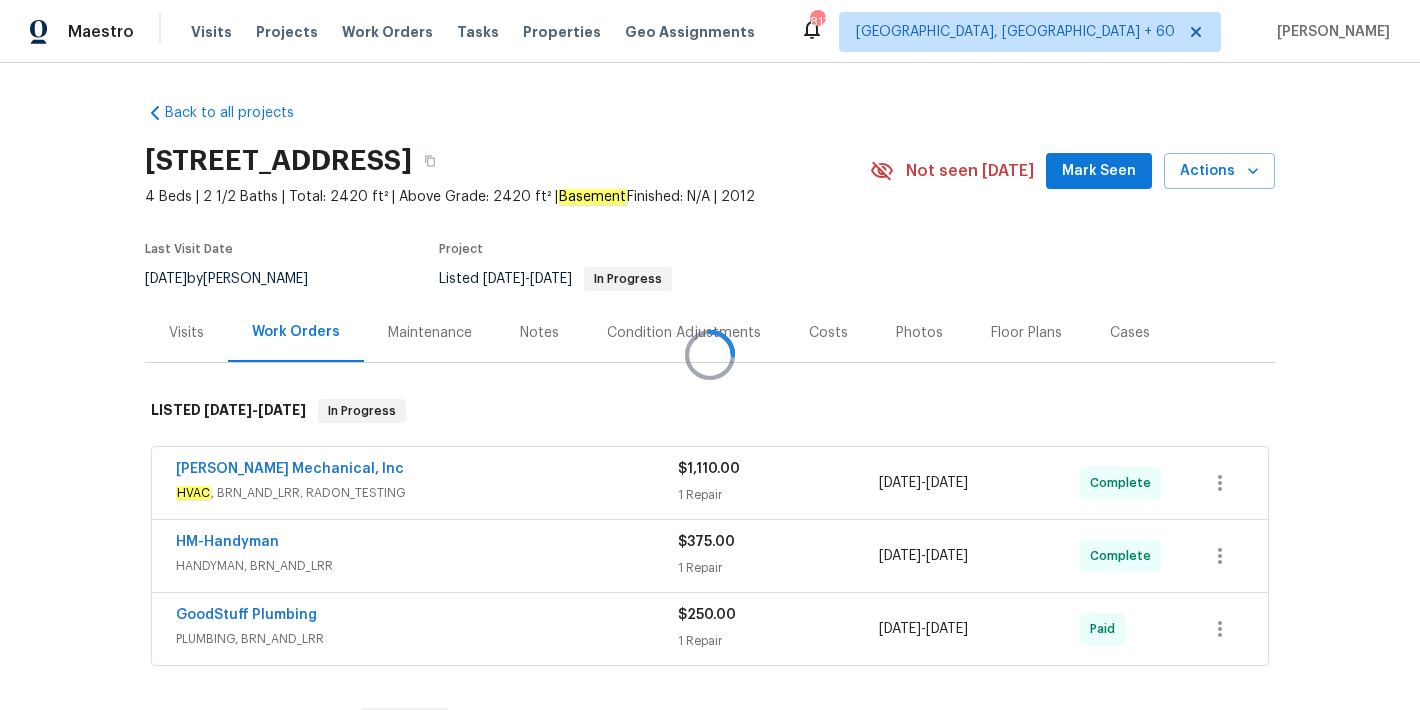 click at bounding box center (710, 355) 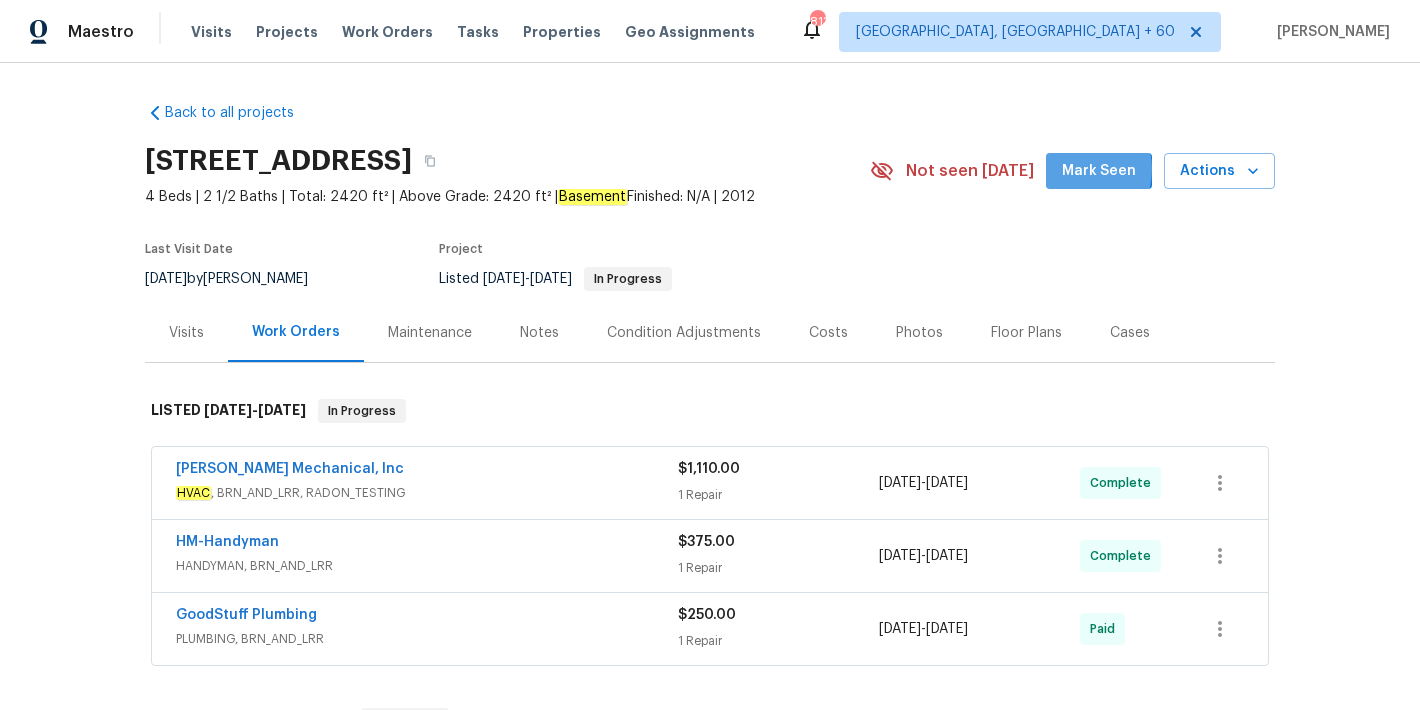 click on "Mark Seen" at bounding box center (1099, 171) 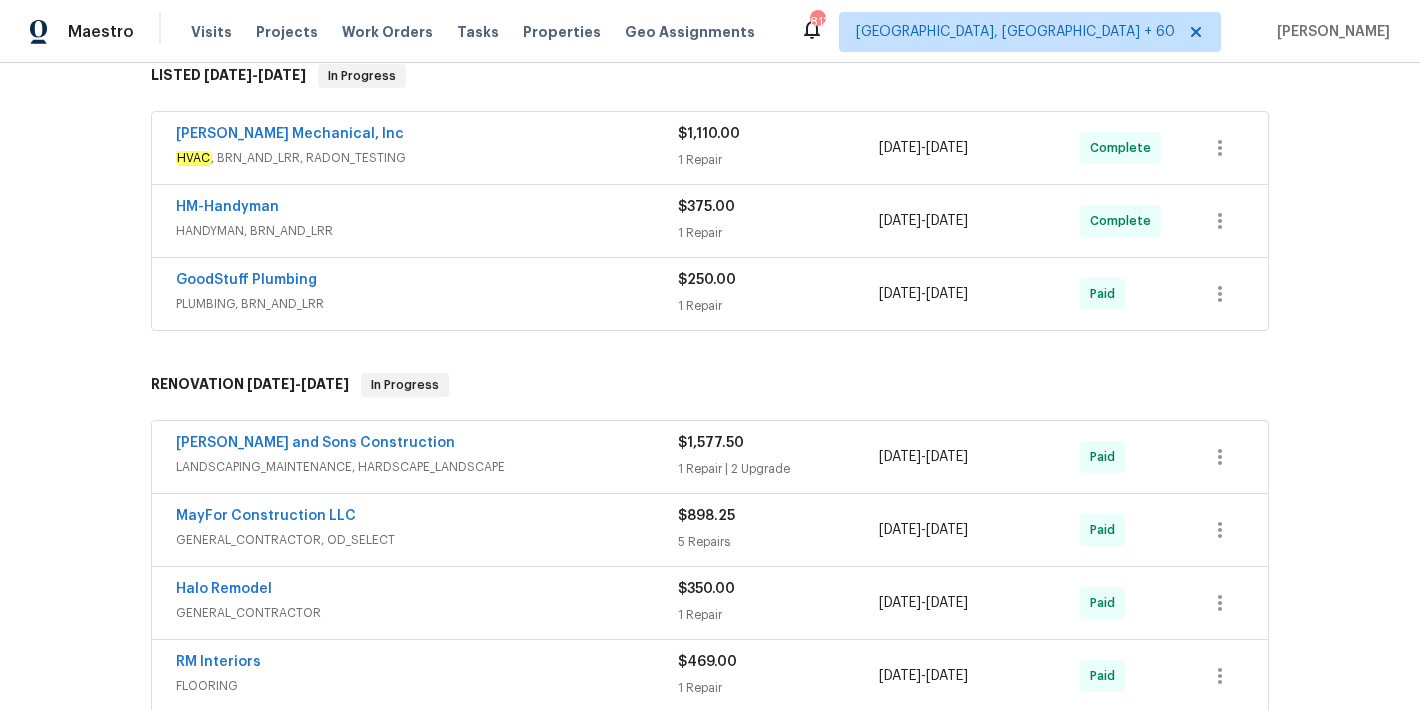 scroll, scrollTop: 346, scrollLeft: 0, axis: vertical 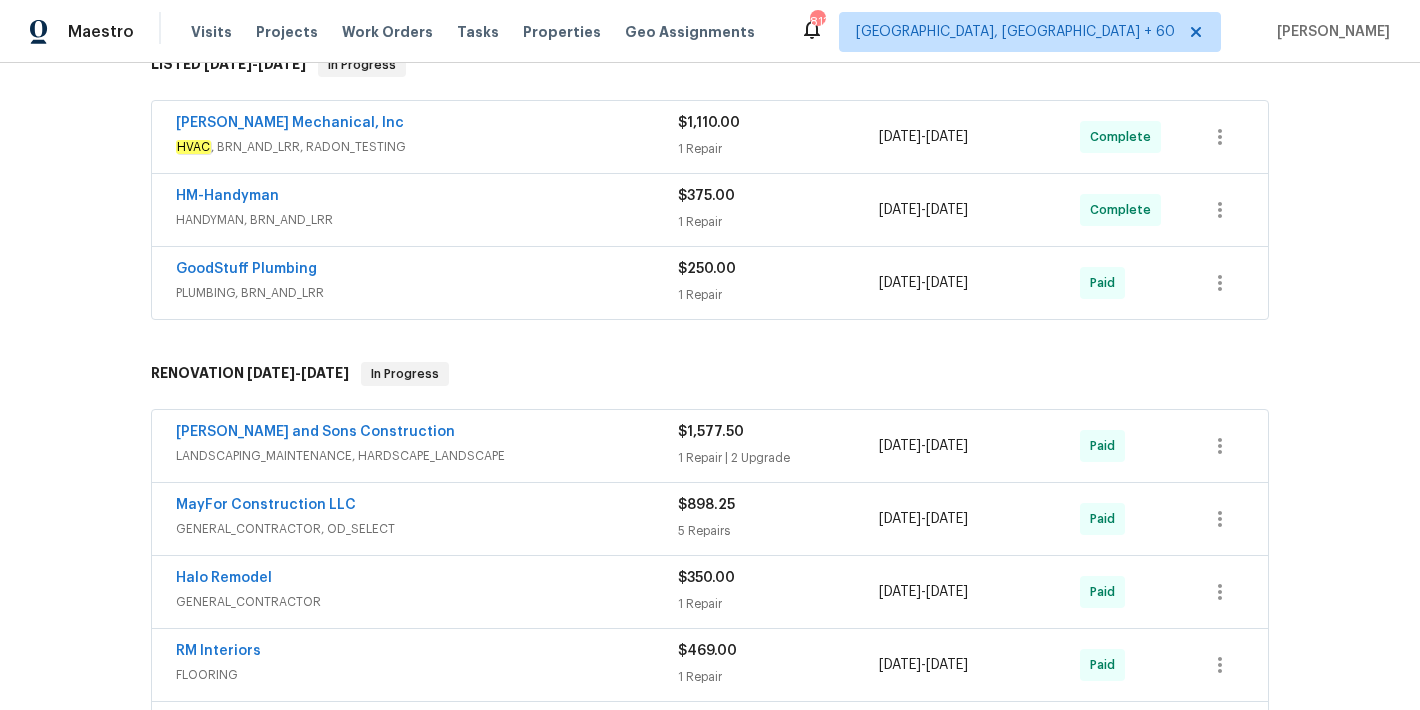 click on "GoodStuff Plumbing" at bounding box center (427, 271) 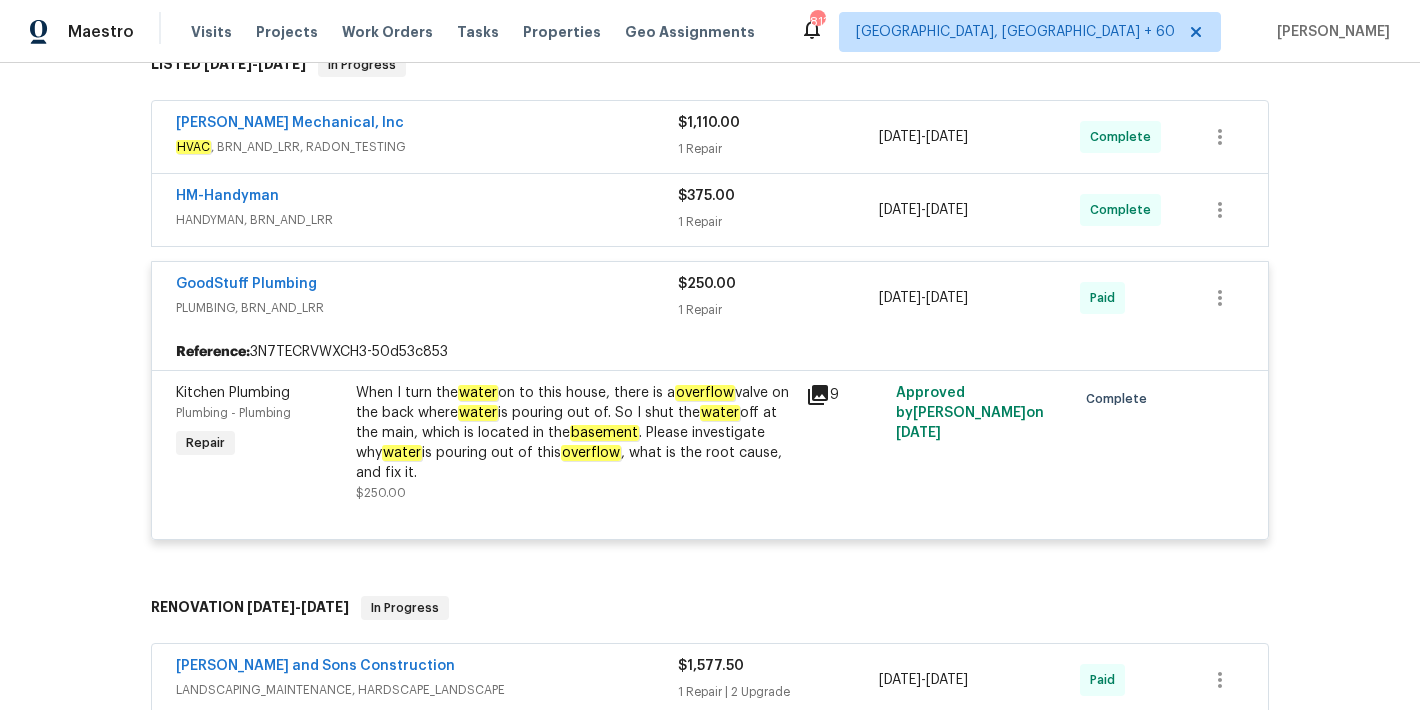 click on "HM-Handyman" at bounding box center [427, 198] 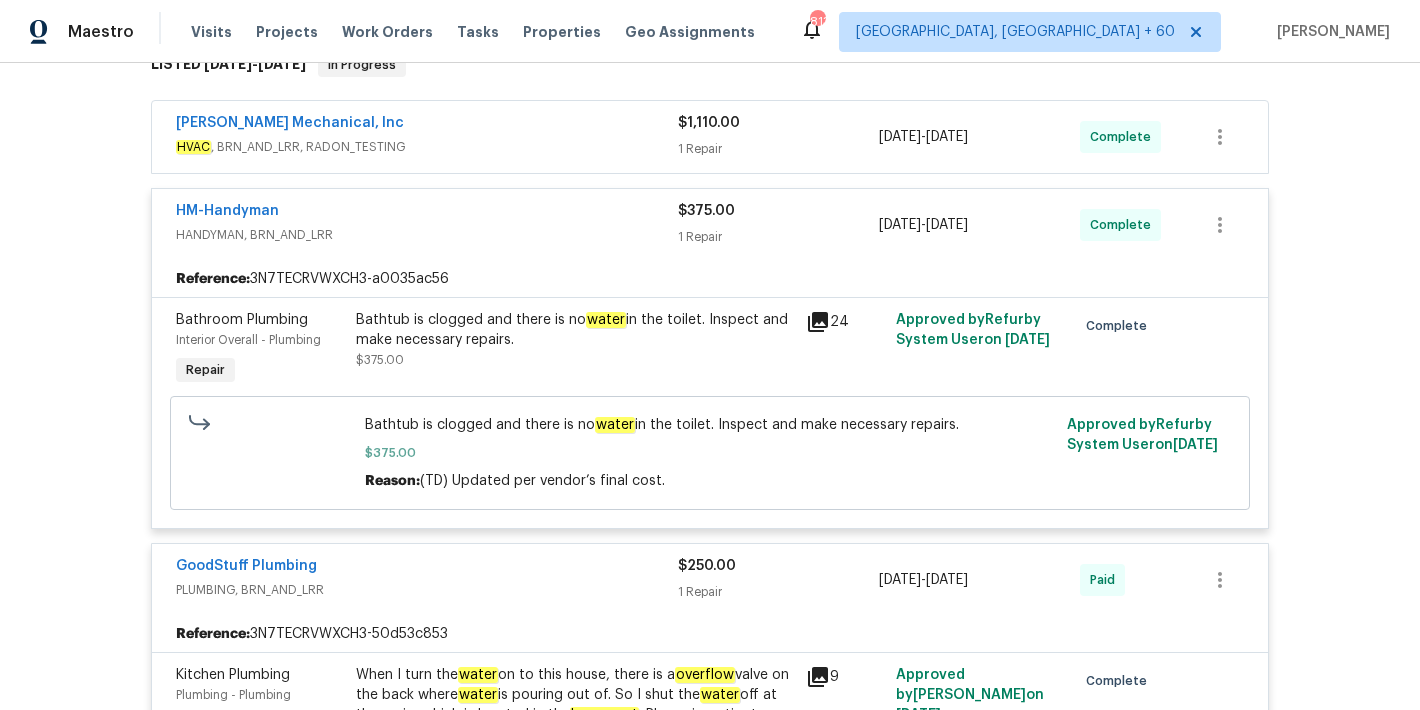 click on "[PERSON_NAME] Mechanical, Inc" at bounding box center [427, 125] 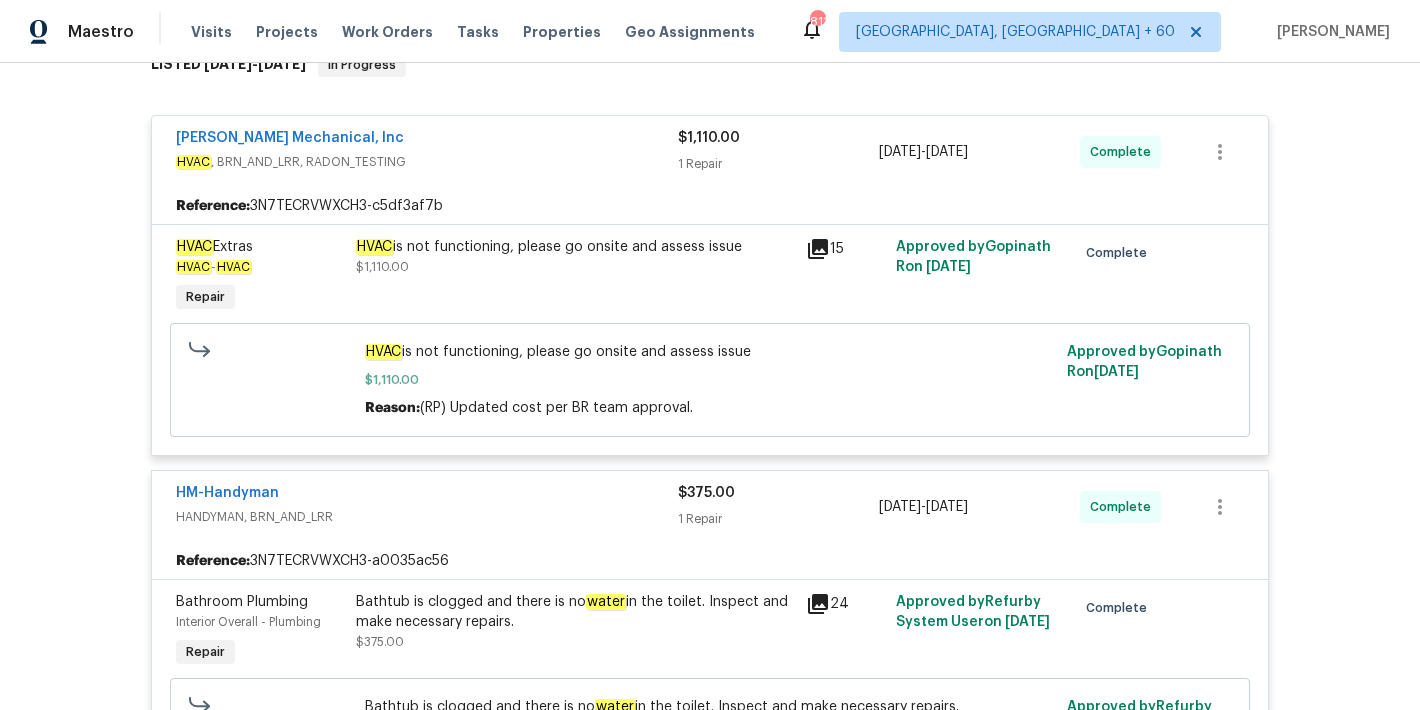 click on "Visits Projects Work Orders Tasks Properties Geo Assignments" at bounding box center [485, 32] 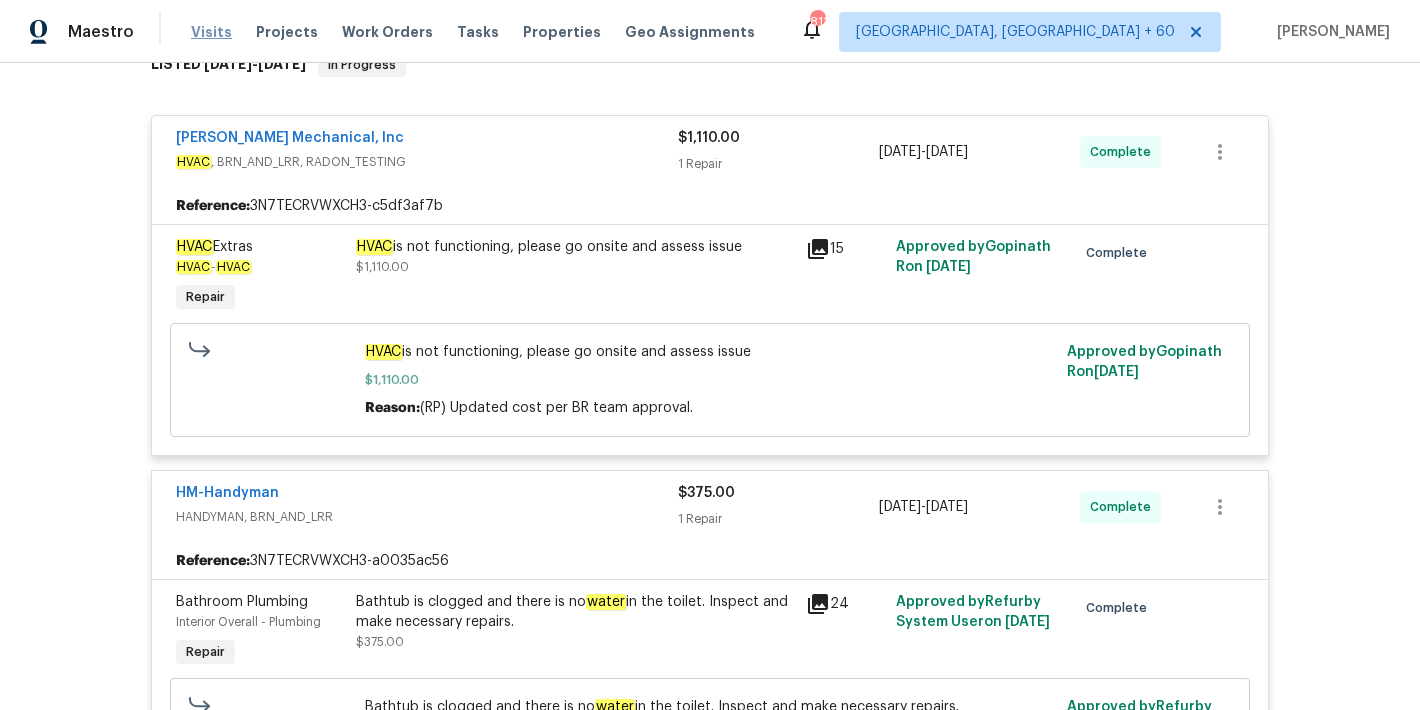 click on "Visits" at bounding box center (211, 32) 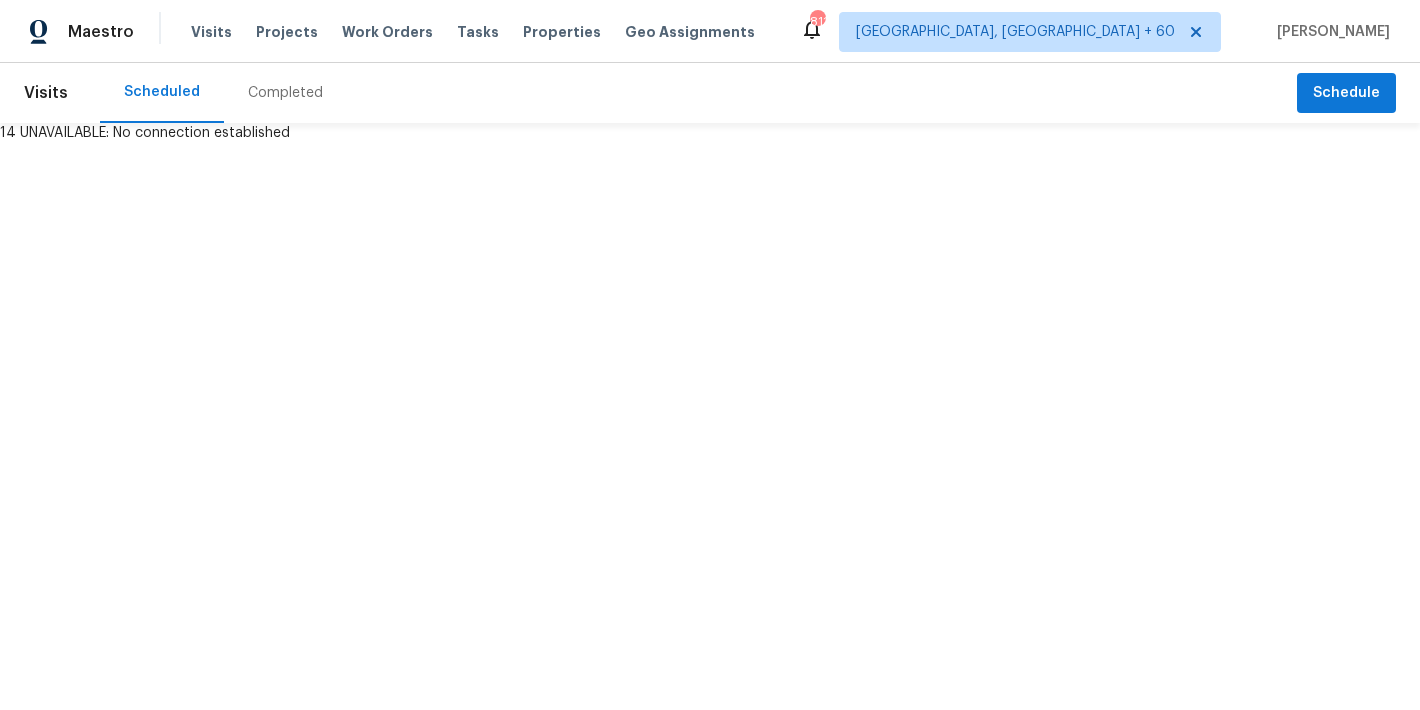 click on "Completed" at bounding box center [285, 93] 